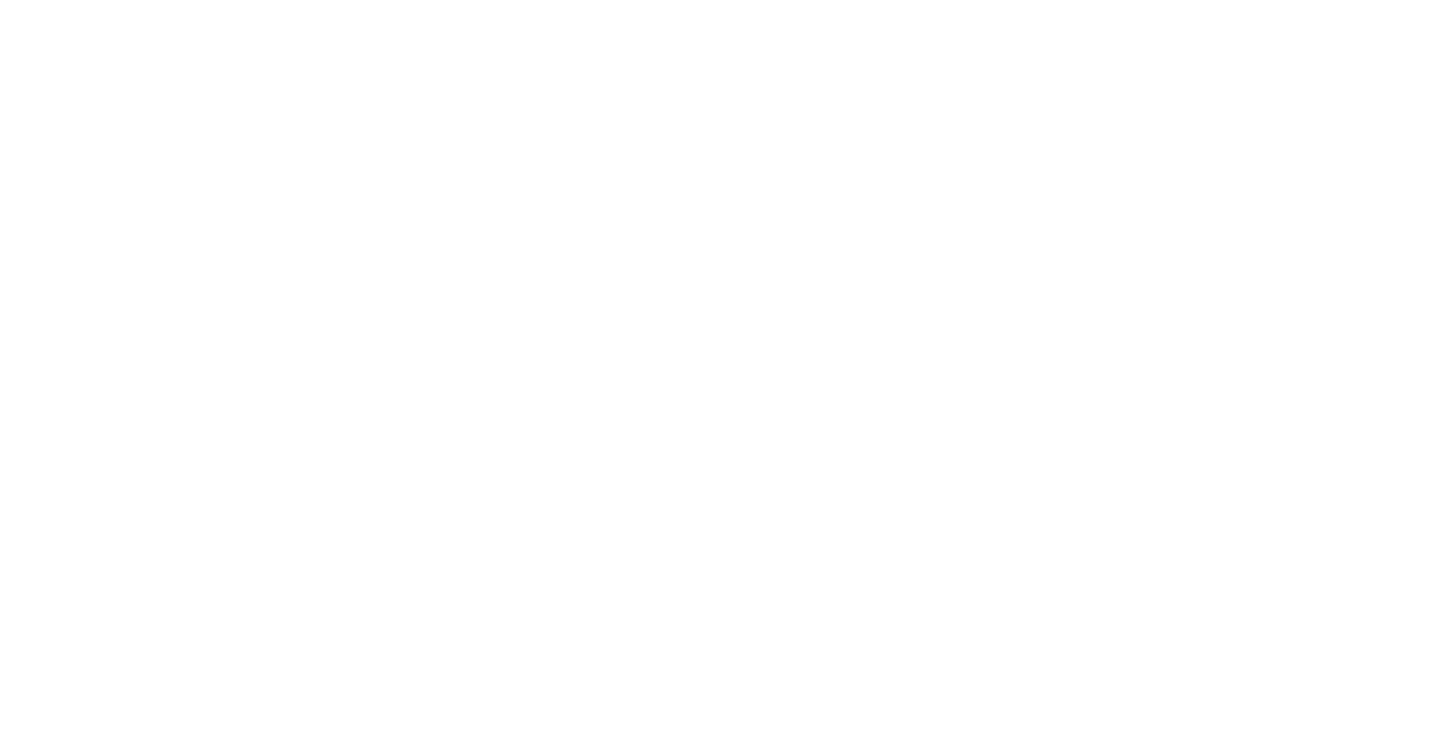 scroll, scrollTop: 0, scrollLeft: 0, axis: both 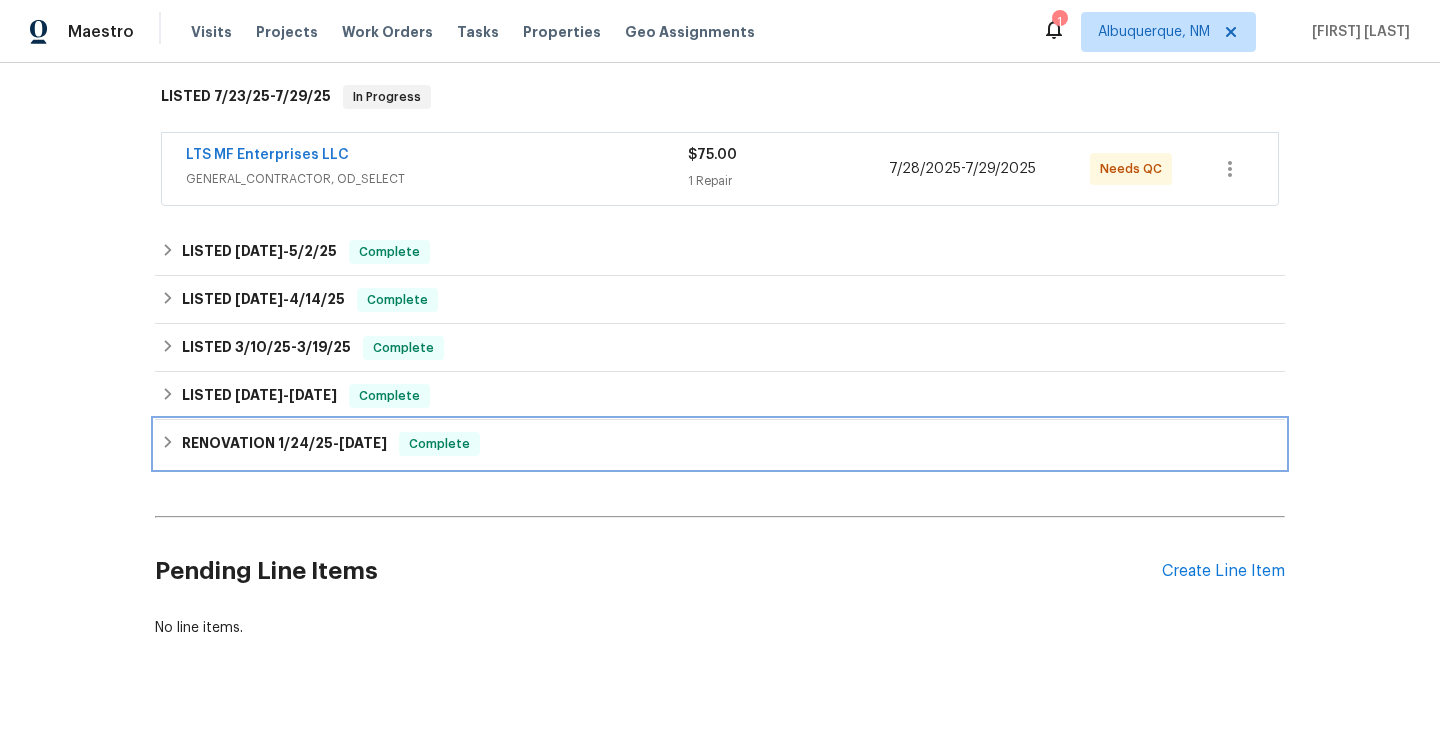 click on "RENOVATION [DATE] - [DATE] Complete" at bounding box center [720, 444] 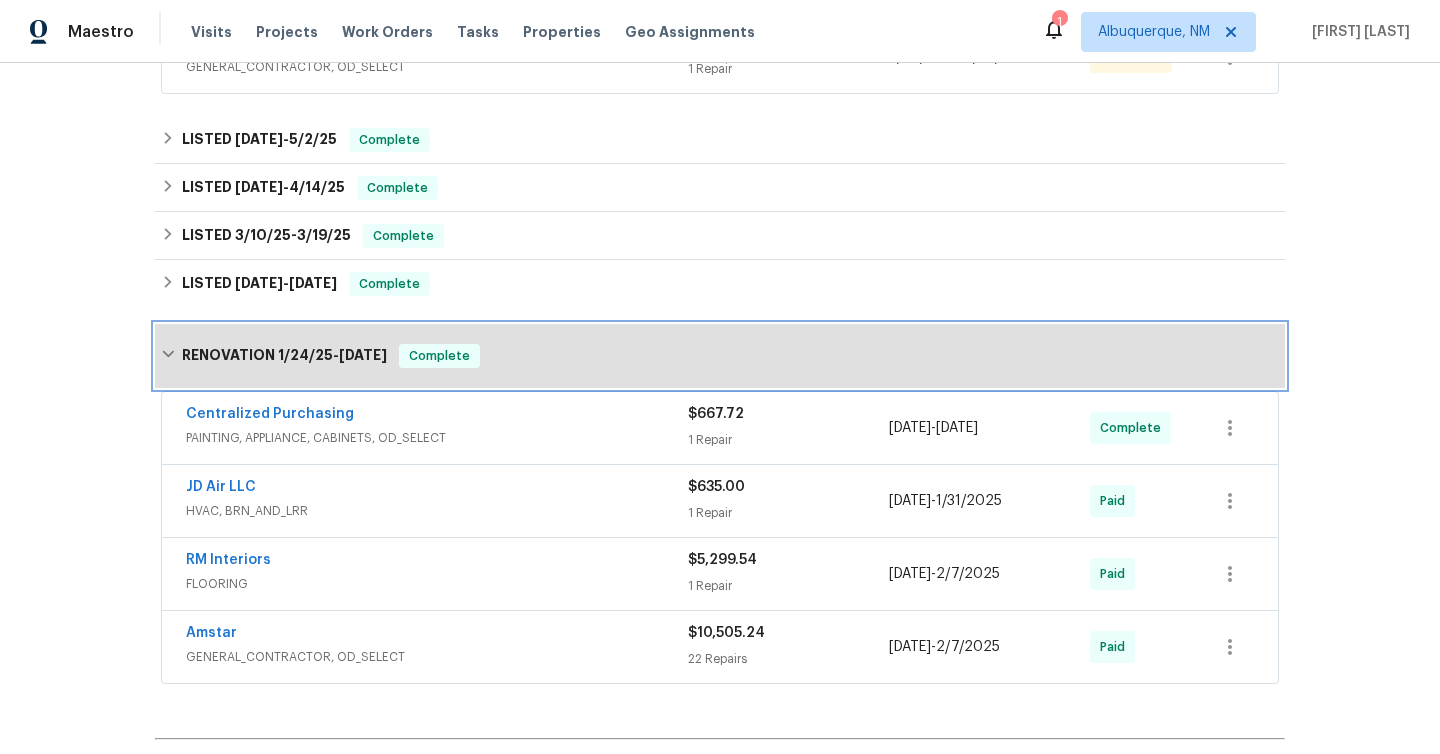 scroll, scrollTop: 668, scrollLeft: 0, axis: vertical 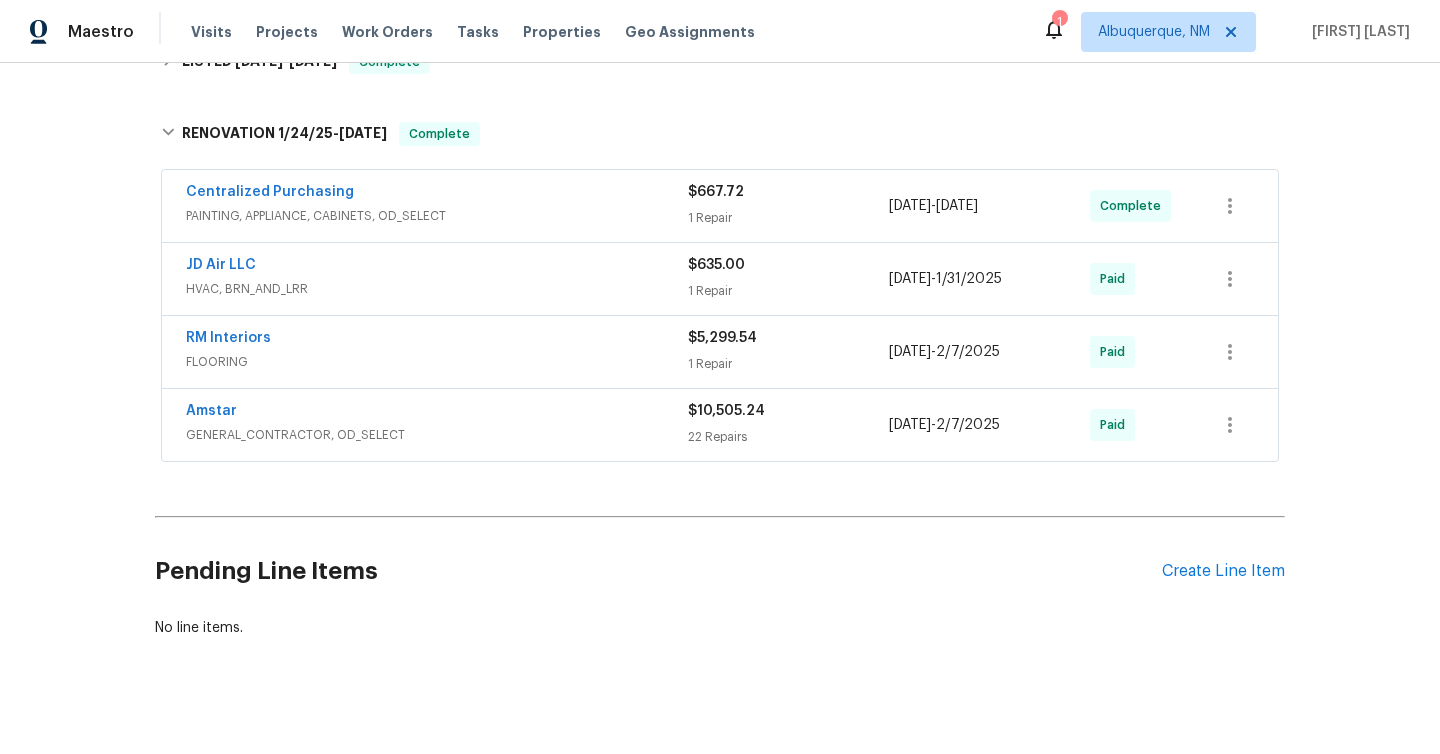 click on "GENERAL_CONTRACTOR, OD_SELECT" at bounding box center [437, 435] 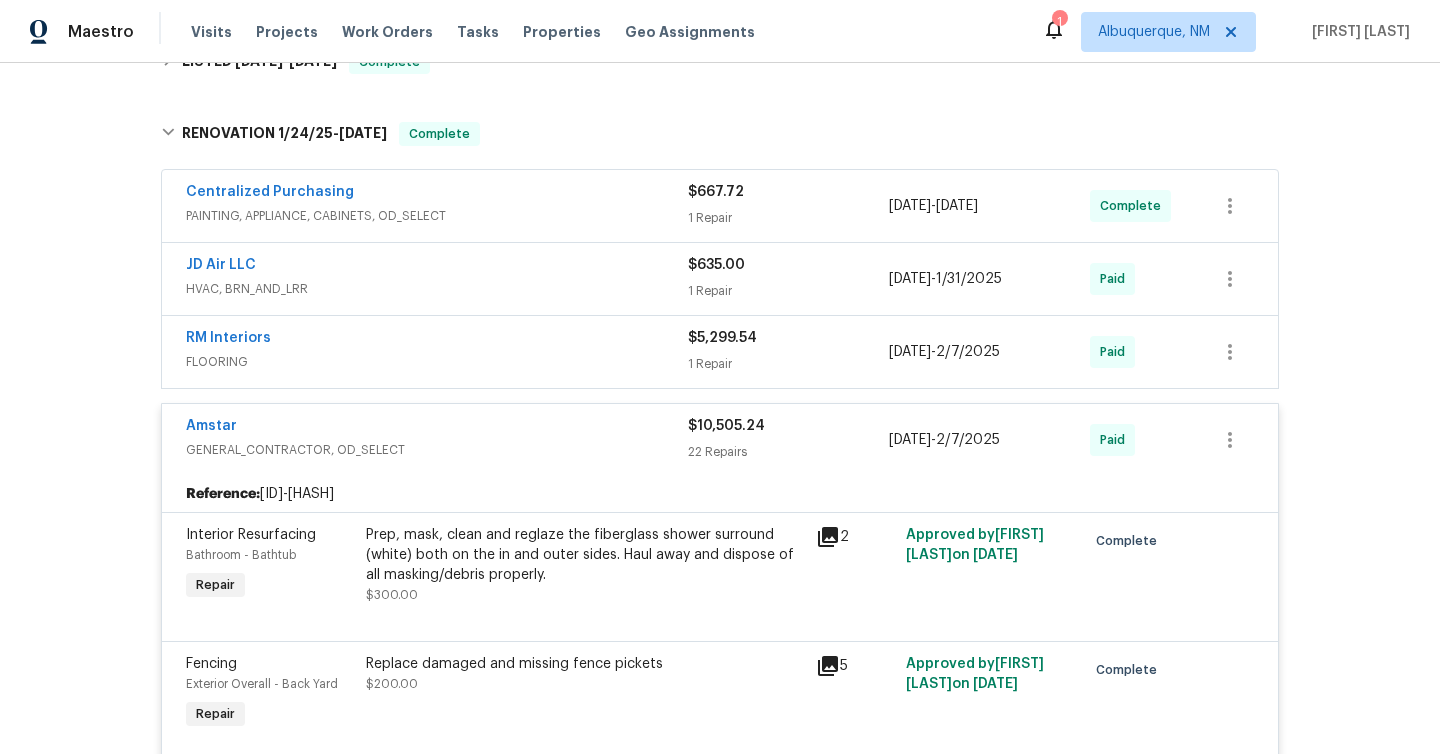 click on "FLOORING" at bounding box center (437, 362) 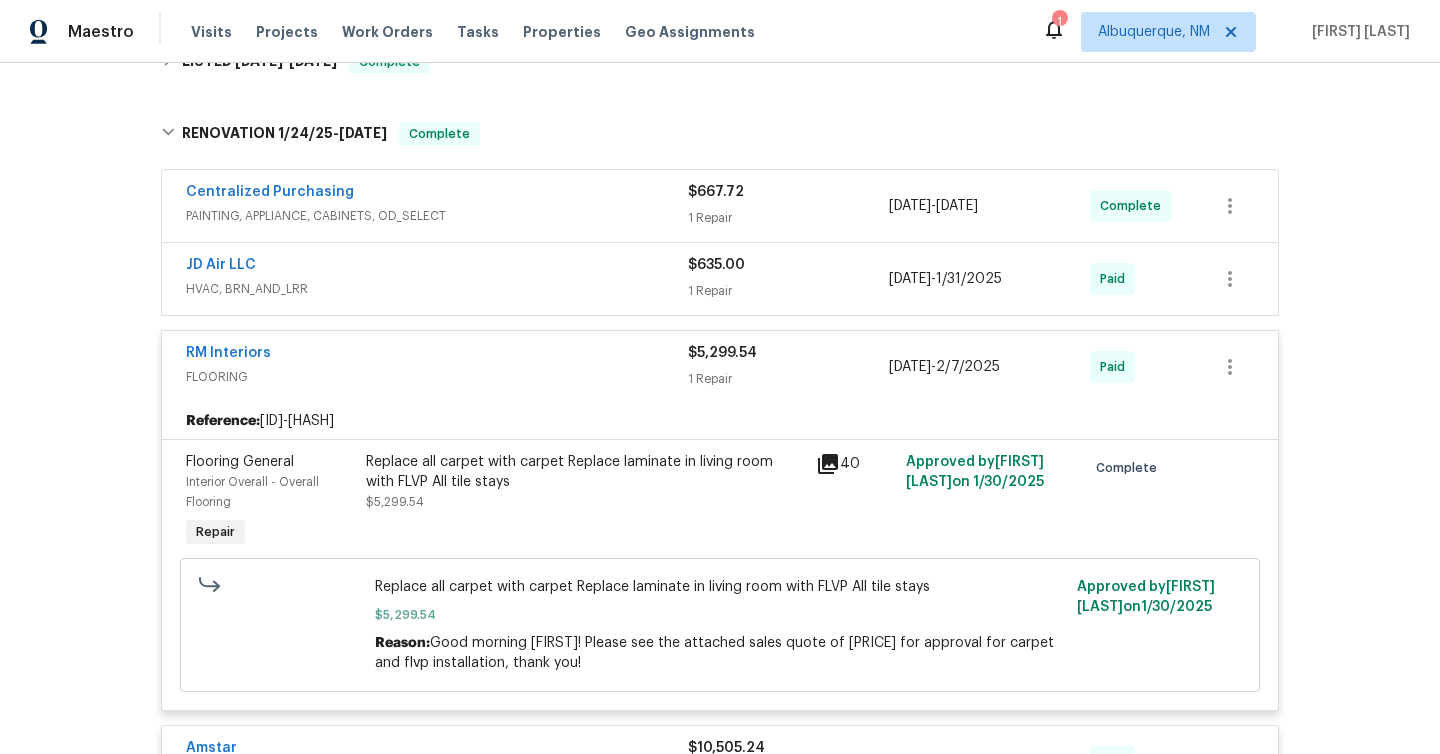 click on "JD Air LLC" at bounding box center [437, 267] 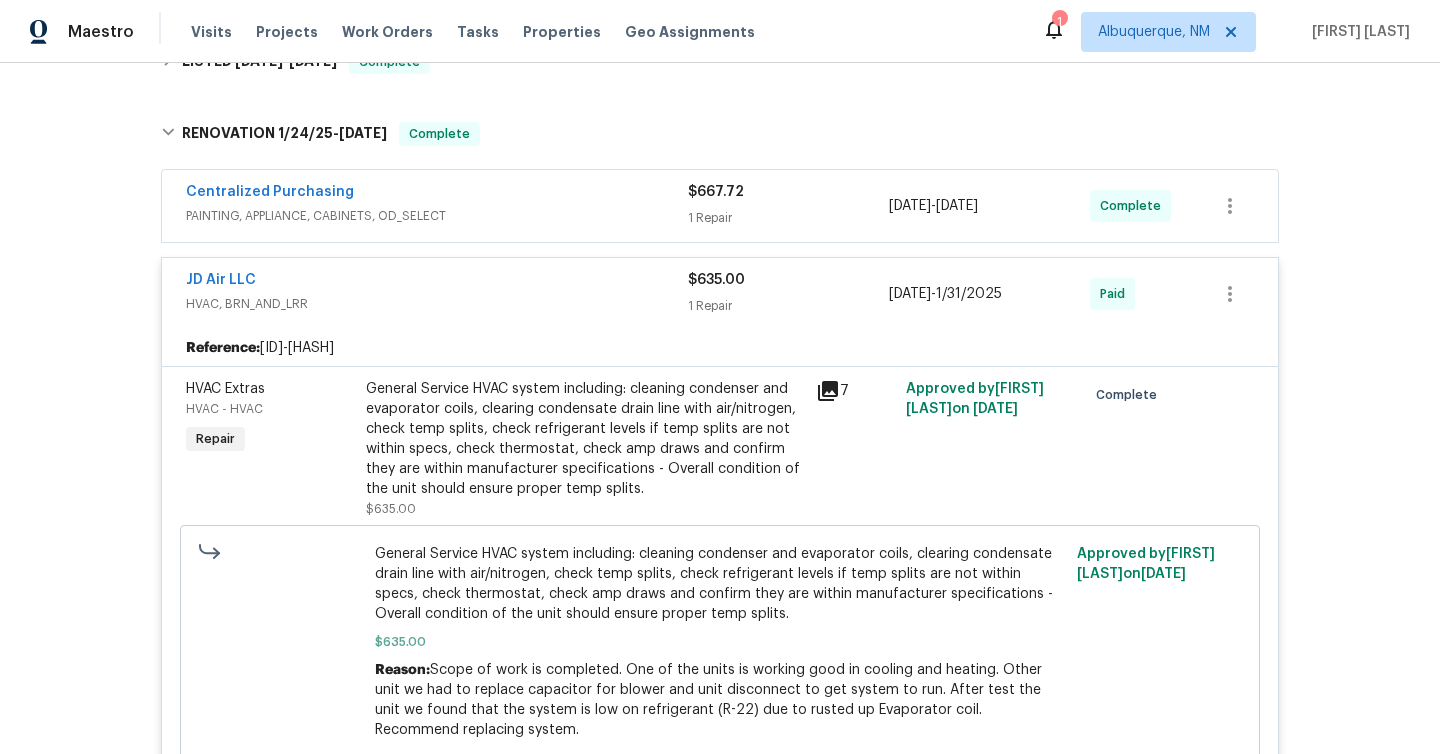 click on "Centralized Purchasing PAINTING, APPLIANCE, CABINETS, OD_SELECT" at bounding box center [437, 206] 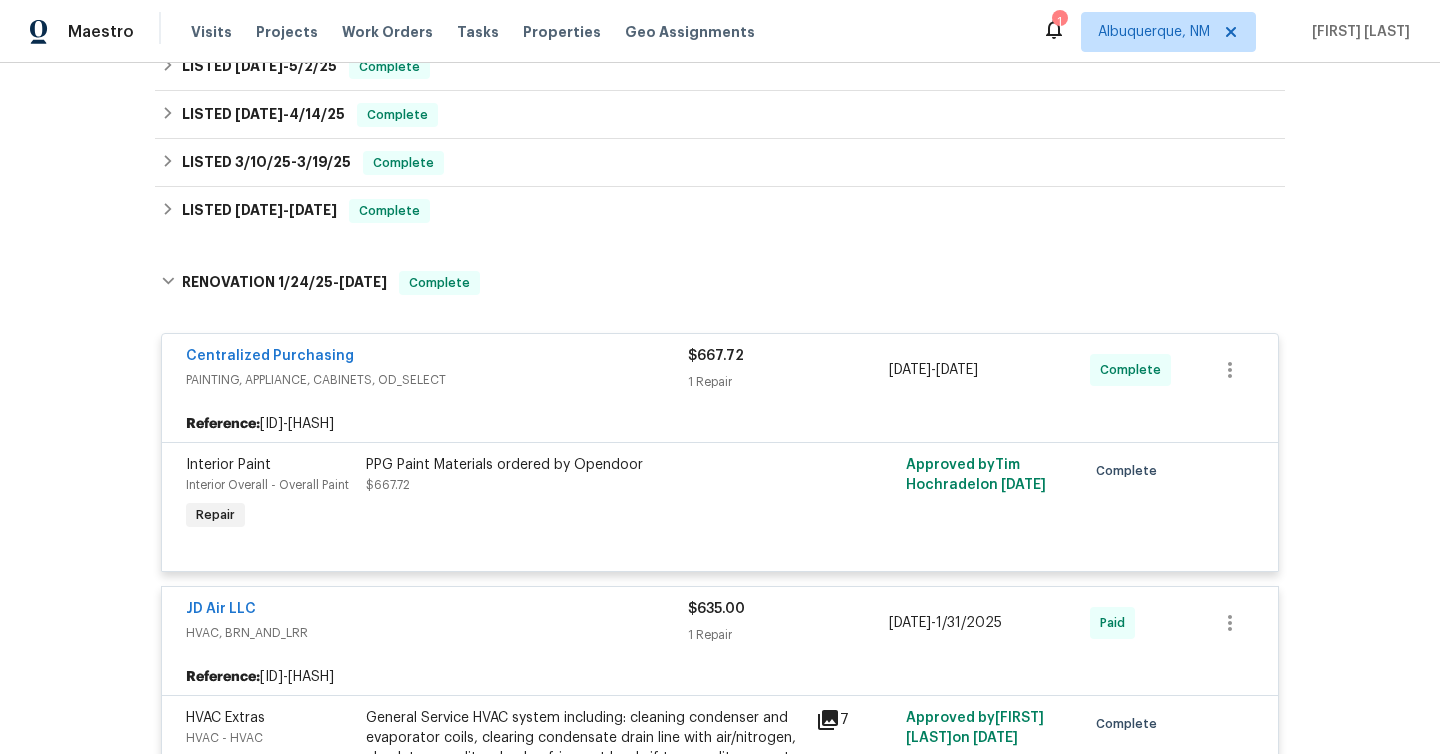 scroll, scrollTop: 424, scrollLeft: 0, axis: vertical 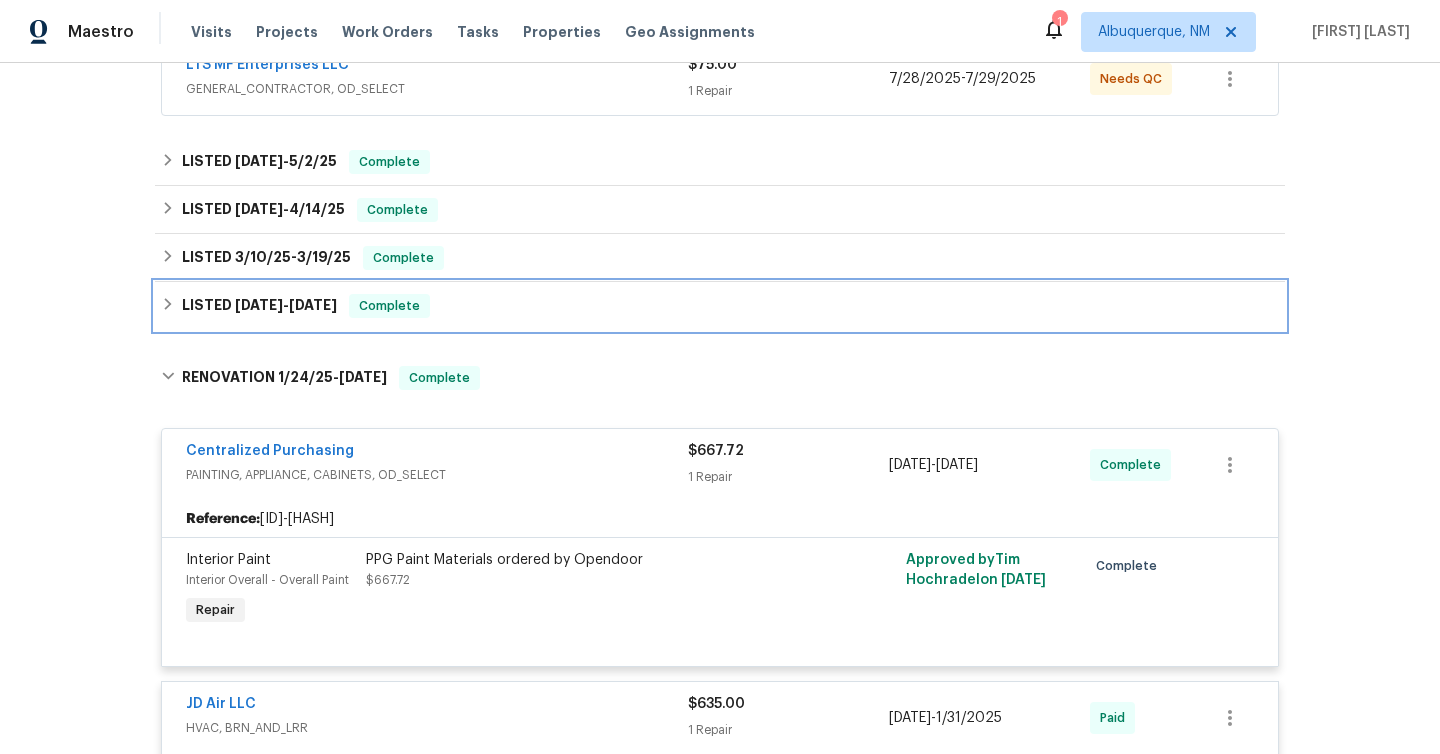 click on "LISTED [DATE] - [DATE] Complete" at bounding box center [720, 306] 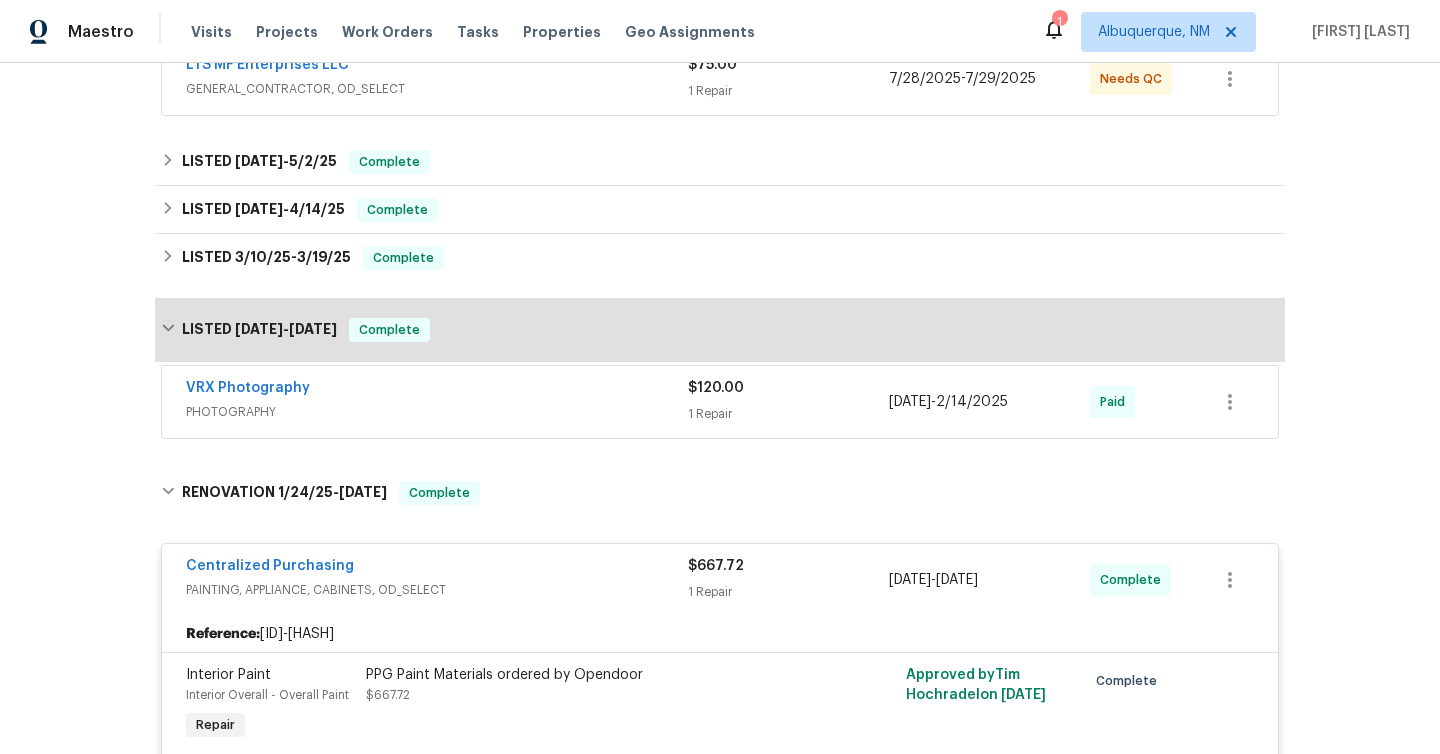 click on "PHOTOGRAPHY" at bounding box center (437, 412) 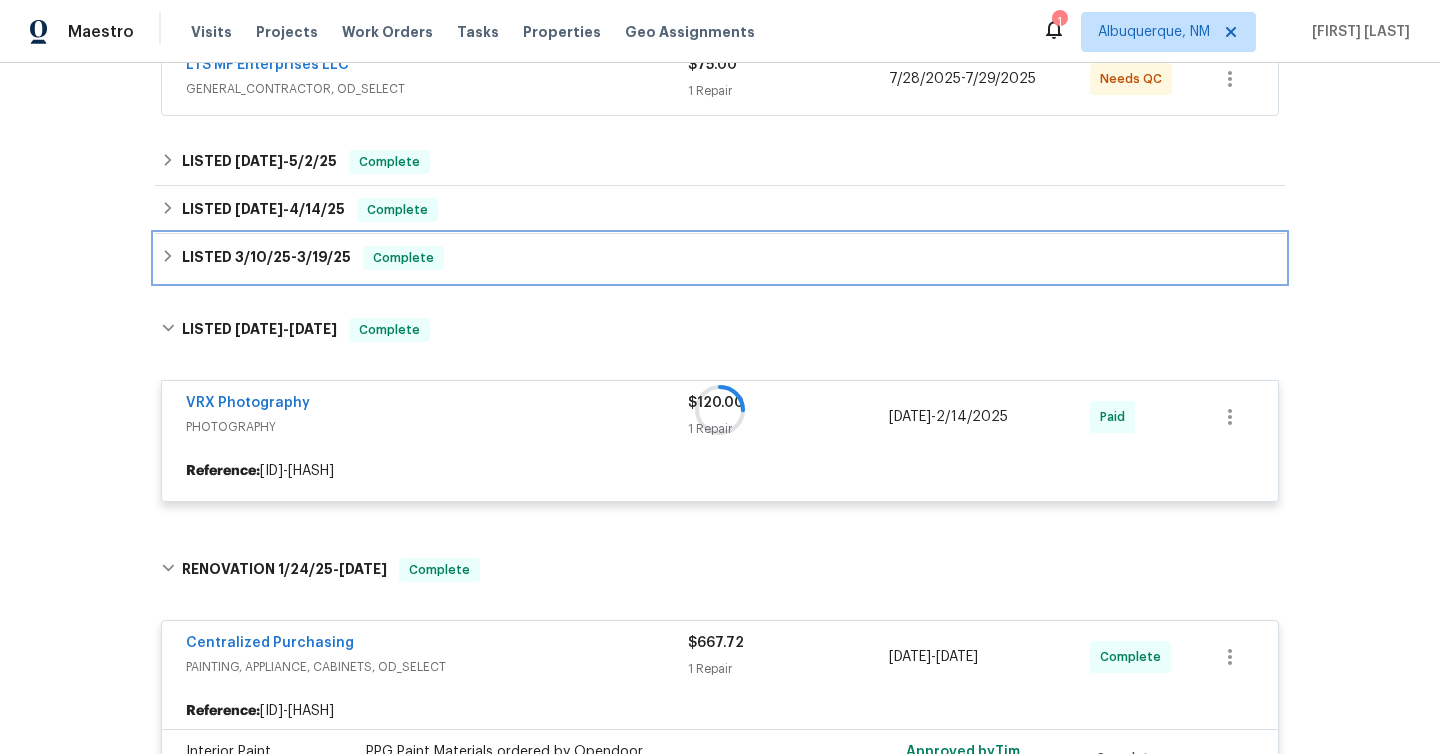 click on "LISTED [DATE] - [DATE] Complete" at bounding box center (720, 258) 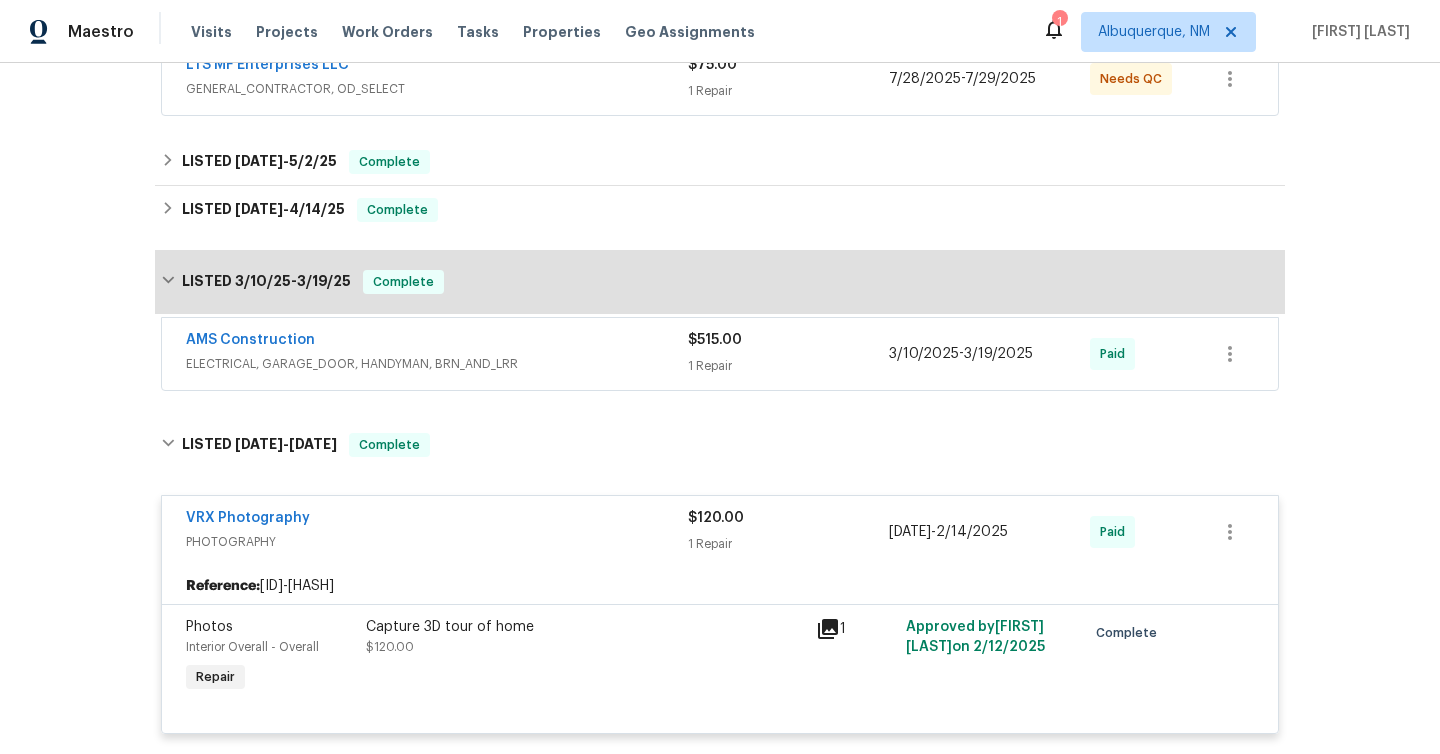 click on "AMS Construction ELECTRICAL, GARAGE_DOOR, HANDYMAN, BRN_AND_LRR" at bounding box center [437, 354] 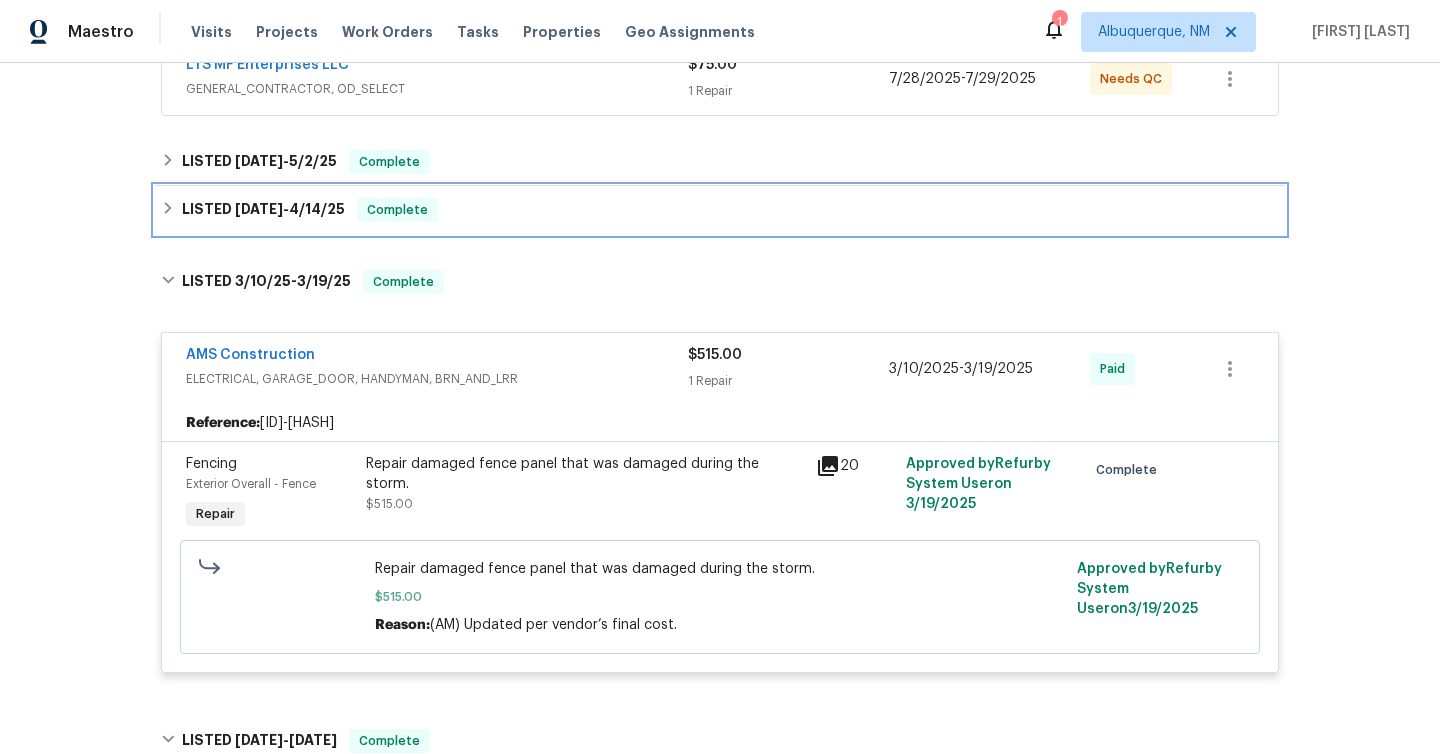 click on "LISTED [DATE] - [DATE] Complete" at bounding box center (720, 210) 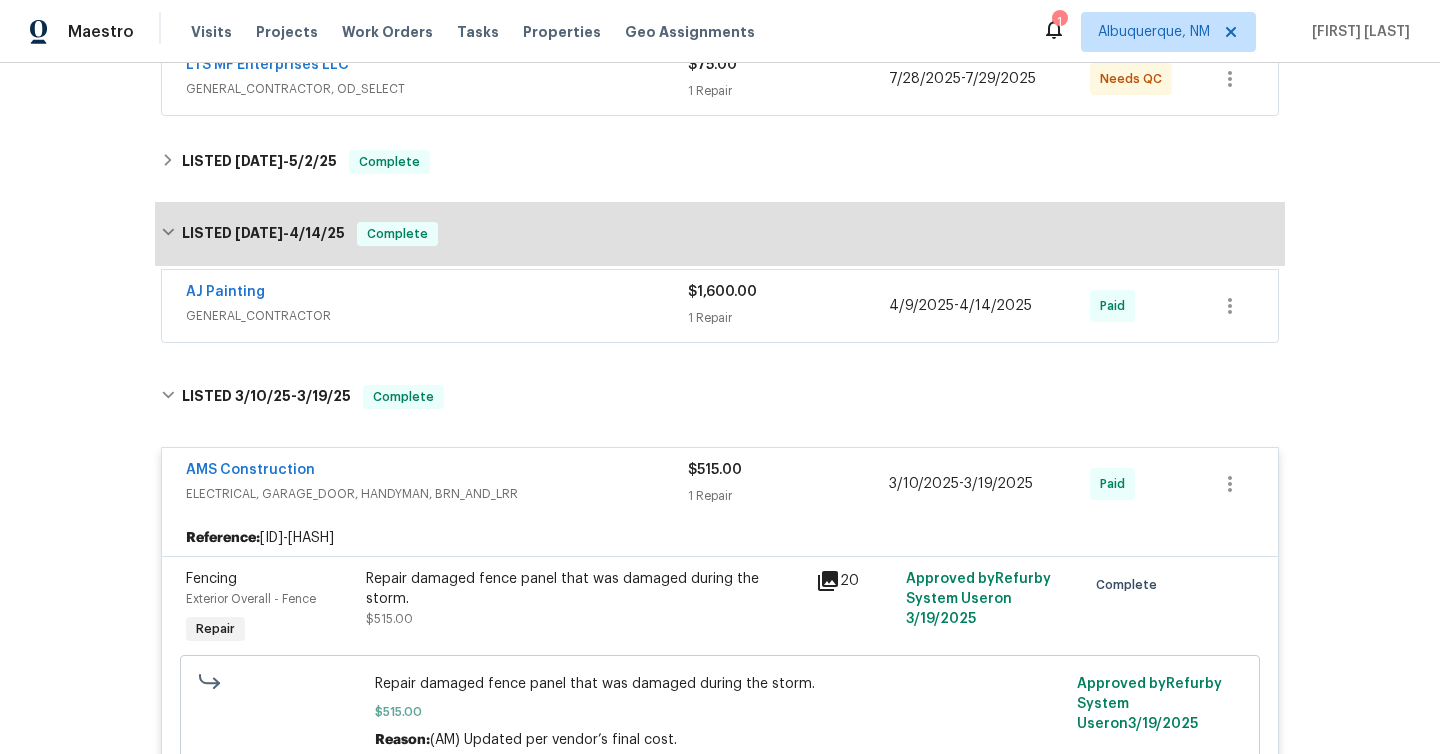 click on "GENERAL_CONTRACTOR" at bounding box center (437, 316) 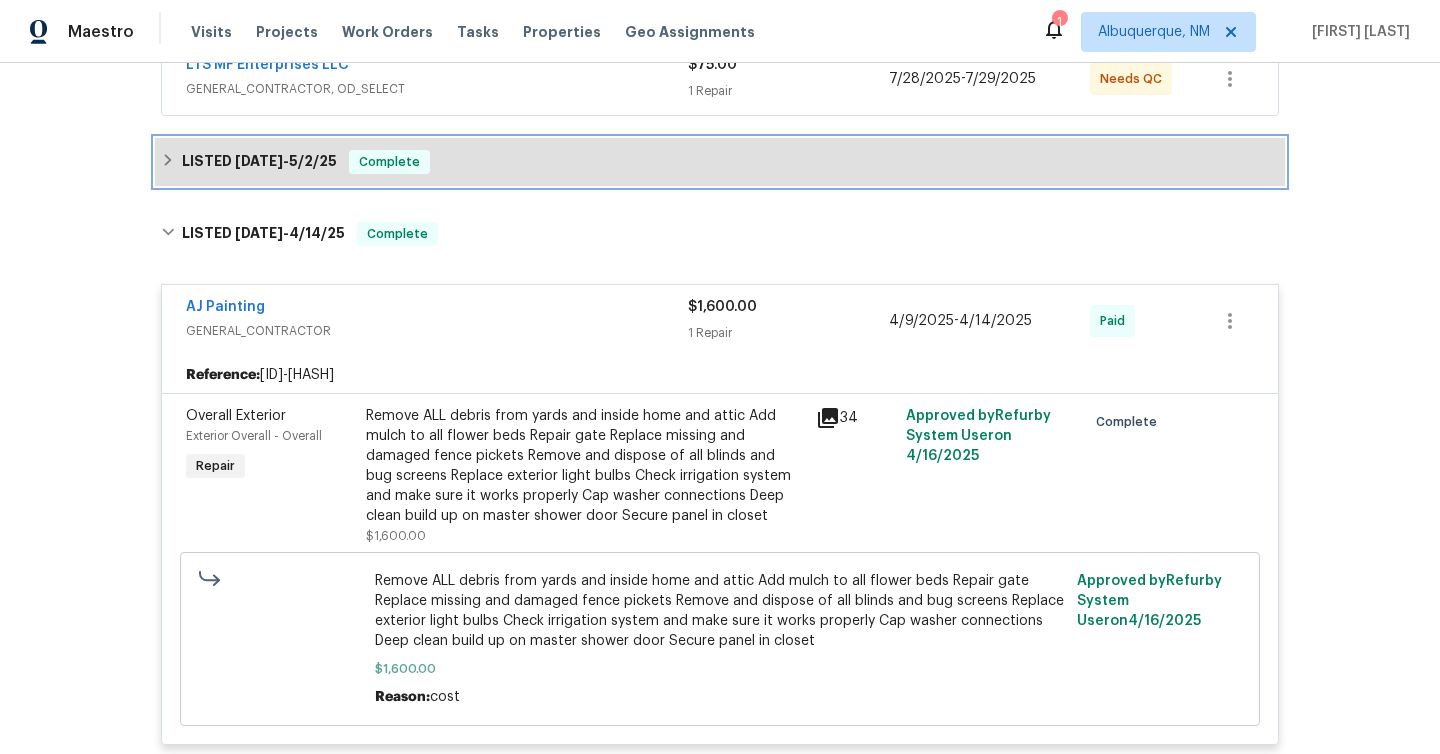 click on "LISTED 4/28/25 - 5/2/25 Complete" at bounding box center [720, 162] 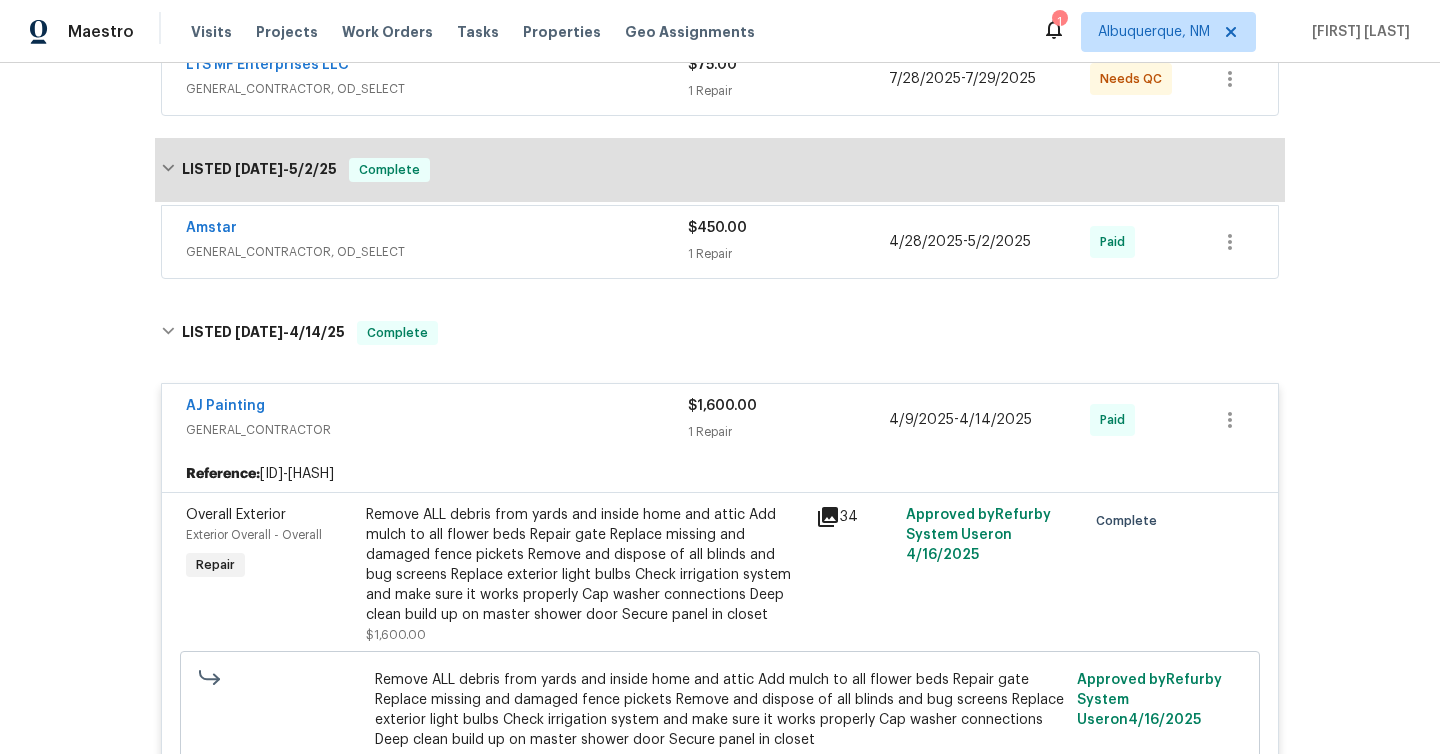 click on "GENERAL_CONTRACTOR, OD_SELECT" at bounding box center [437, 252] 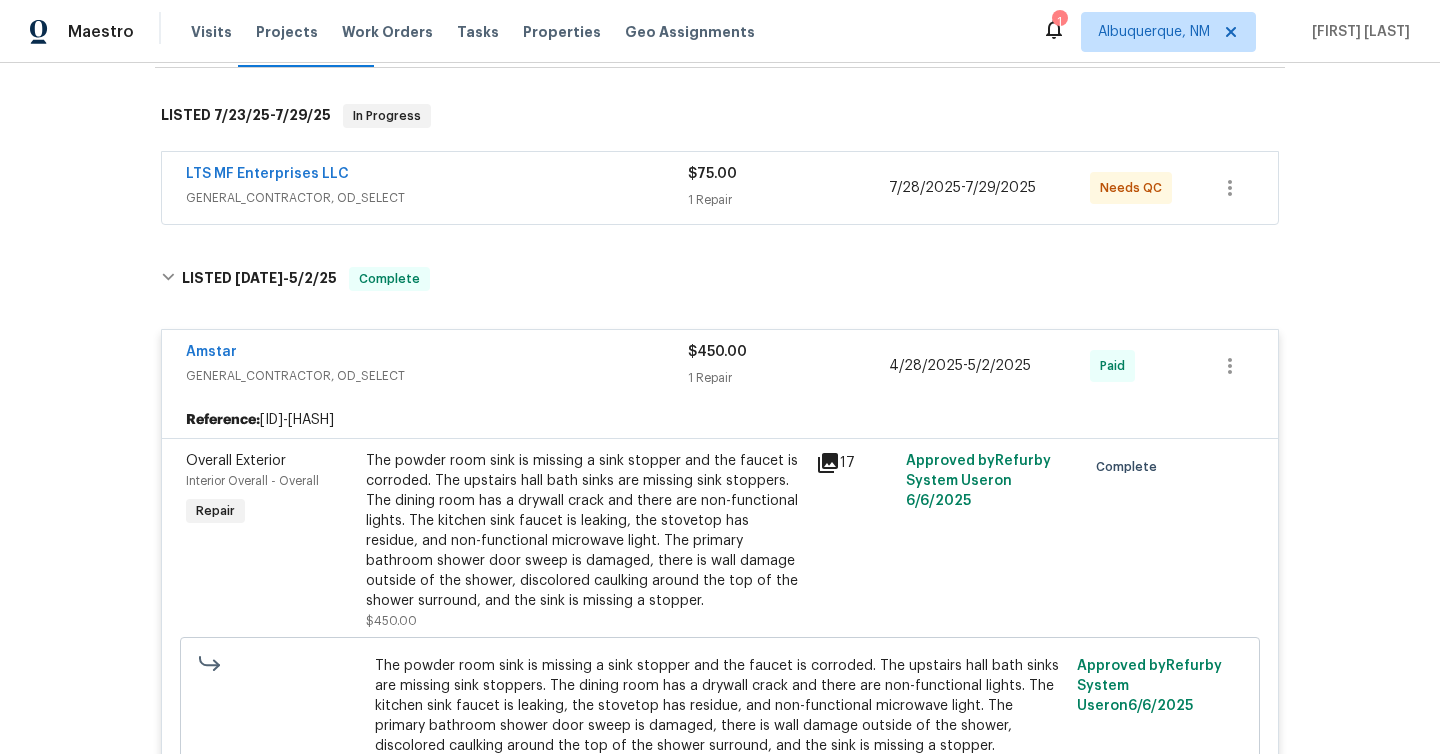 scroll, scrollTop: 273, scrollLeft: 0, axis: vertical 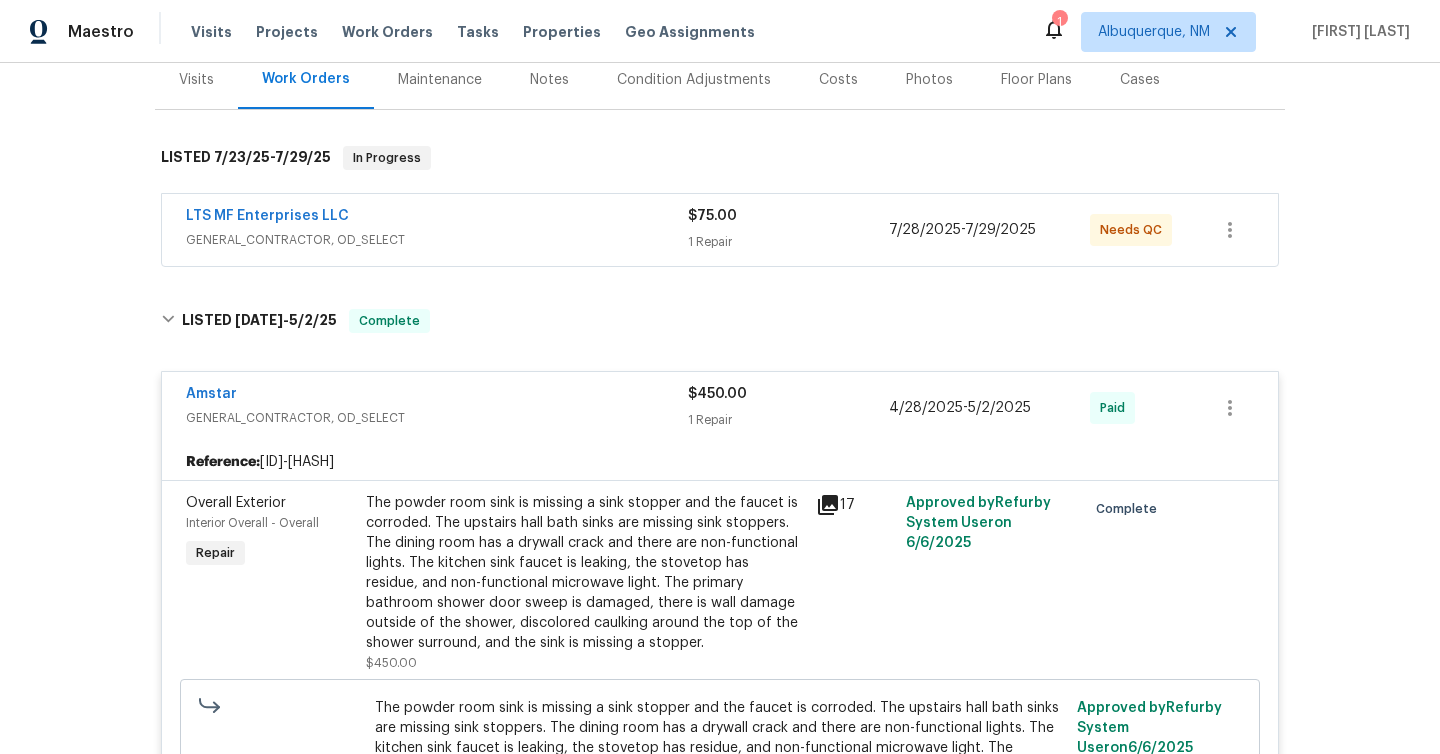 click on "GENERAL_CONTRACTOR, OD_SELECT" at bounding box center [437, 240] 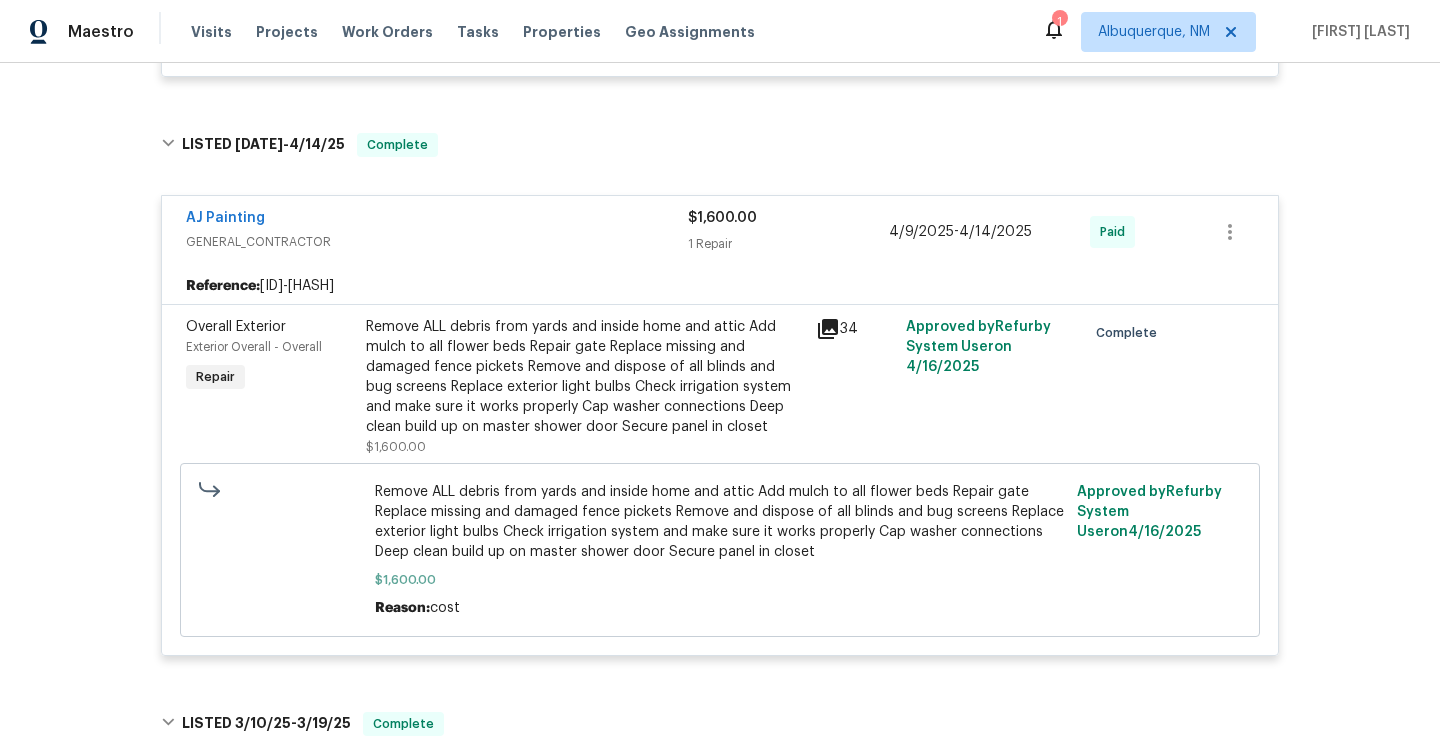 scroll, scrollTop: 1802, scrollLeft: 0, axis: vertical 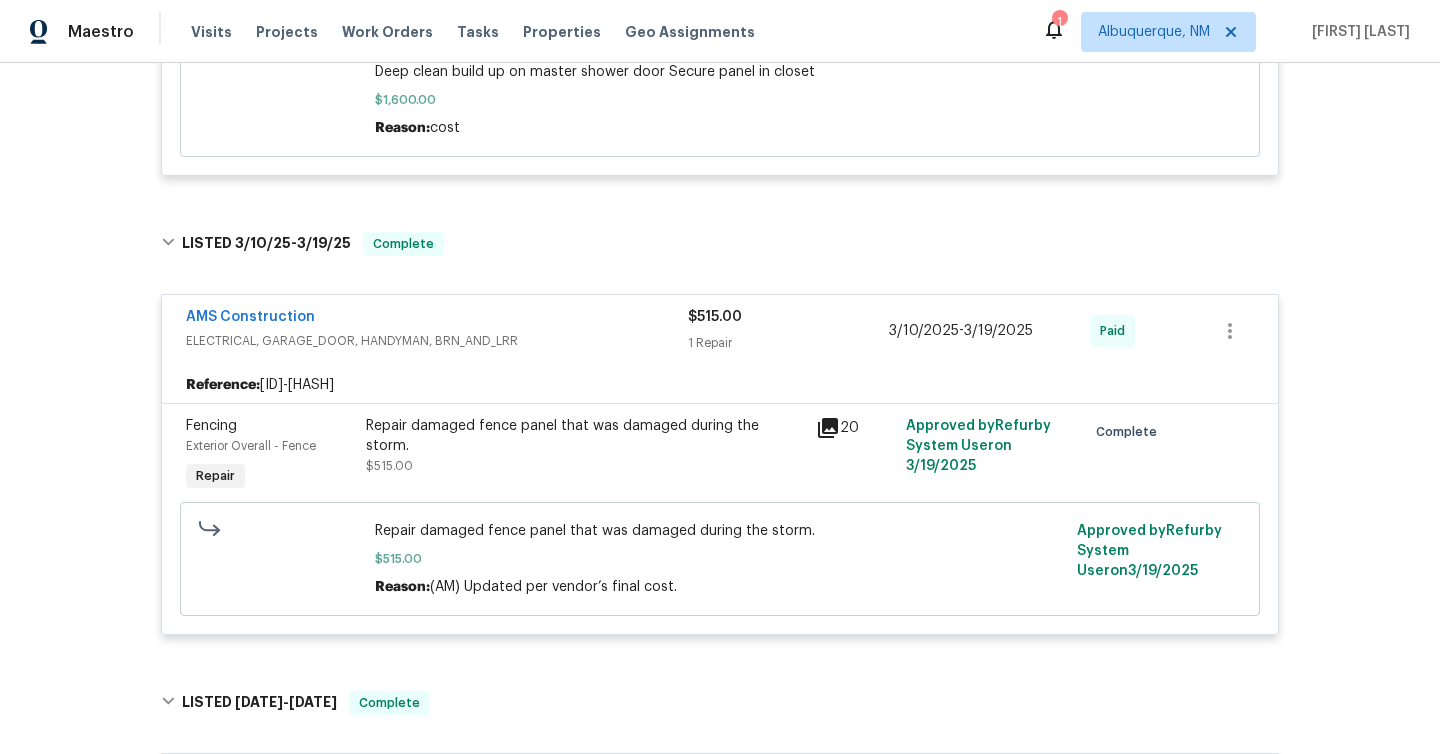 click 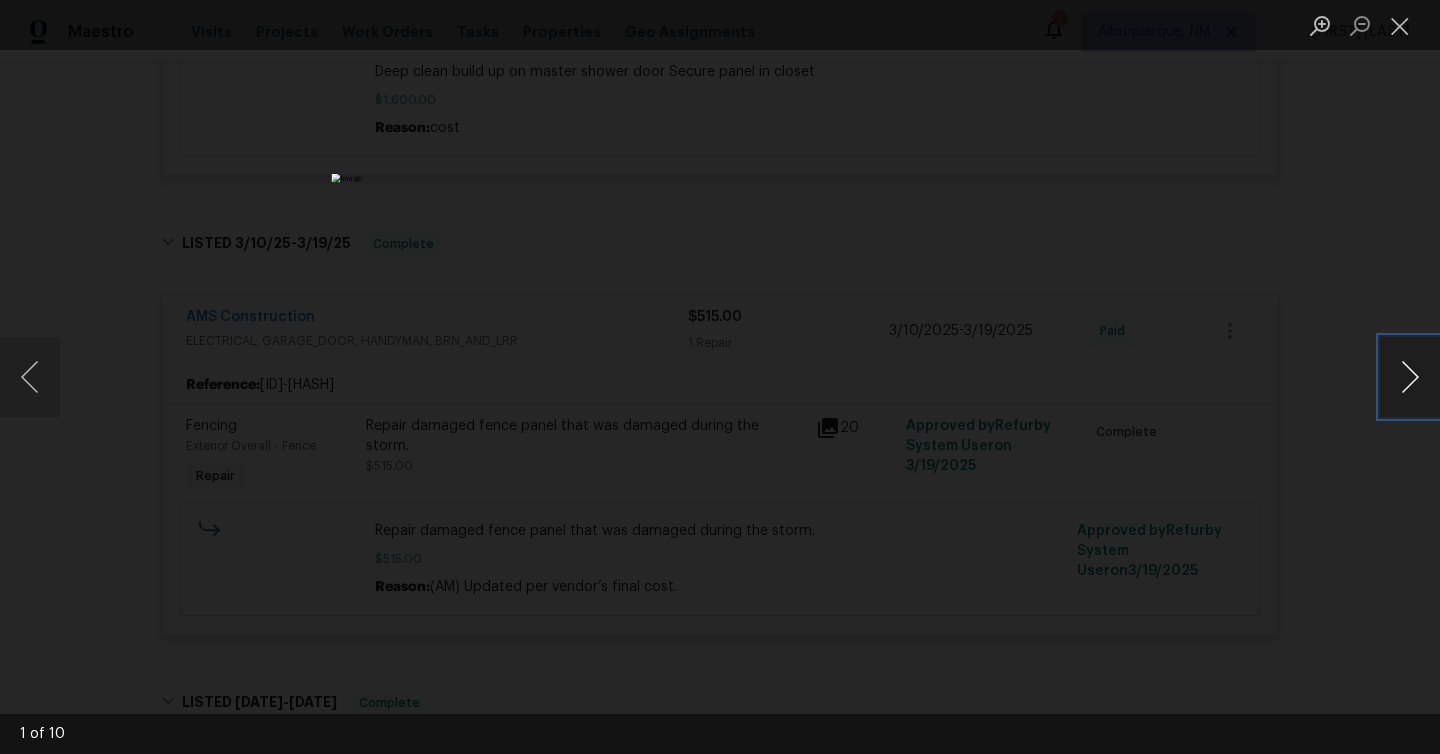 click at bounding box center [1410, 377] 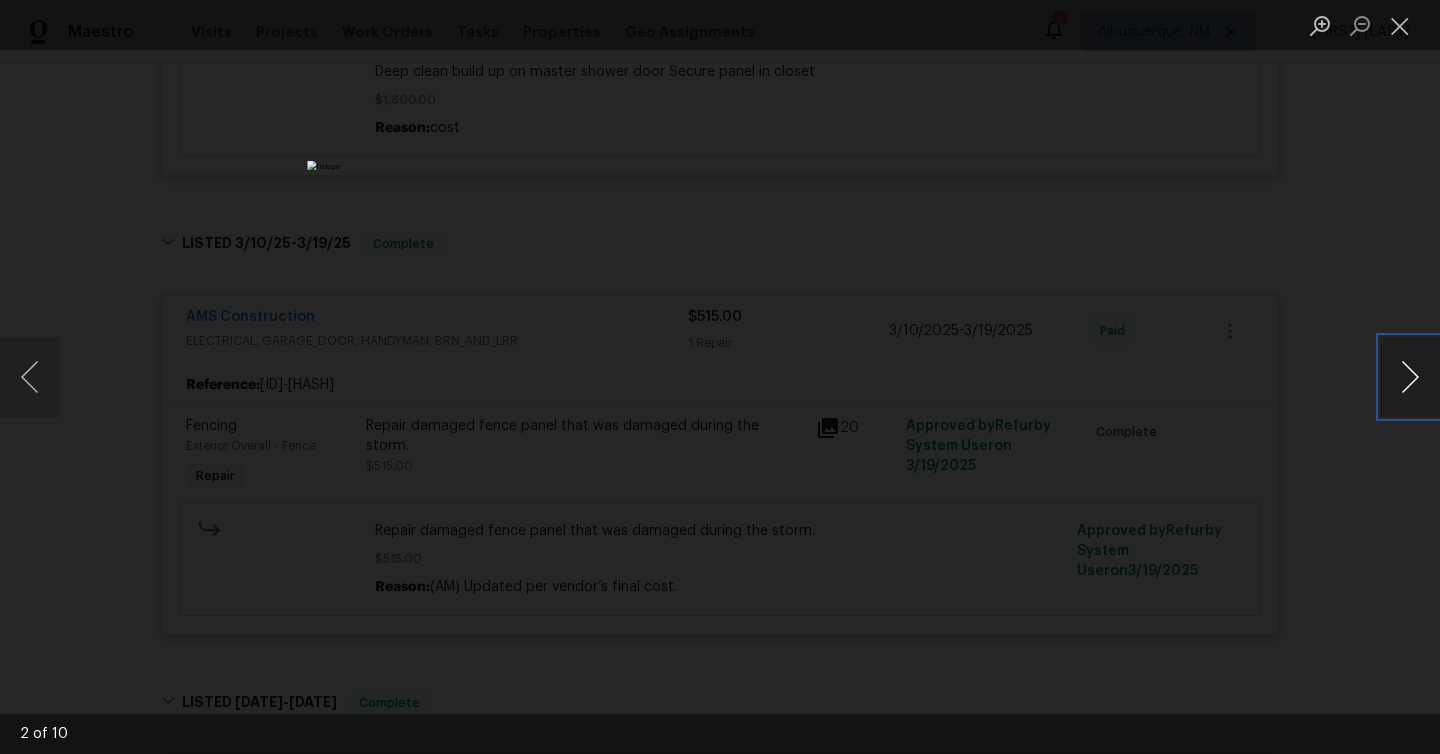 click at bounding box center [1410, 377] 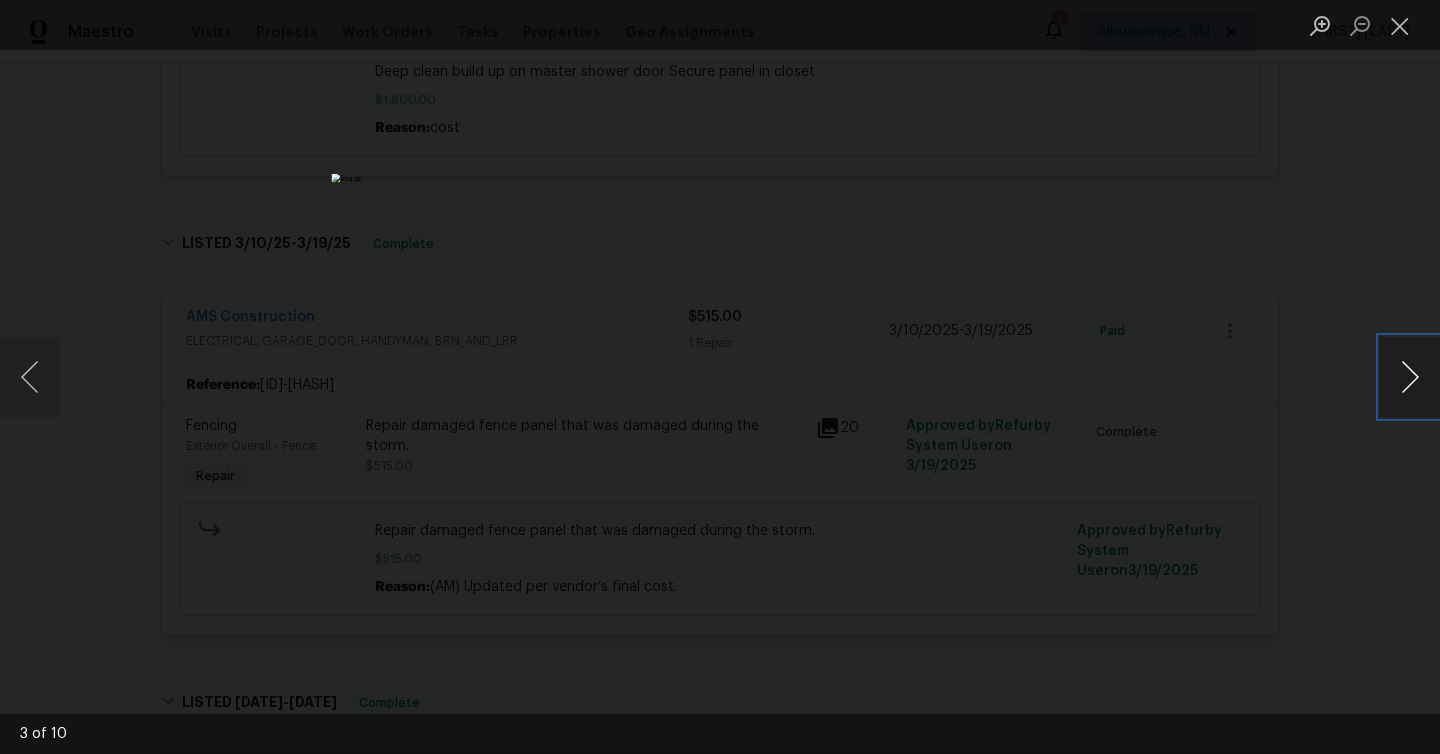 click at bounding box center [1410, 377] 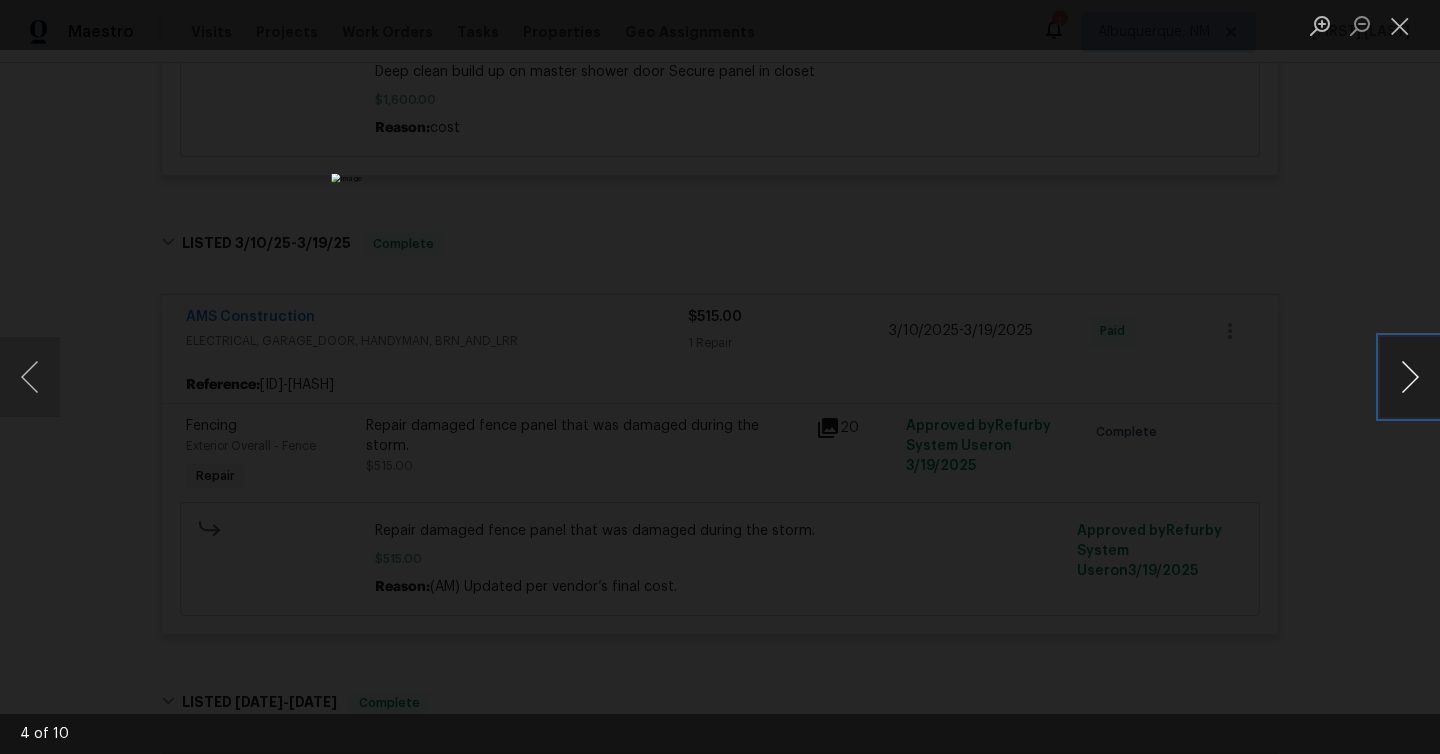 click at bounding box center (1410, 377) 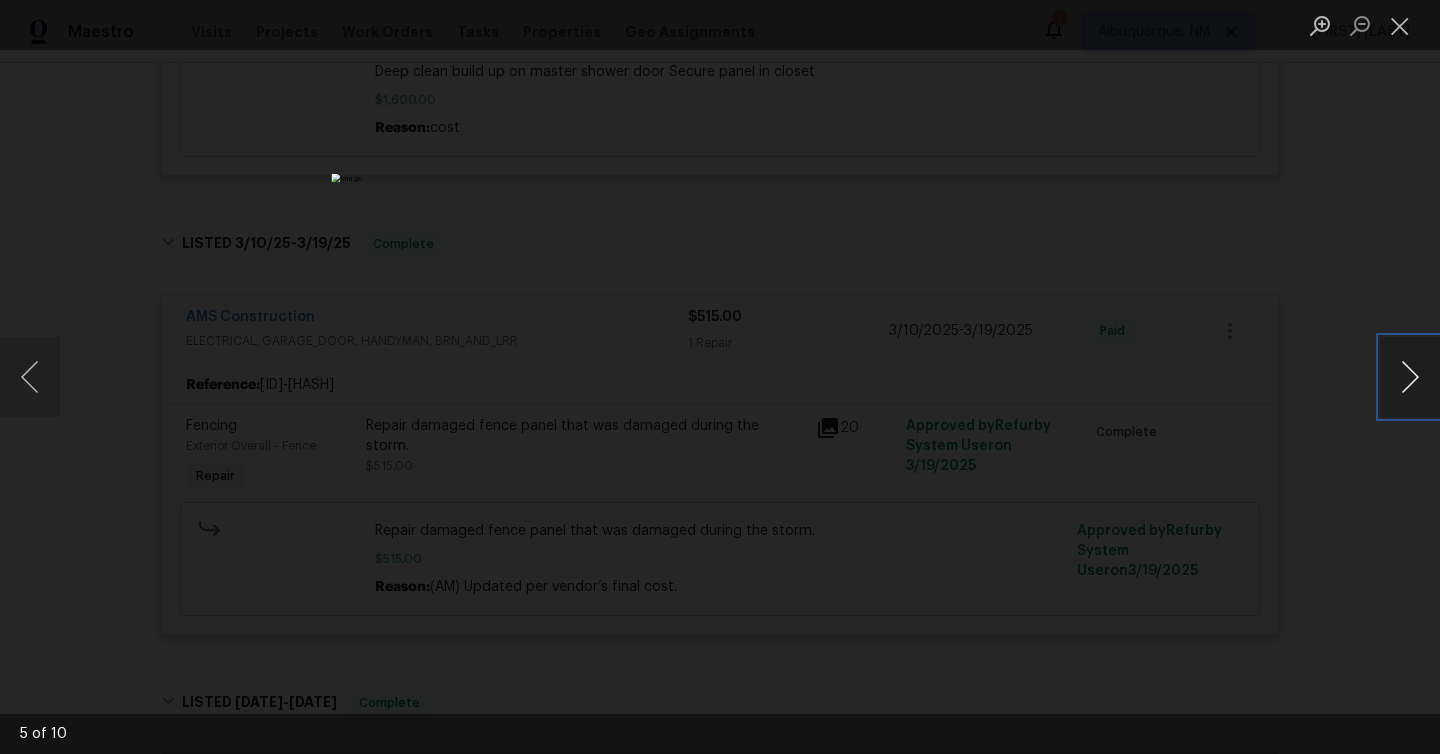 click at bounding box center (1410, 377) 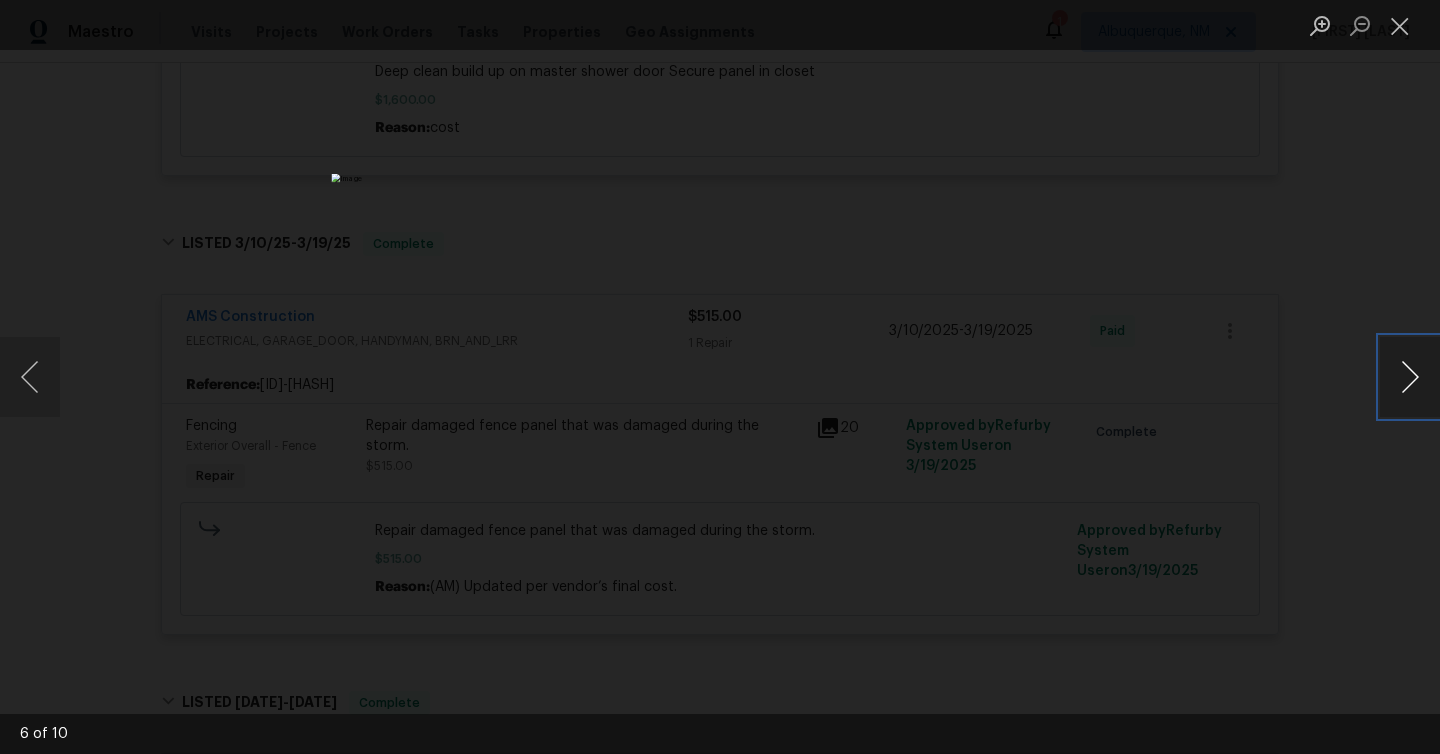 click at bounding box center (1410, 377) 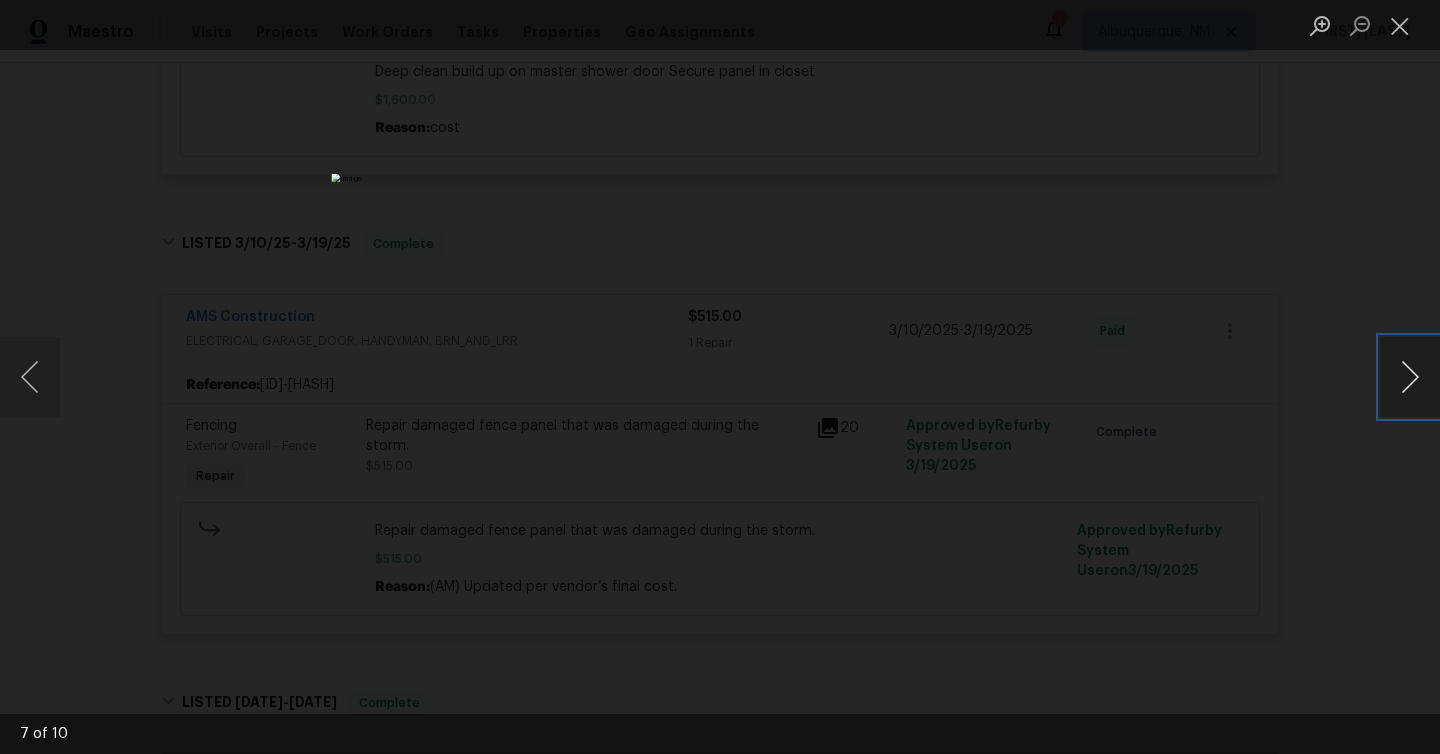 click at bounding box center [1410, 377] 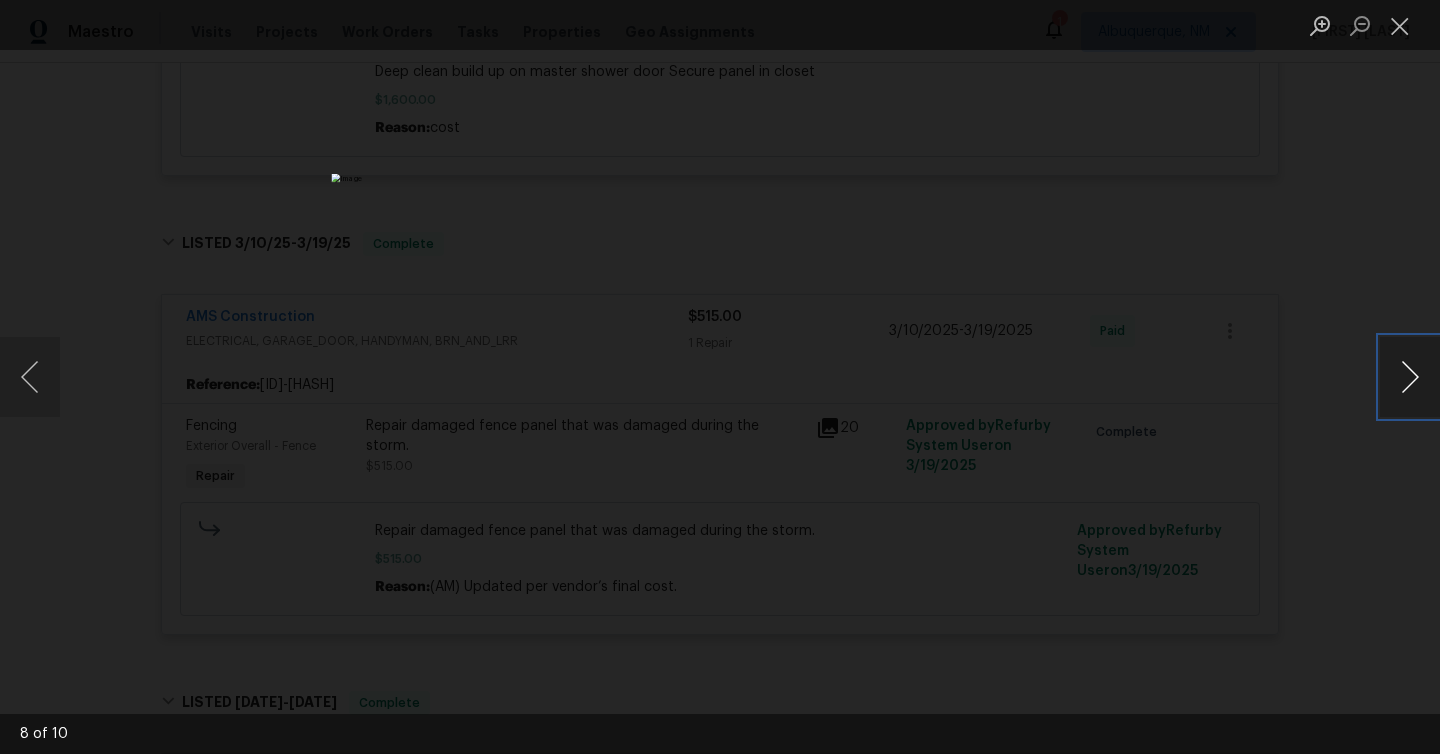 click at bounding box center (1410, 377) 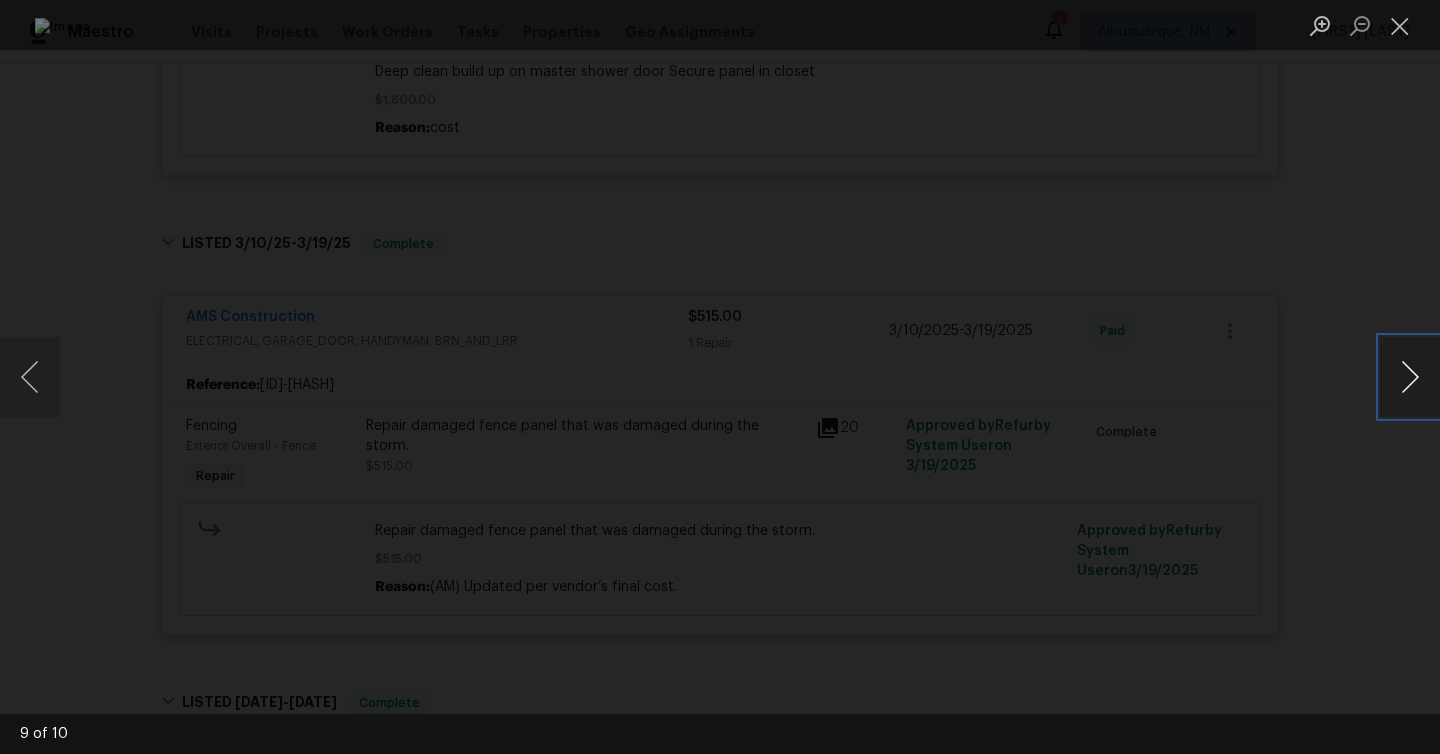 click at bounding box center (1410, 377) 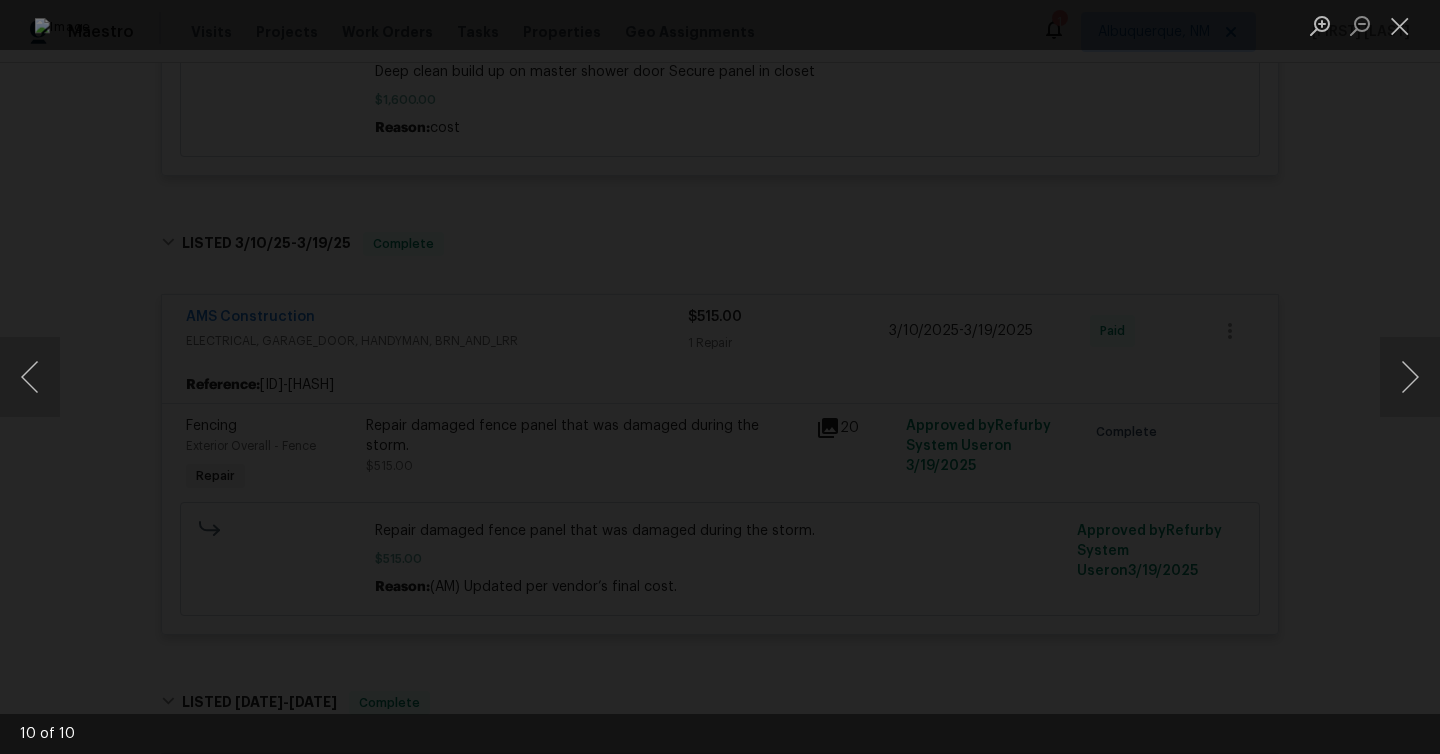 click at bounding box center [720, 377] 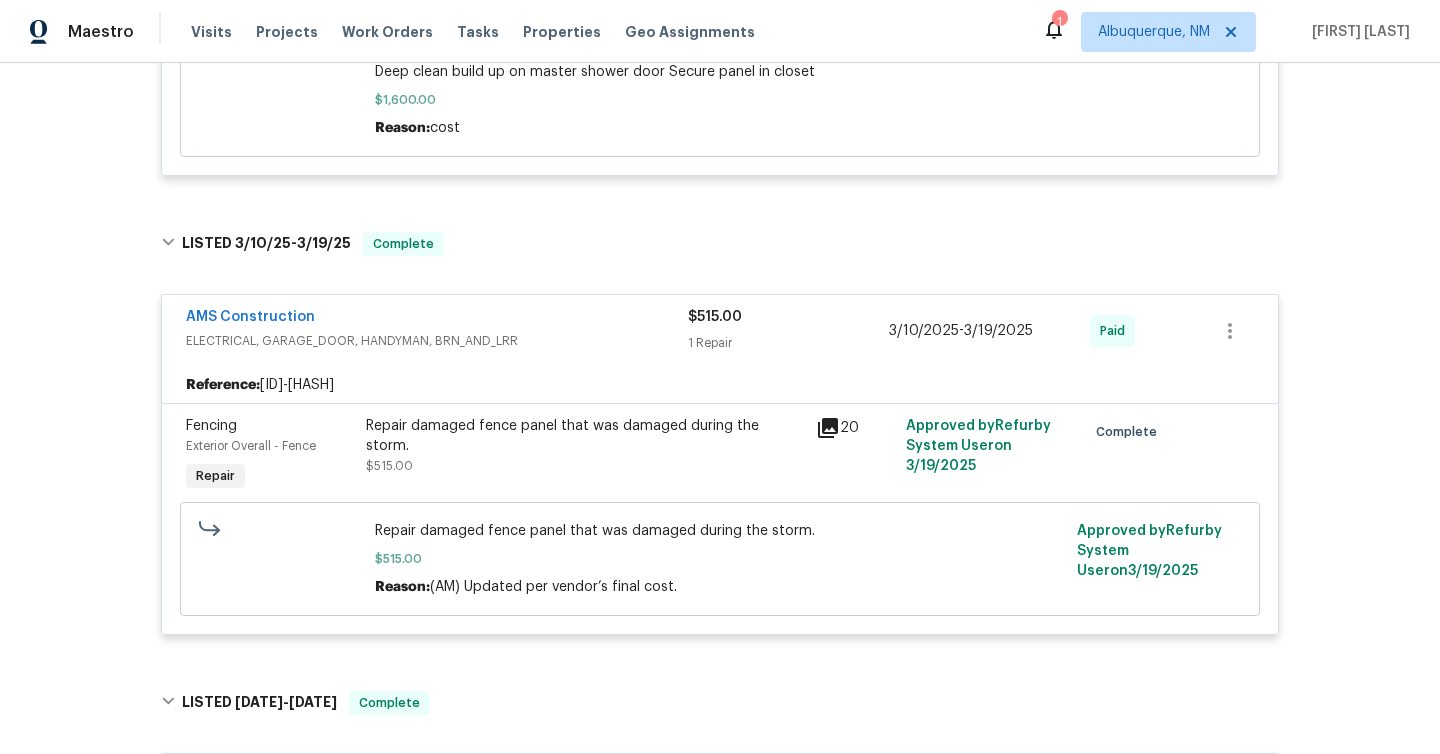 scroll, scrollTop: 1322, scrollLeft: 0, axis: vertical 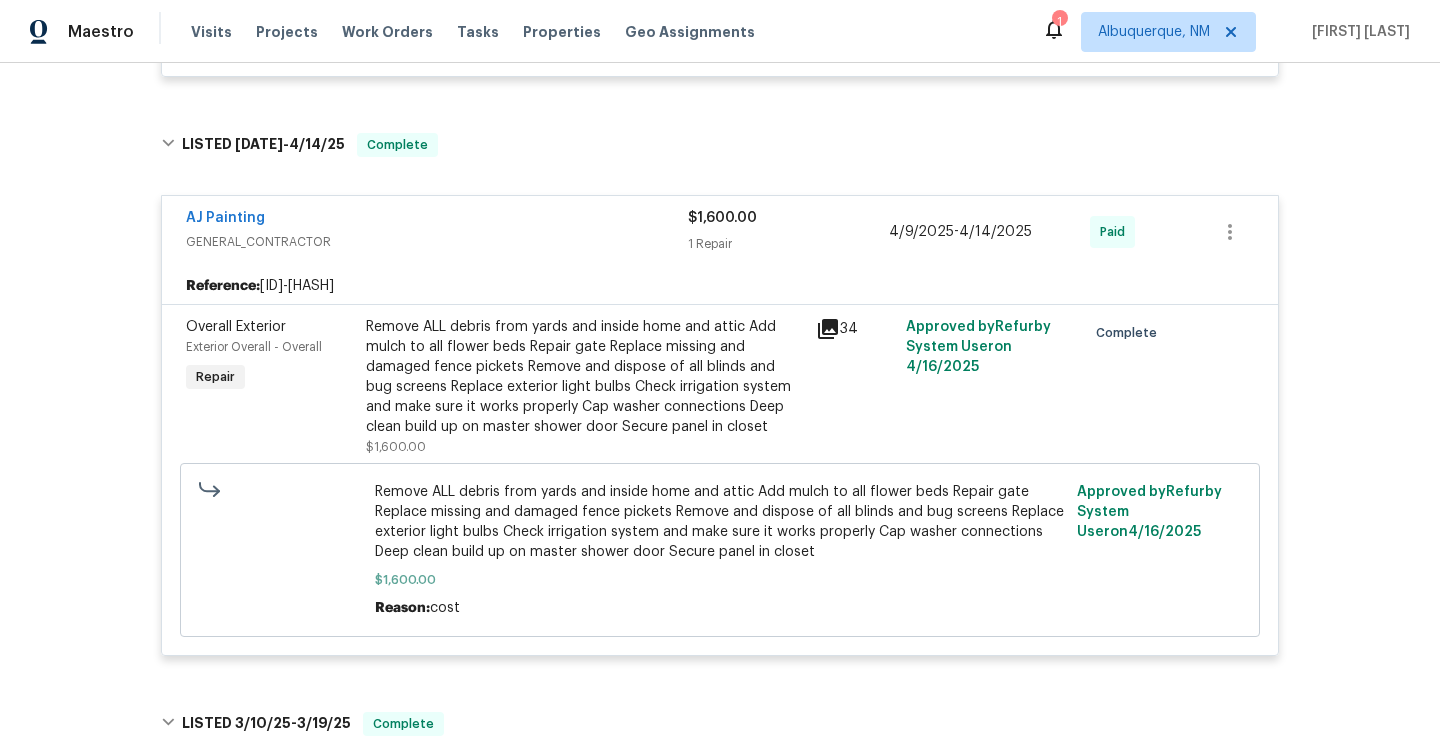 click 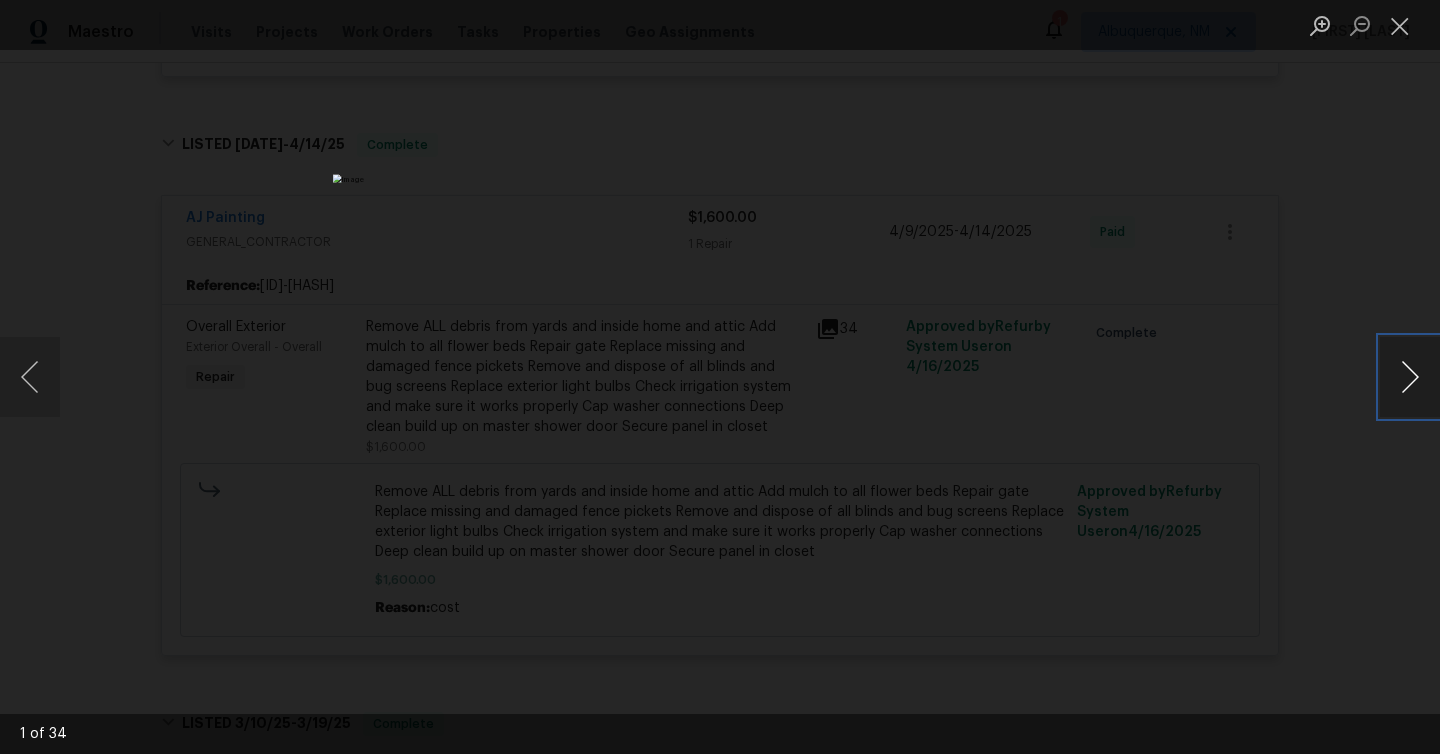 click at bounding box center (1410, 377) 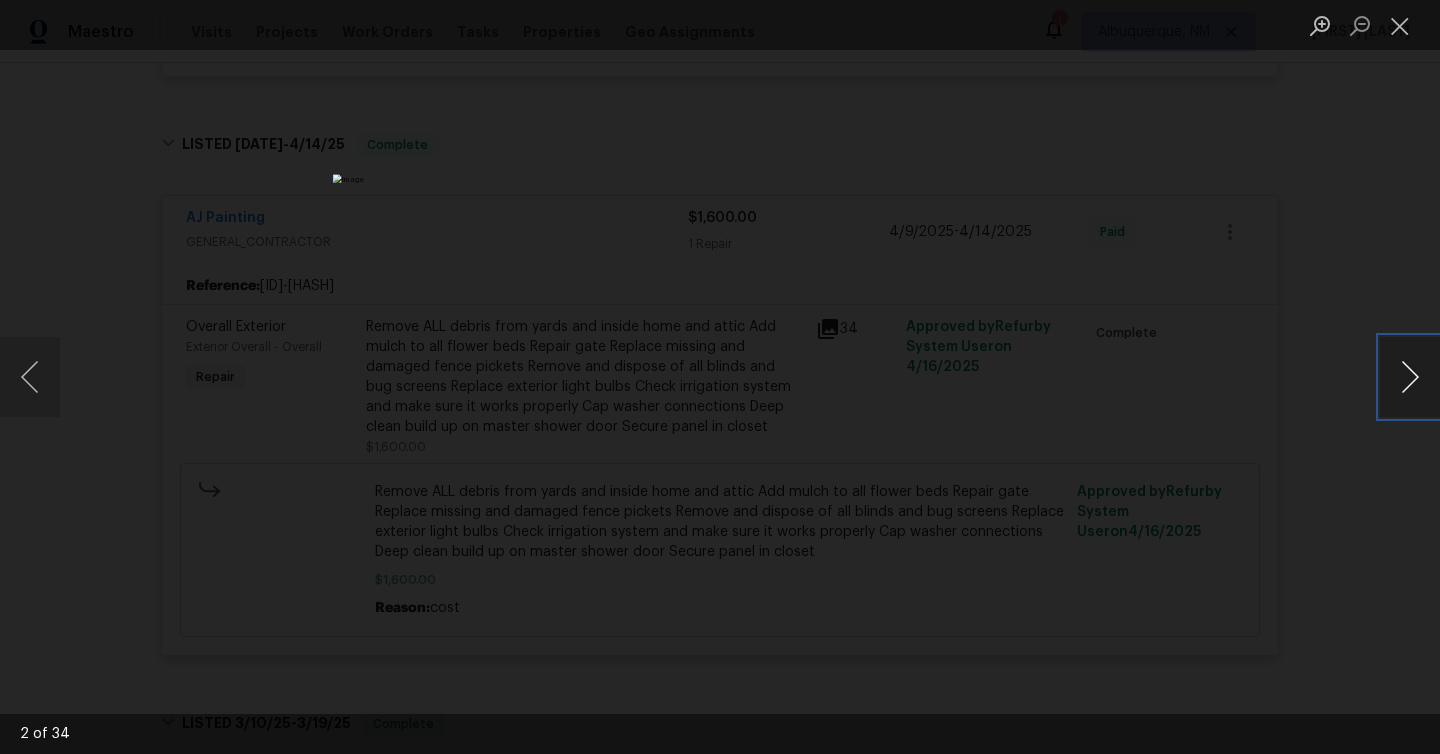 click at bounding box center (1410, 377) 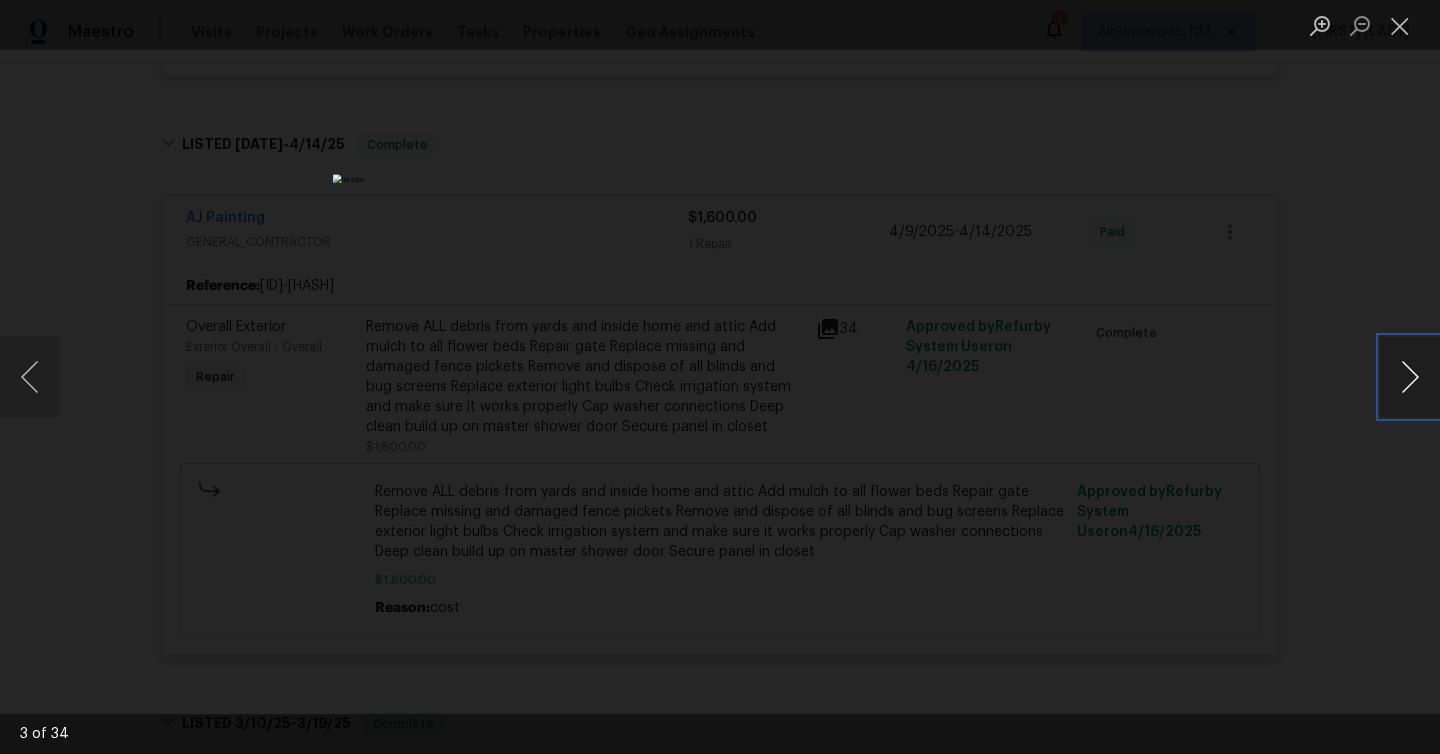 click at bounding box center [1410, 377] 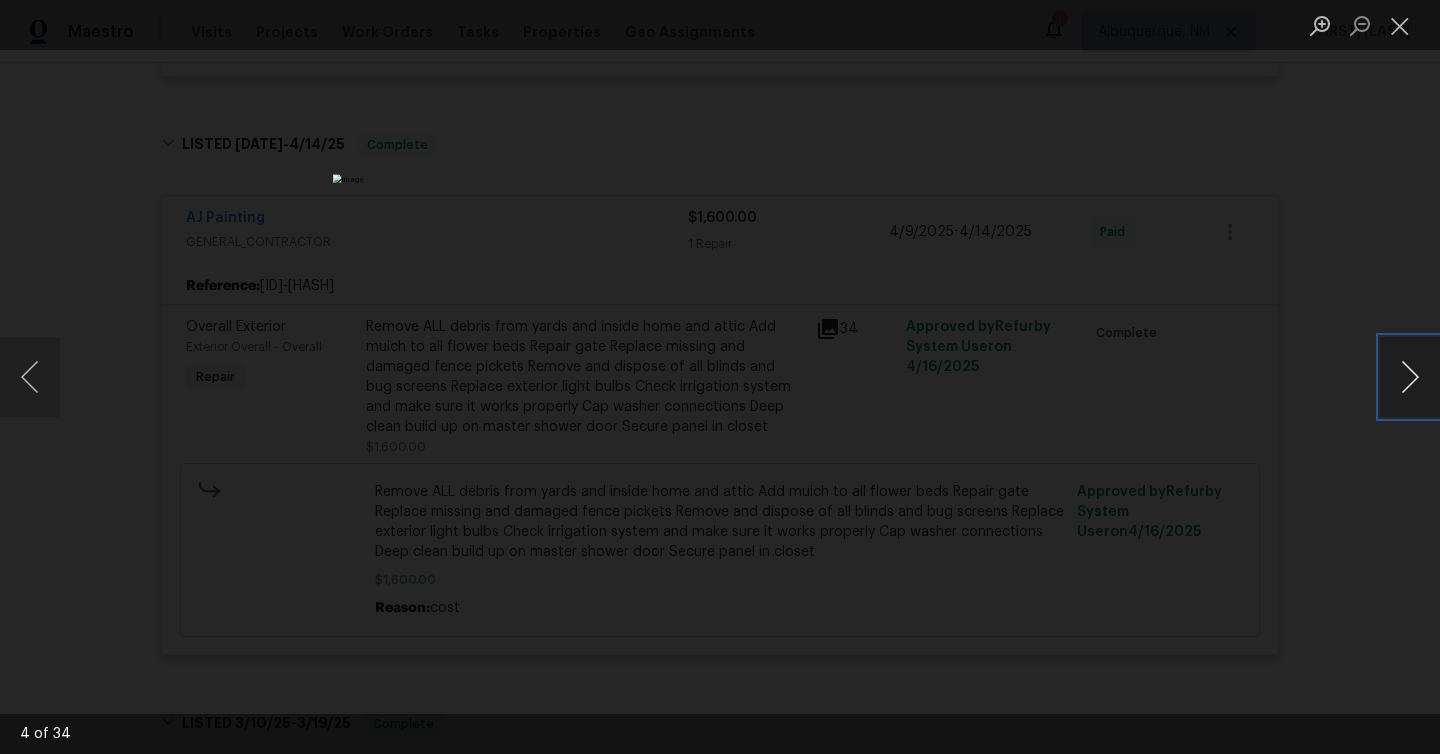 click at bounding box center [1410, 377] 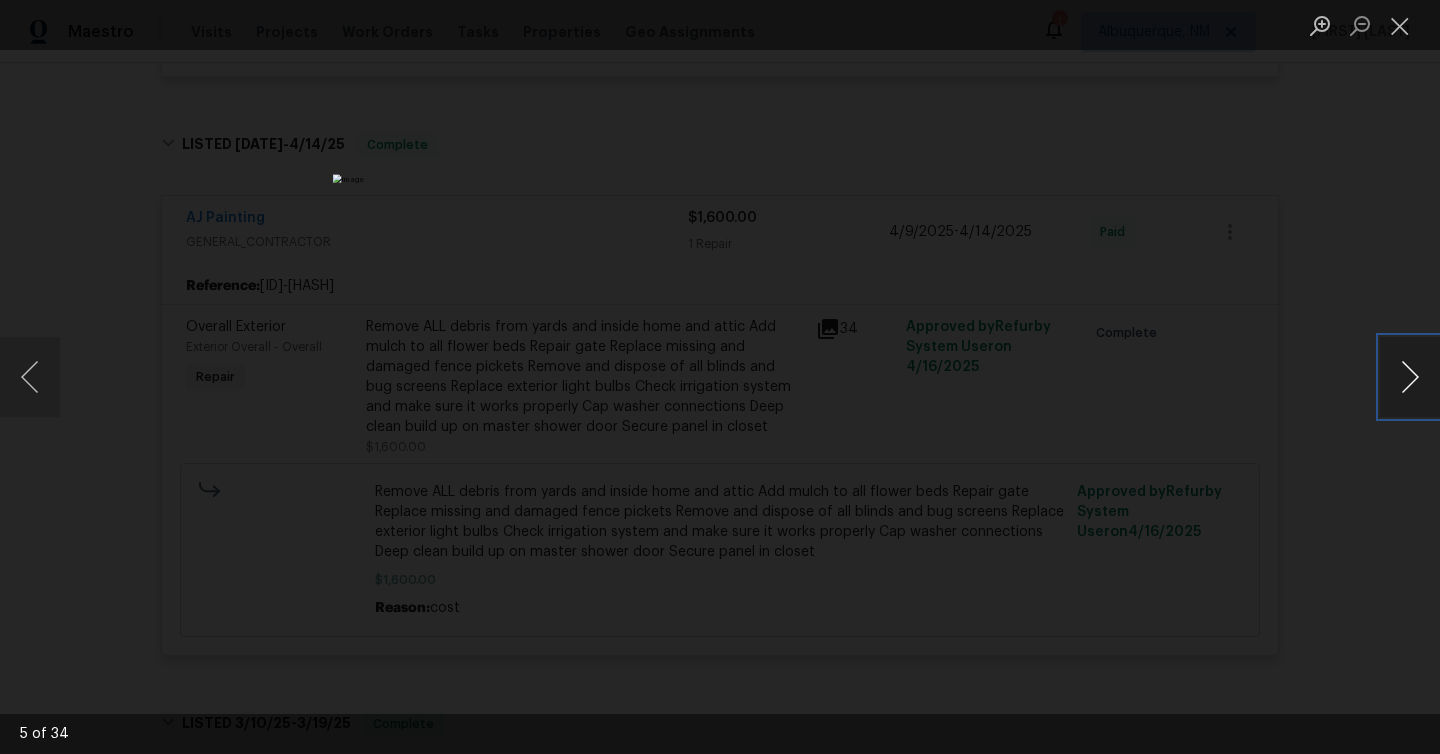 click at bounding box center [1410, 377] 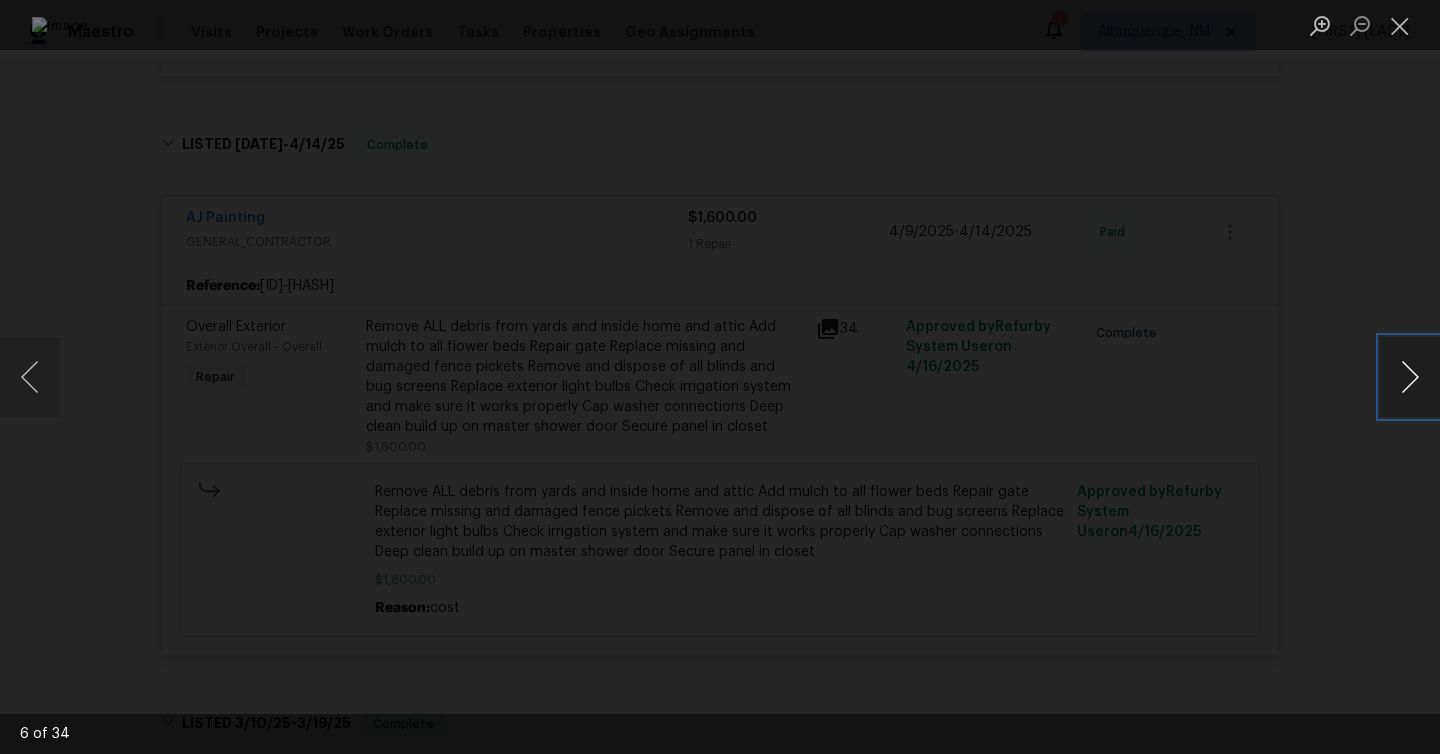 click at bounding box center (1410, 377) 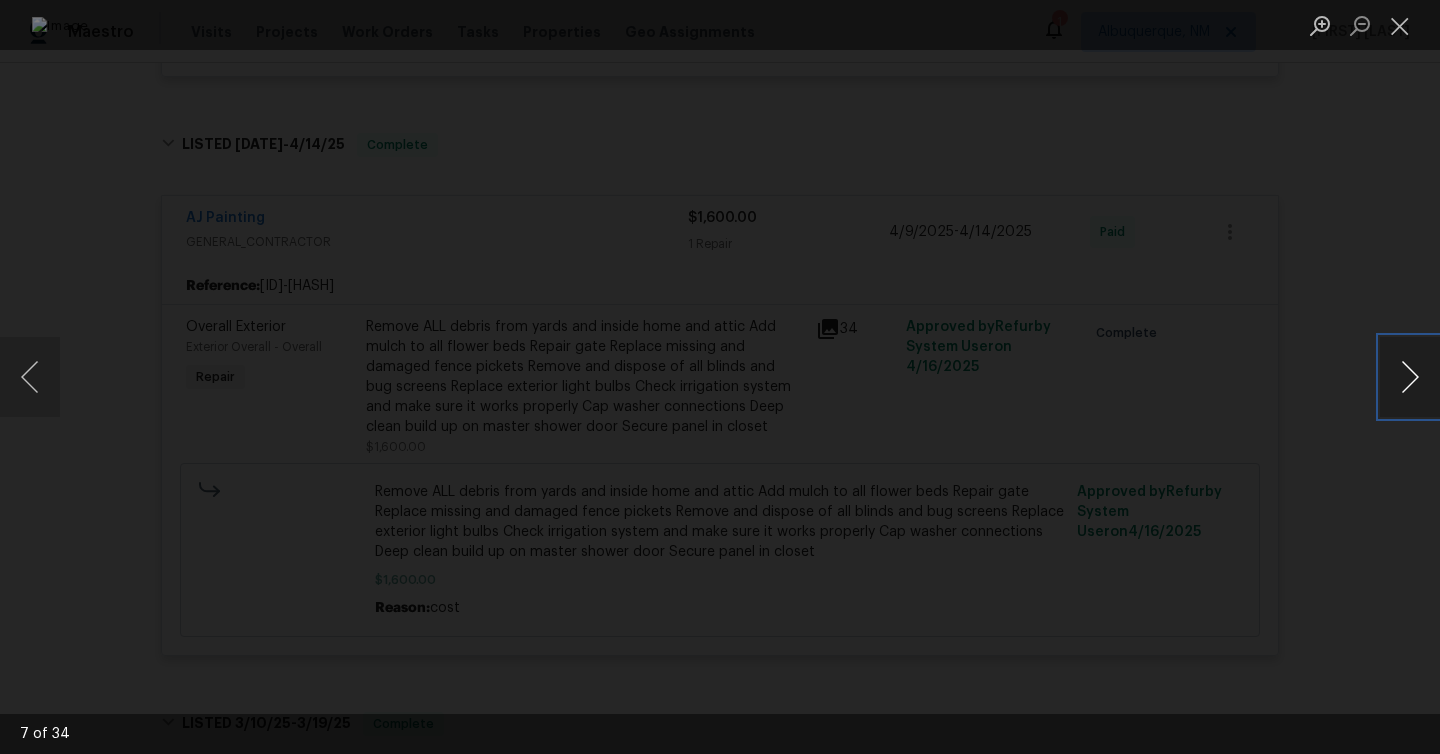 click at bounding box center [1410, 377] 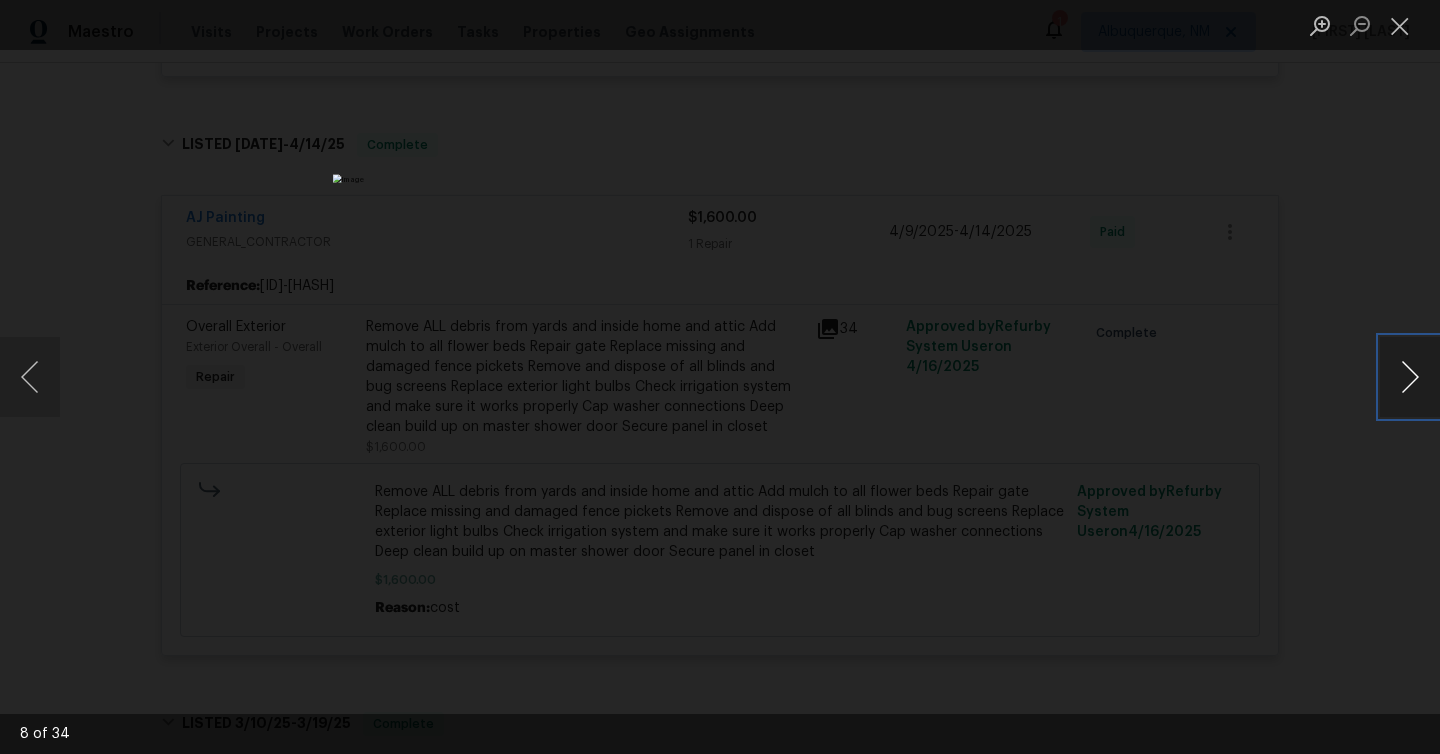 click at bounding box center [1410, 377] 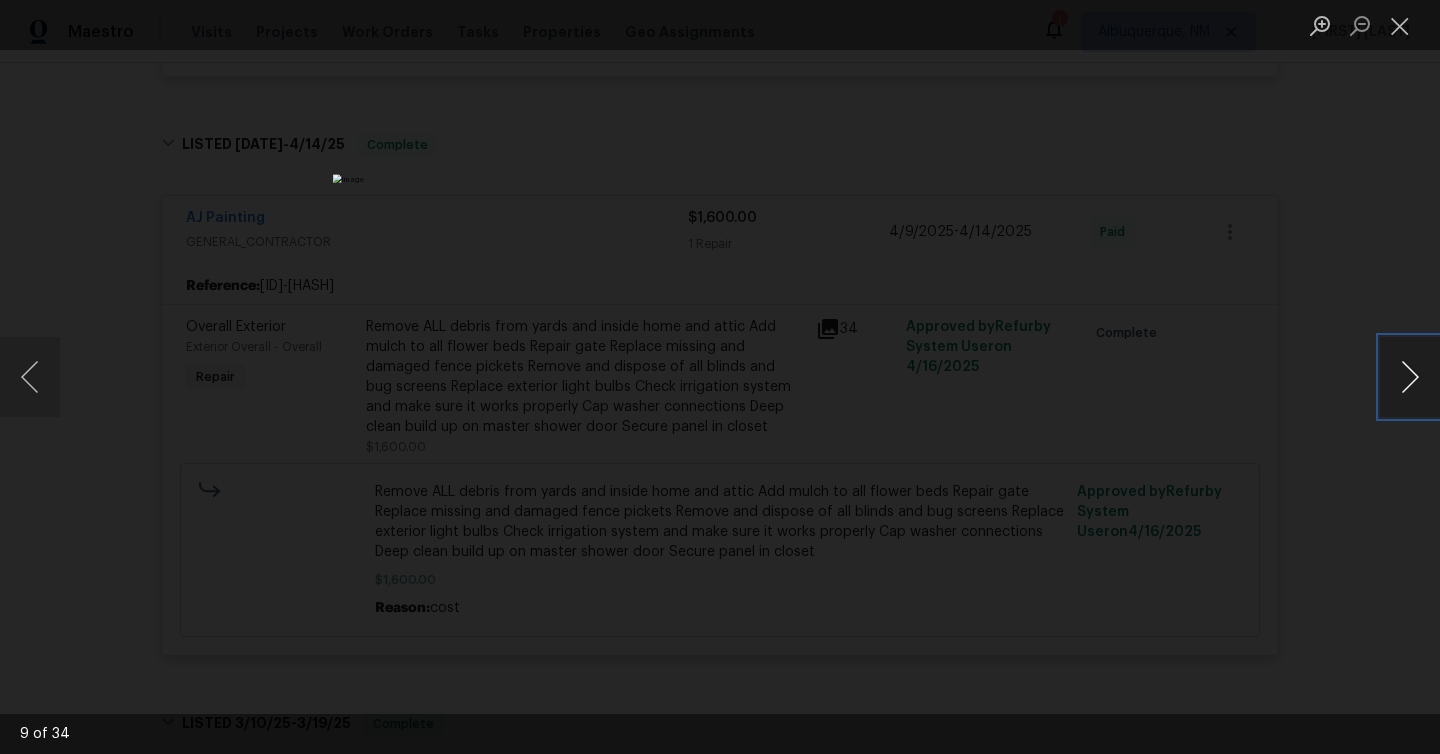click at bounding box center [1410, 377] 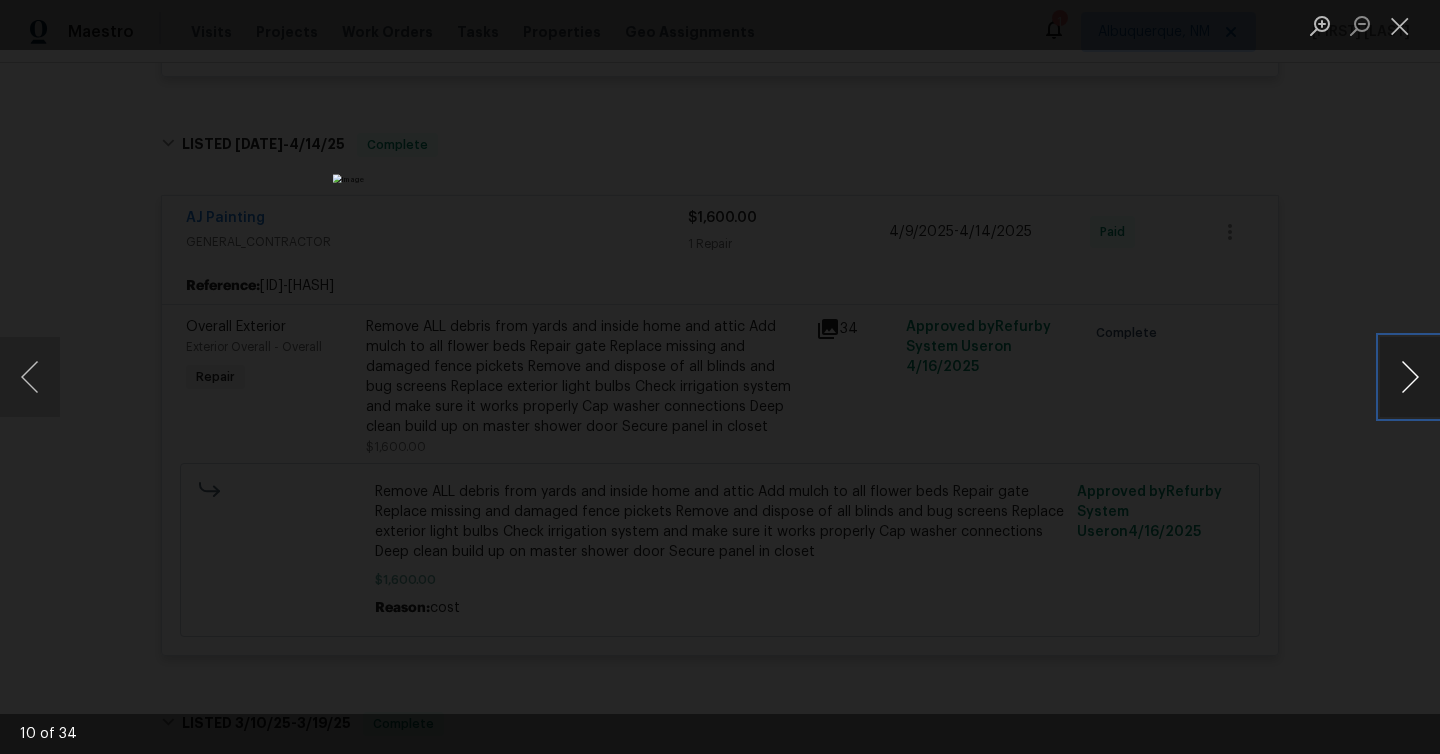 click at bounding box center (1410, 377) 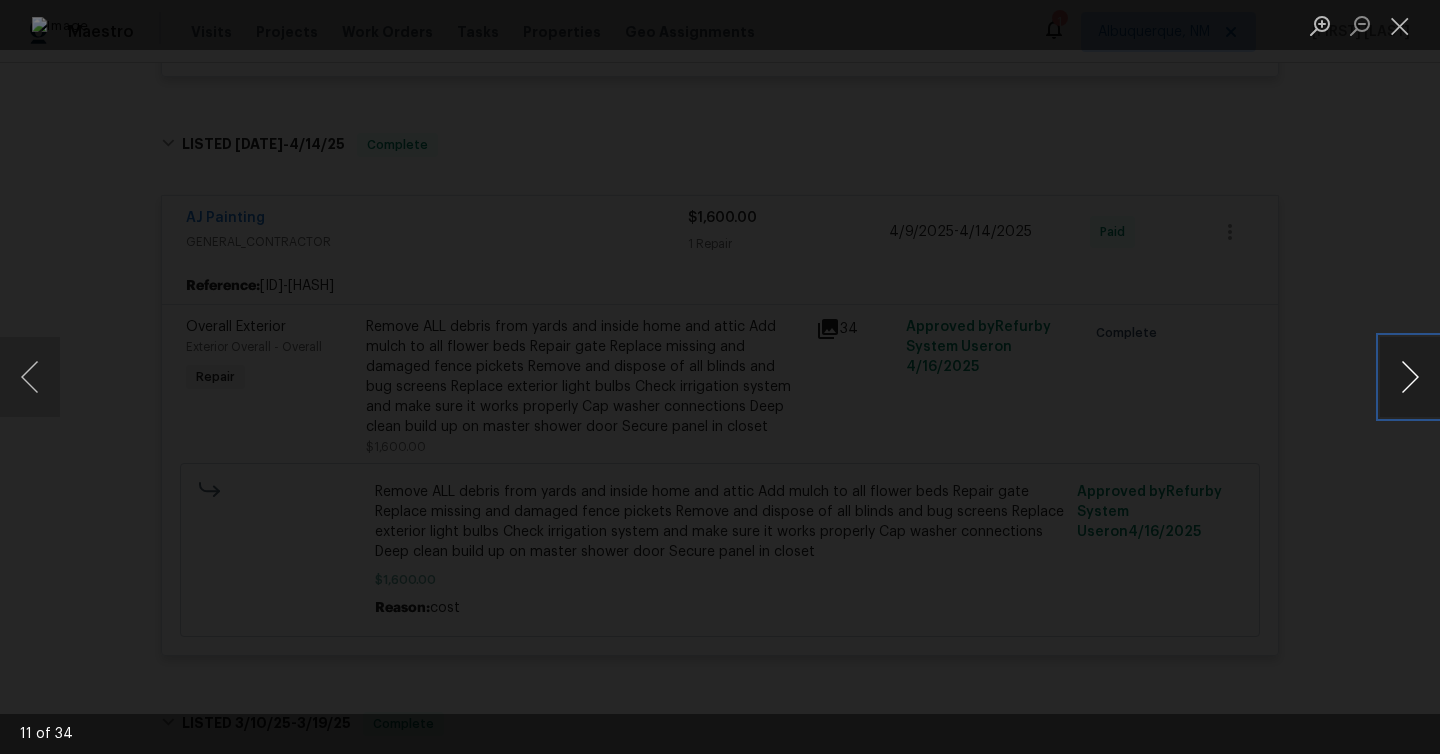 click at bounding box center (1410, 377) 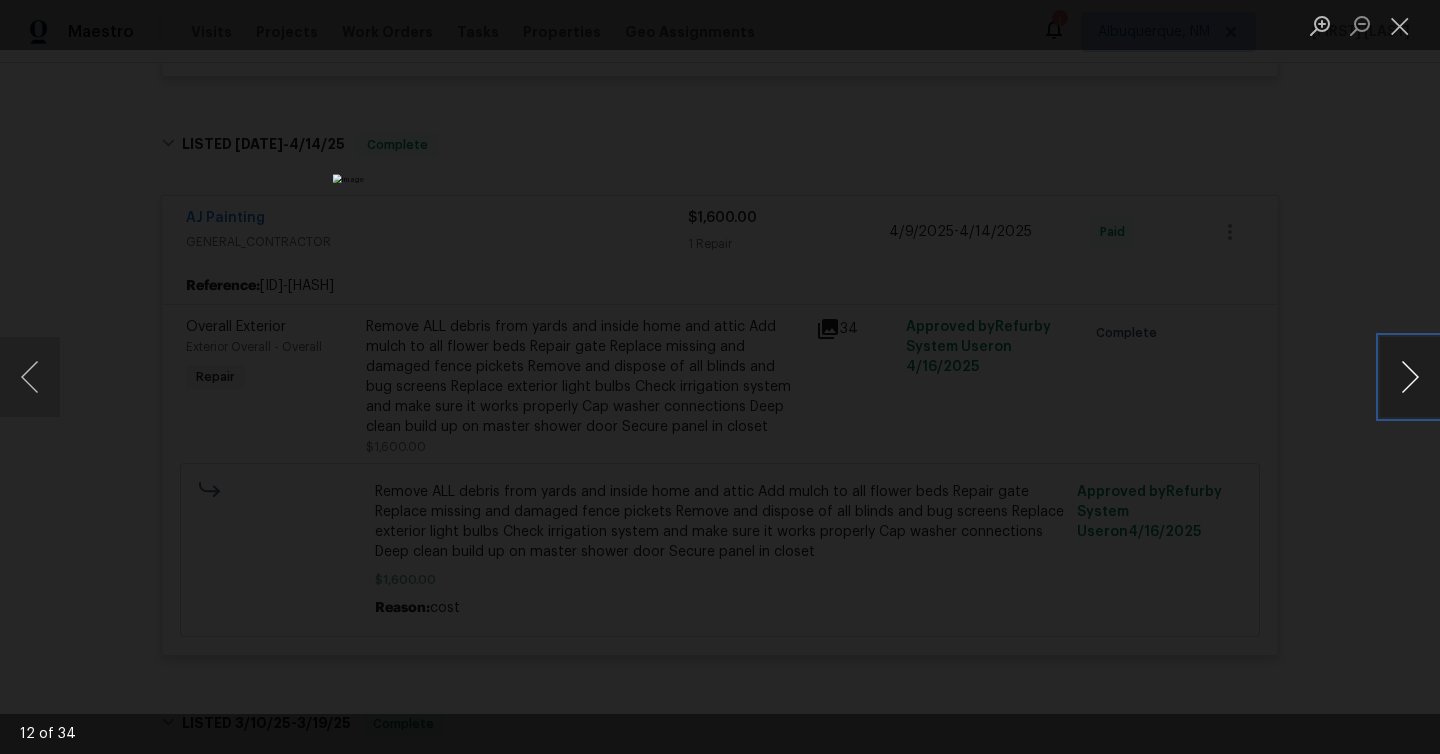 click at bounding box center (1410, 377) 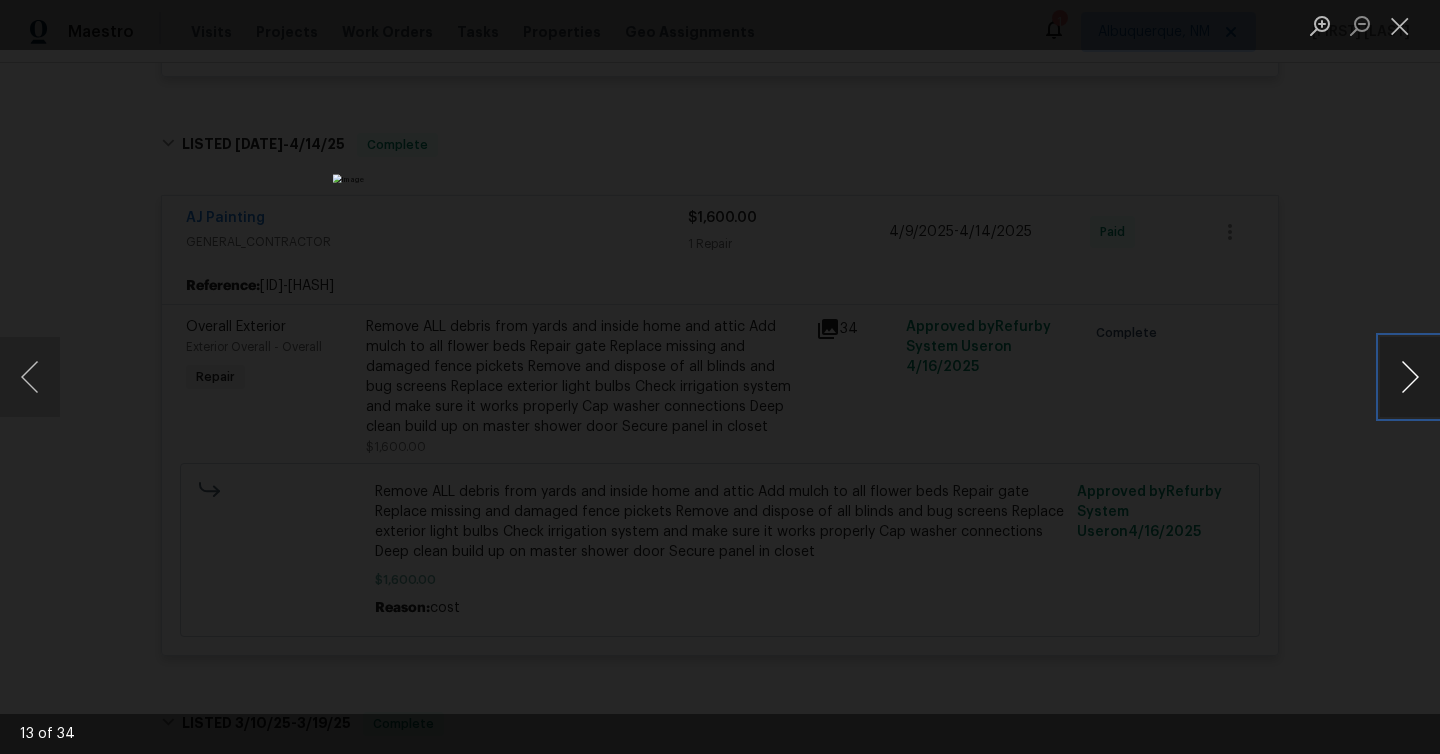 click at bounding box center (1410, 377) 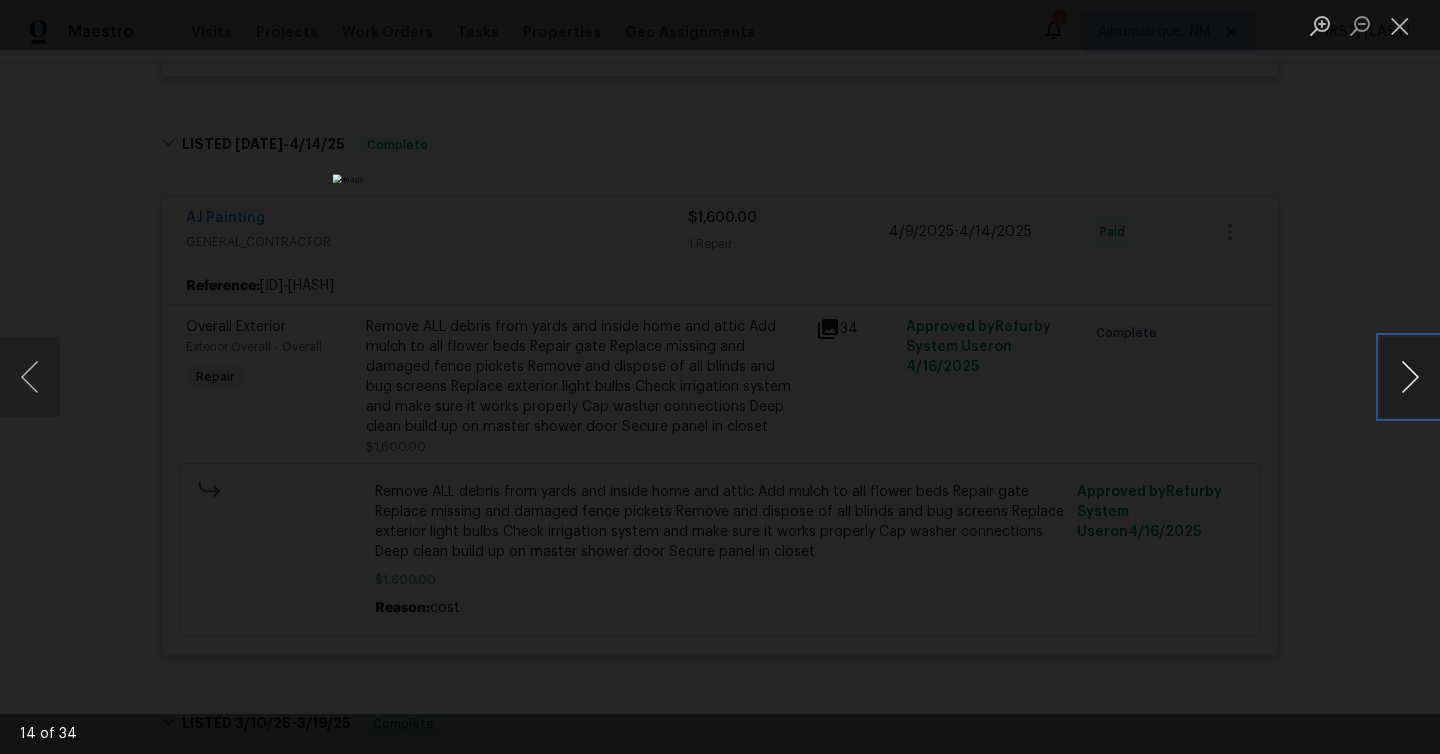 click at bounding box center (1410, 377) 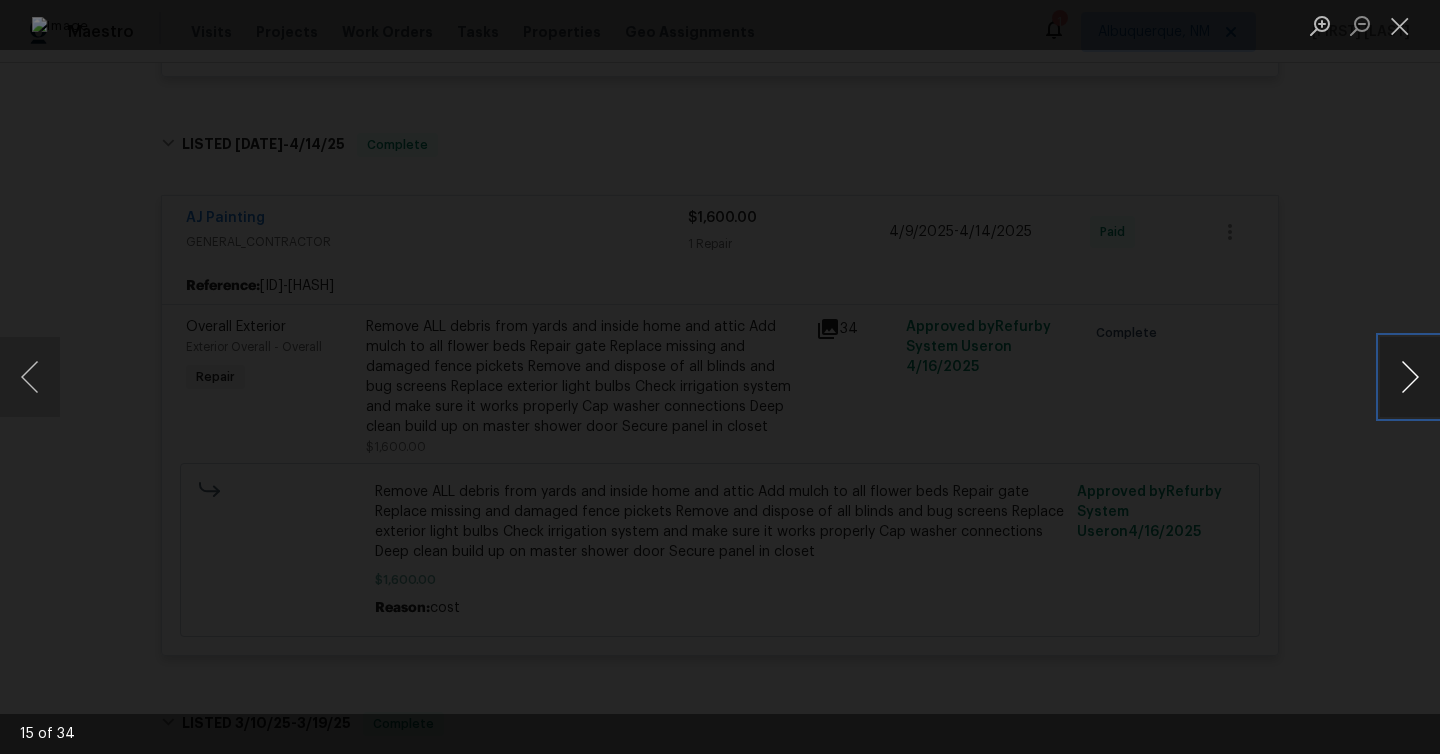 click at bounding box center [1410, 377] 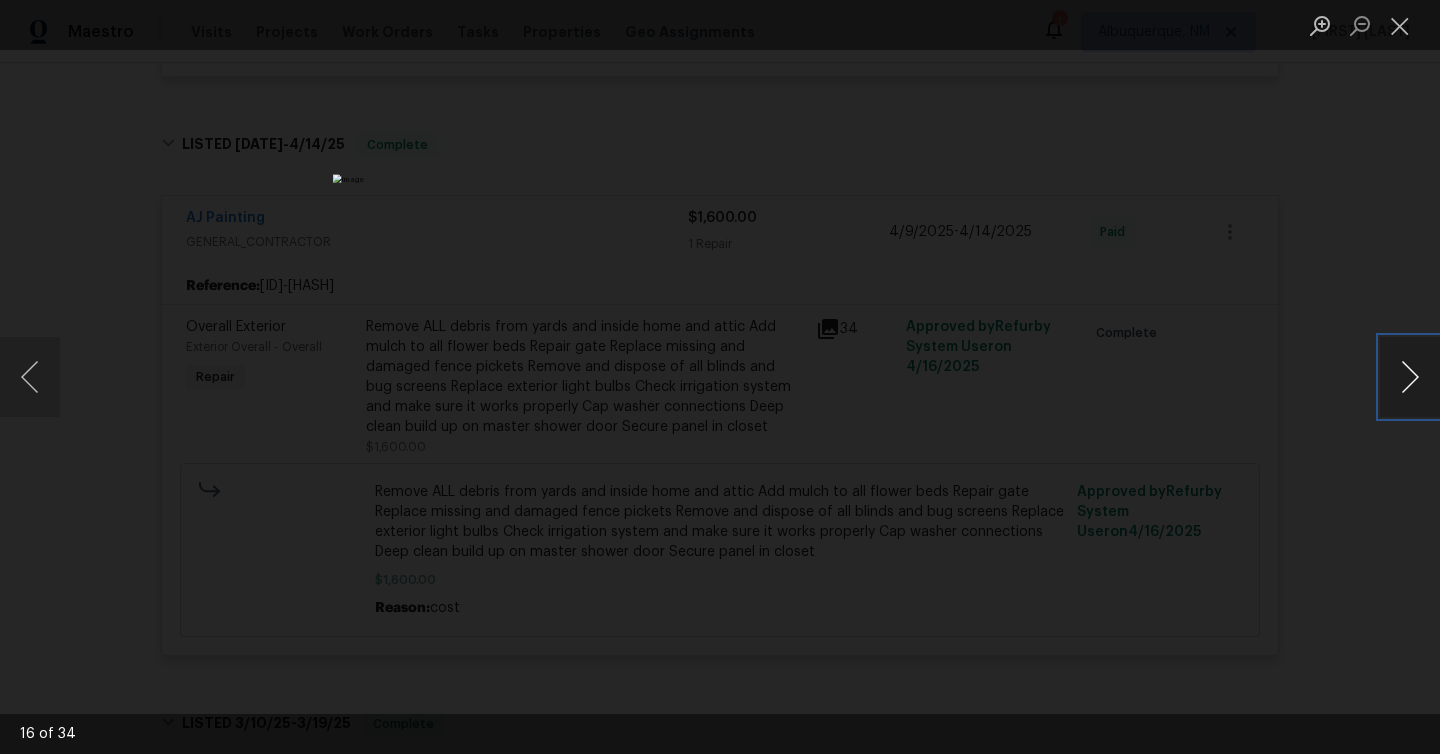 click at bounding box center [1410, 377] 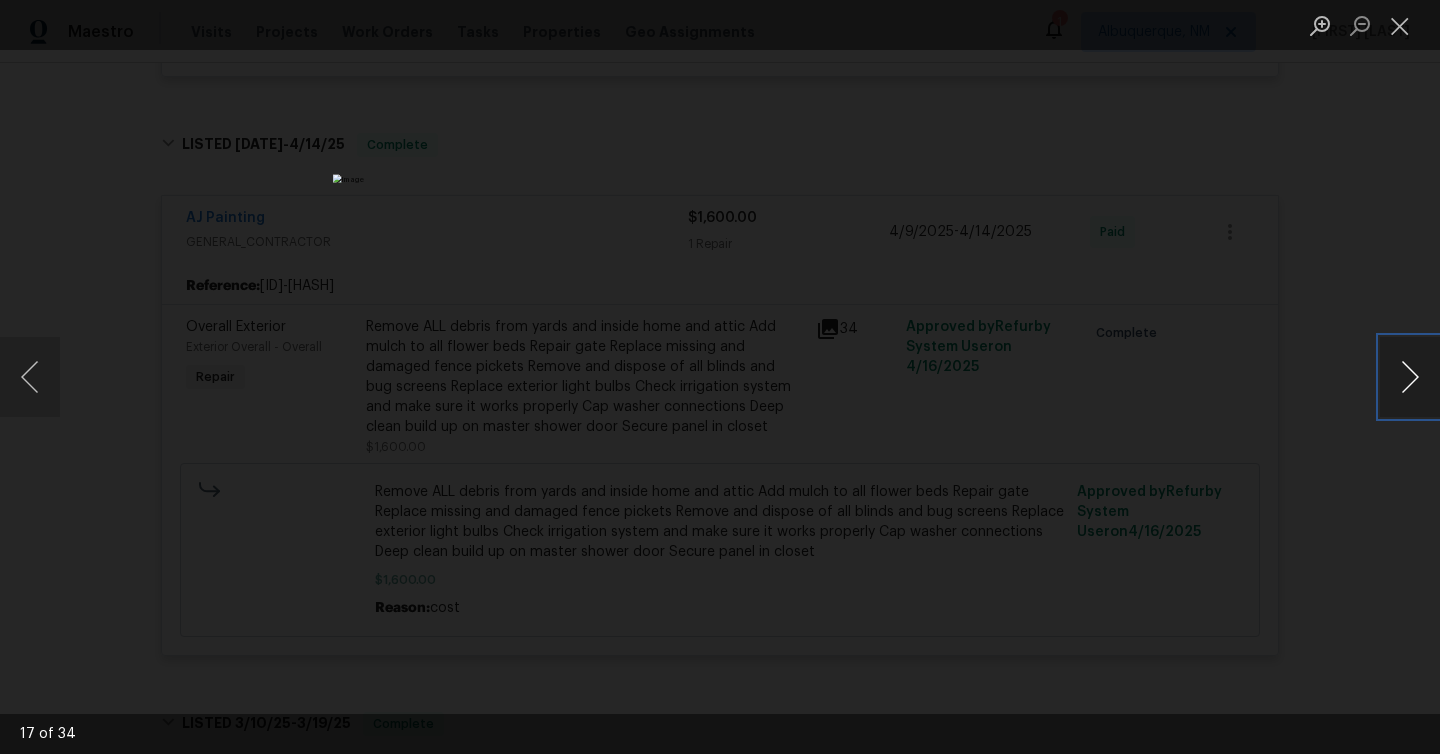 click at bounding box center (1410, 377) 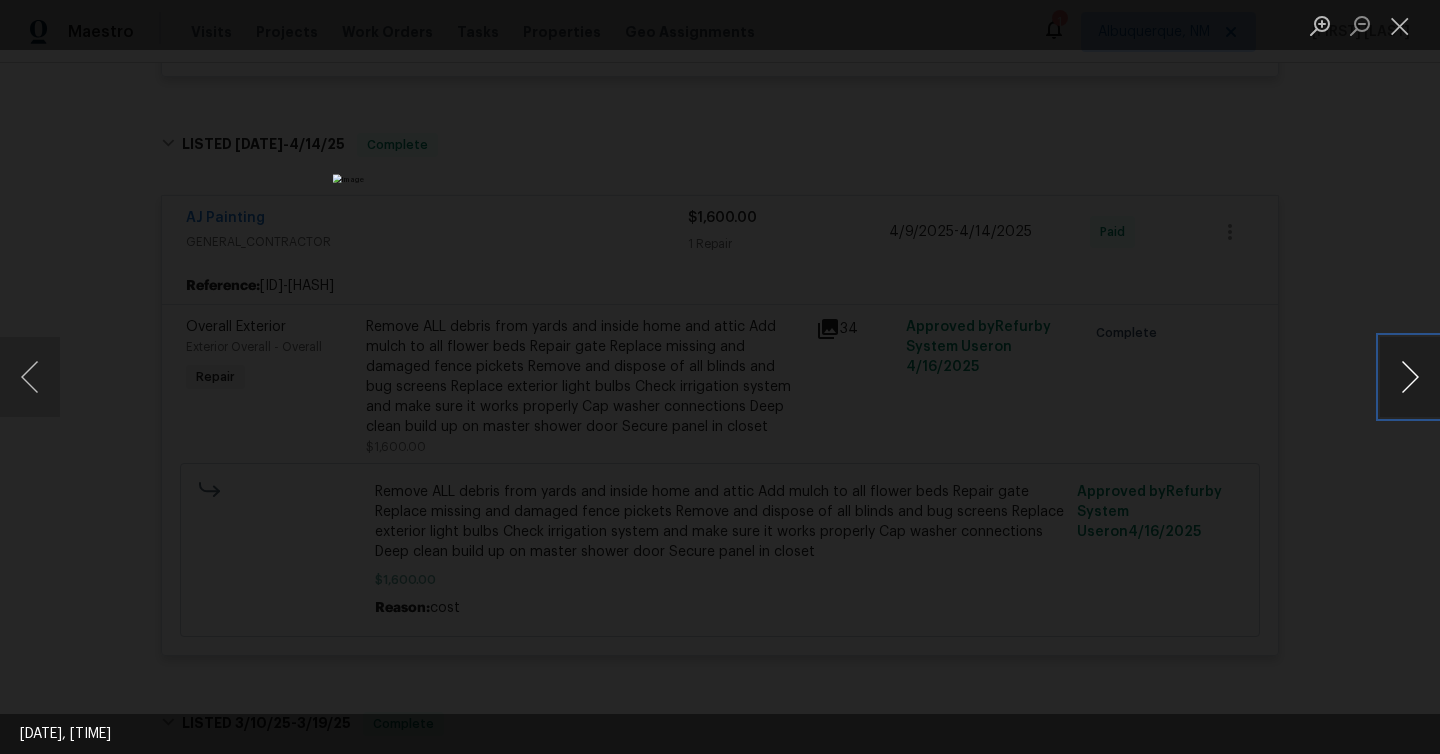 click at bounding box center (1410, 377) 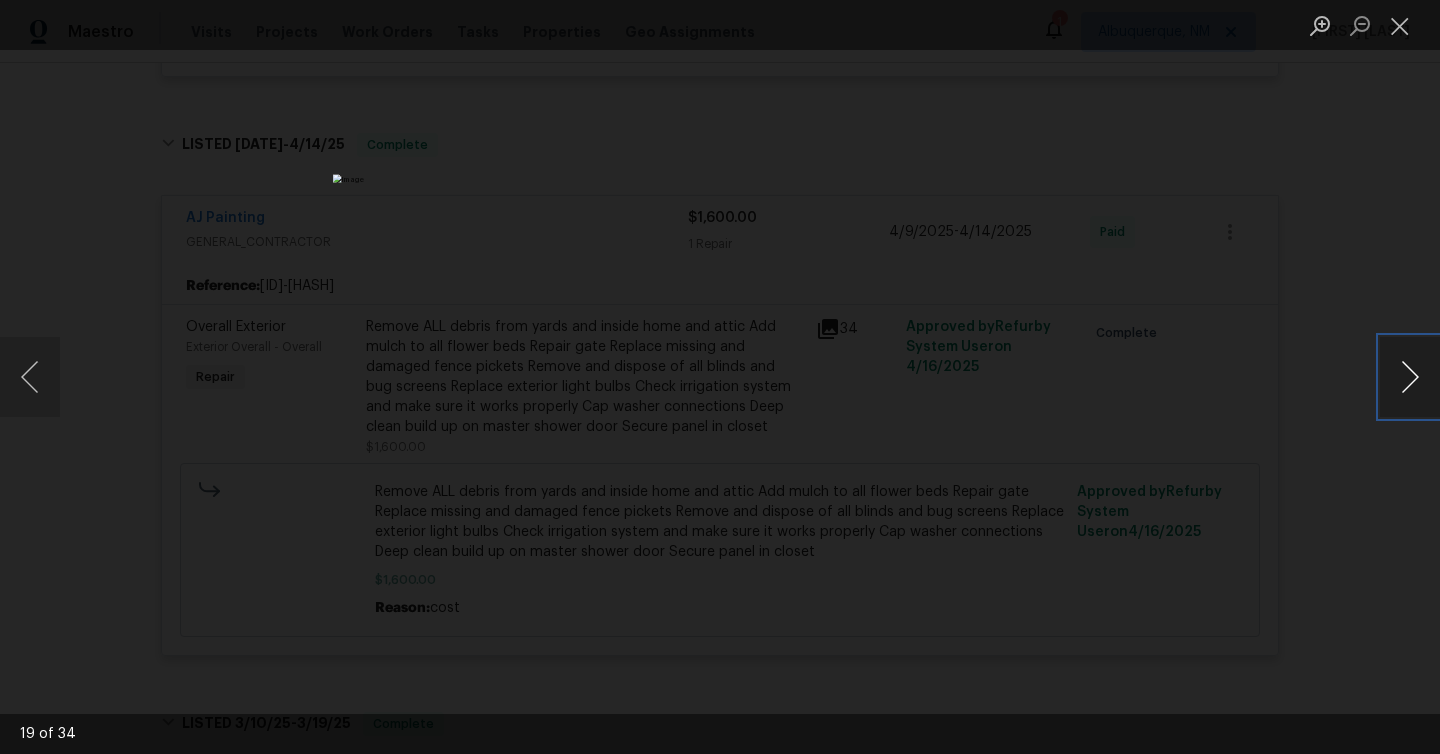 click at bounding box center (1410, 377) 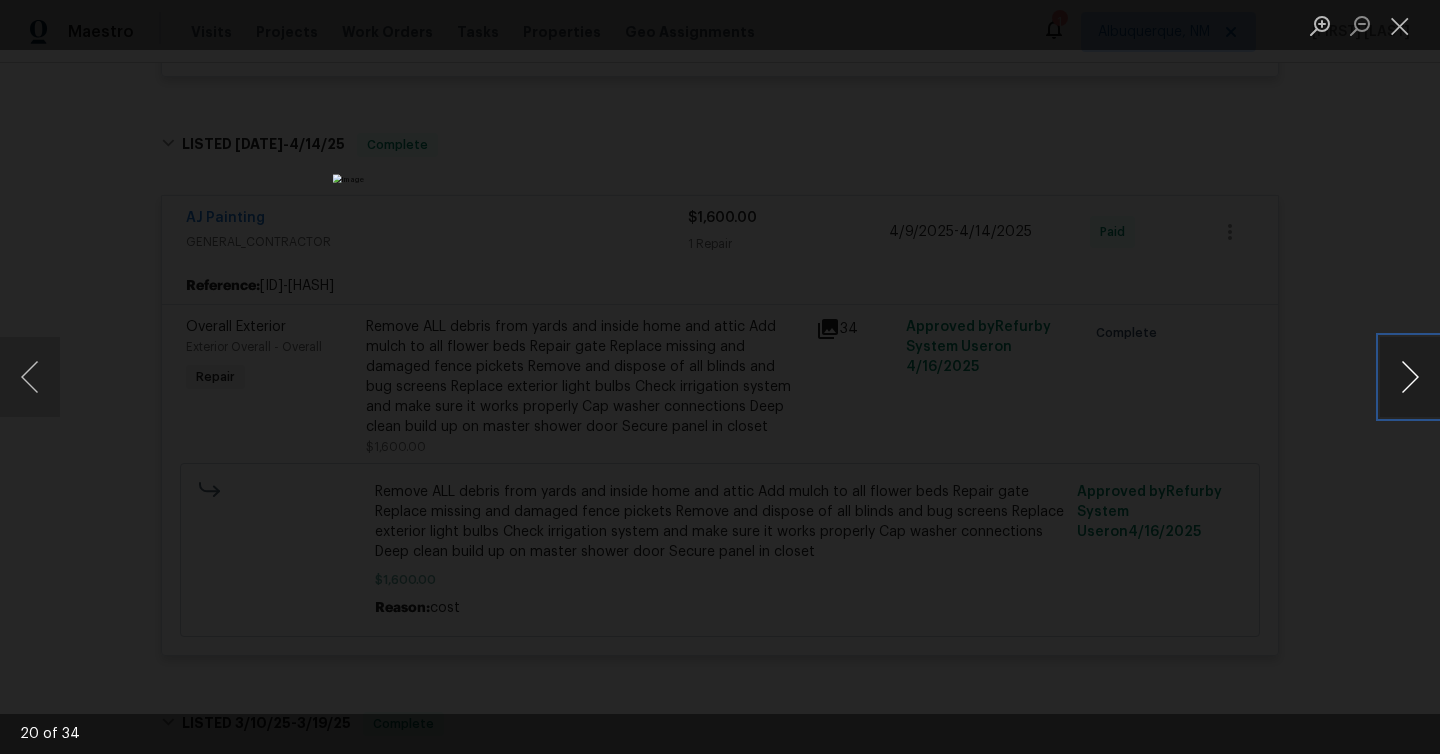 click at bounding box center (1410, 377) 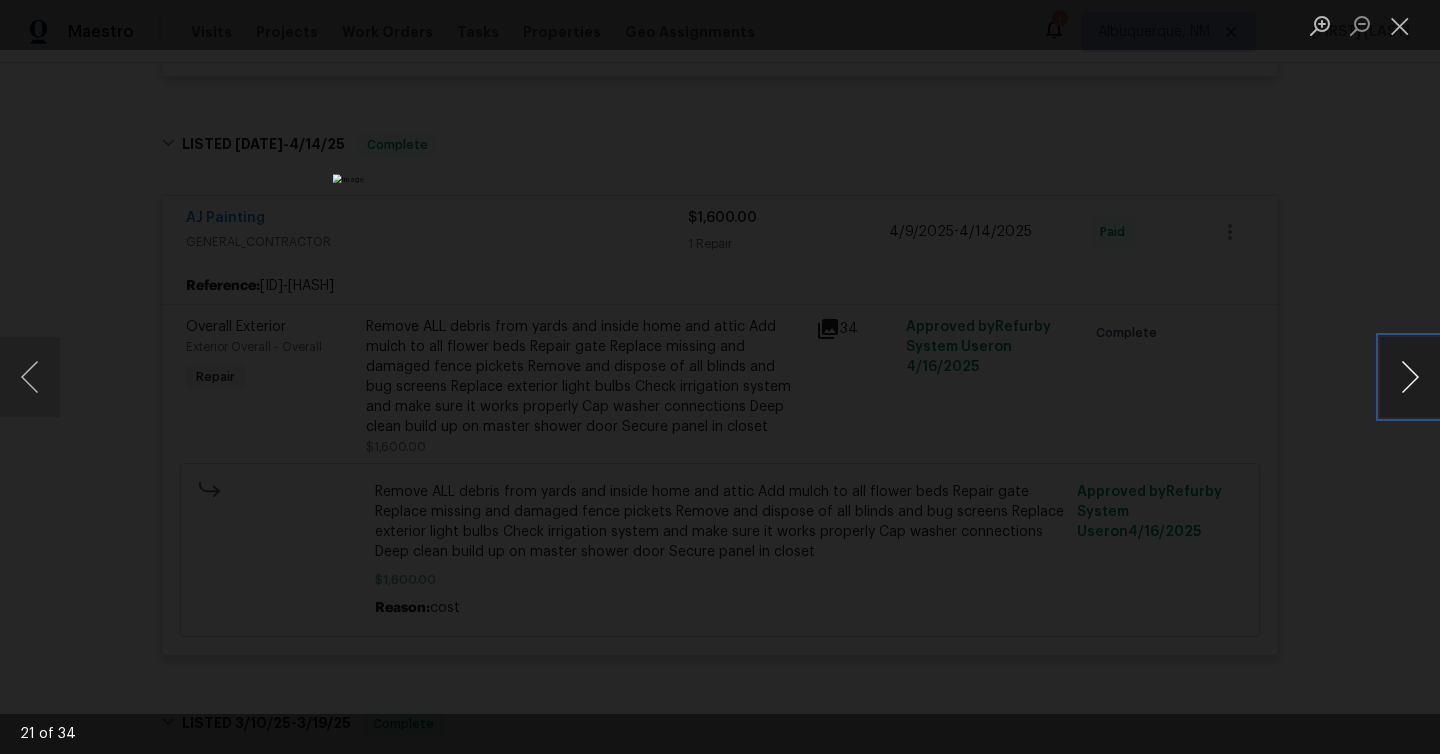 click at bounding box center (1410, 377) 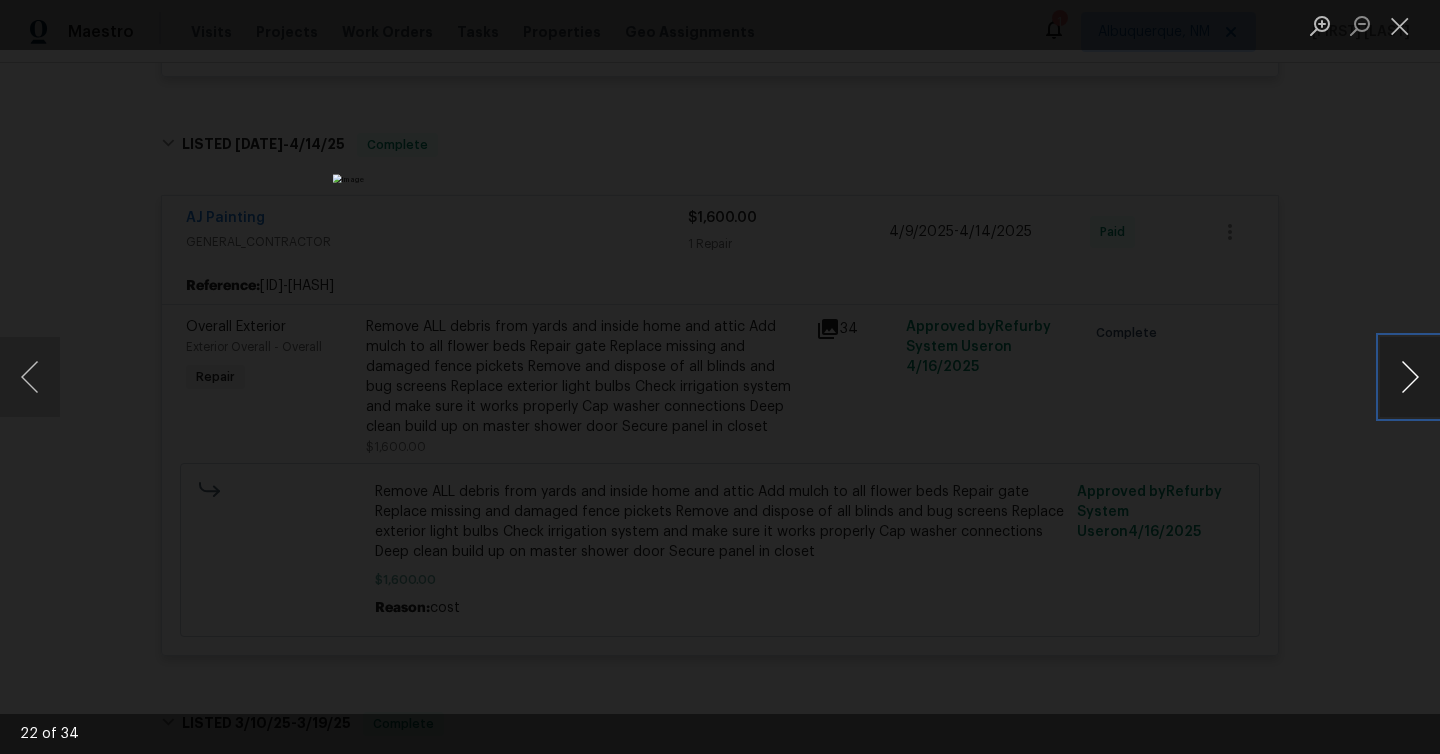 click at bounding box center [1410, 377] 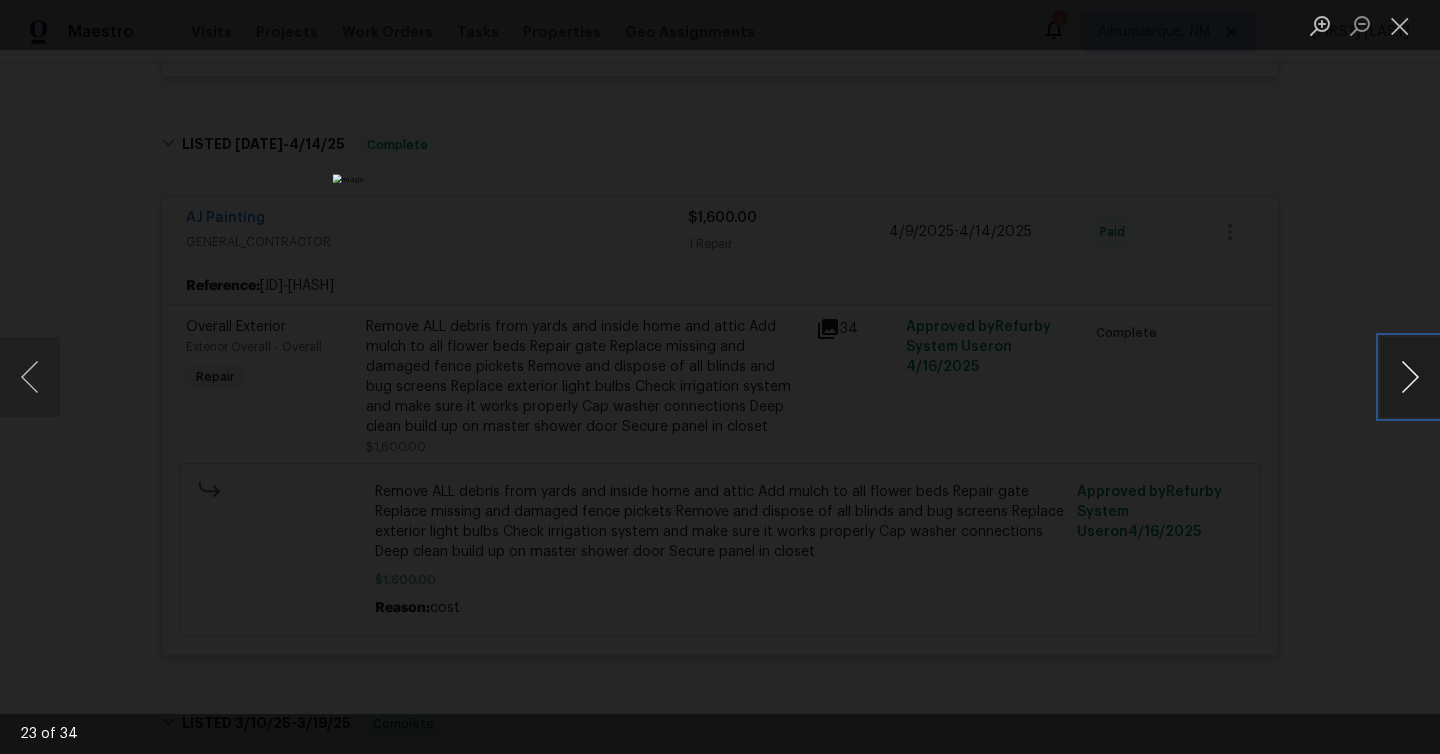 click at bounding box center [1410, 377] 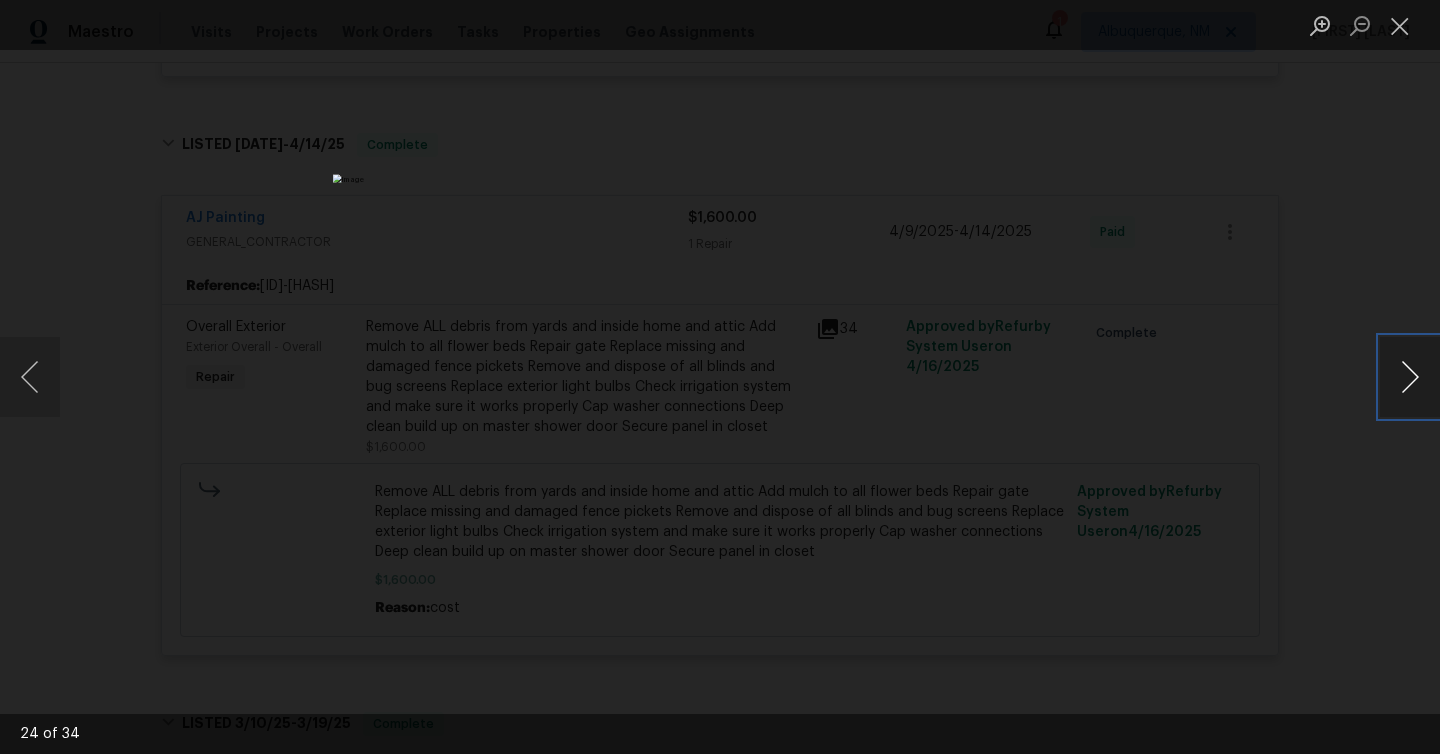click at bounding box center (1410, 377) 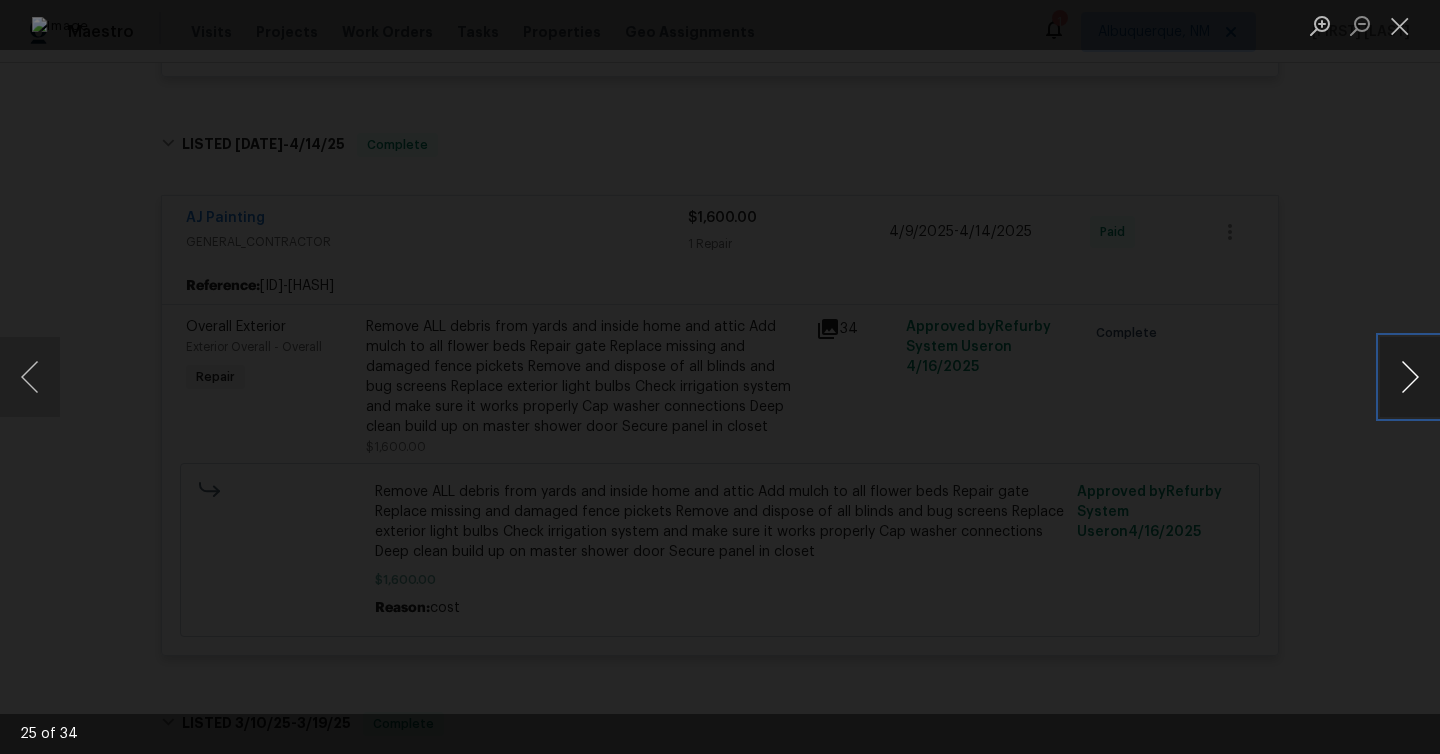 click at bounding box center (1410, 377) 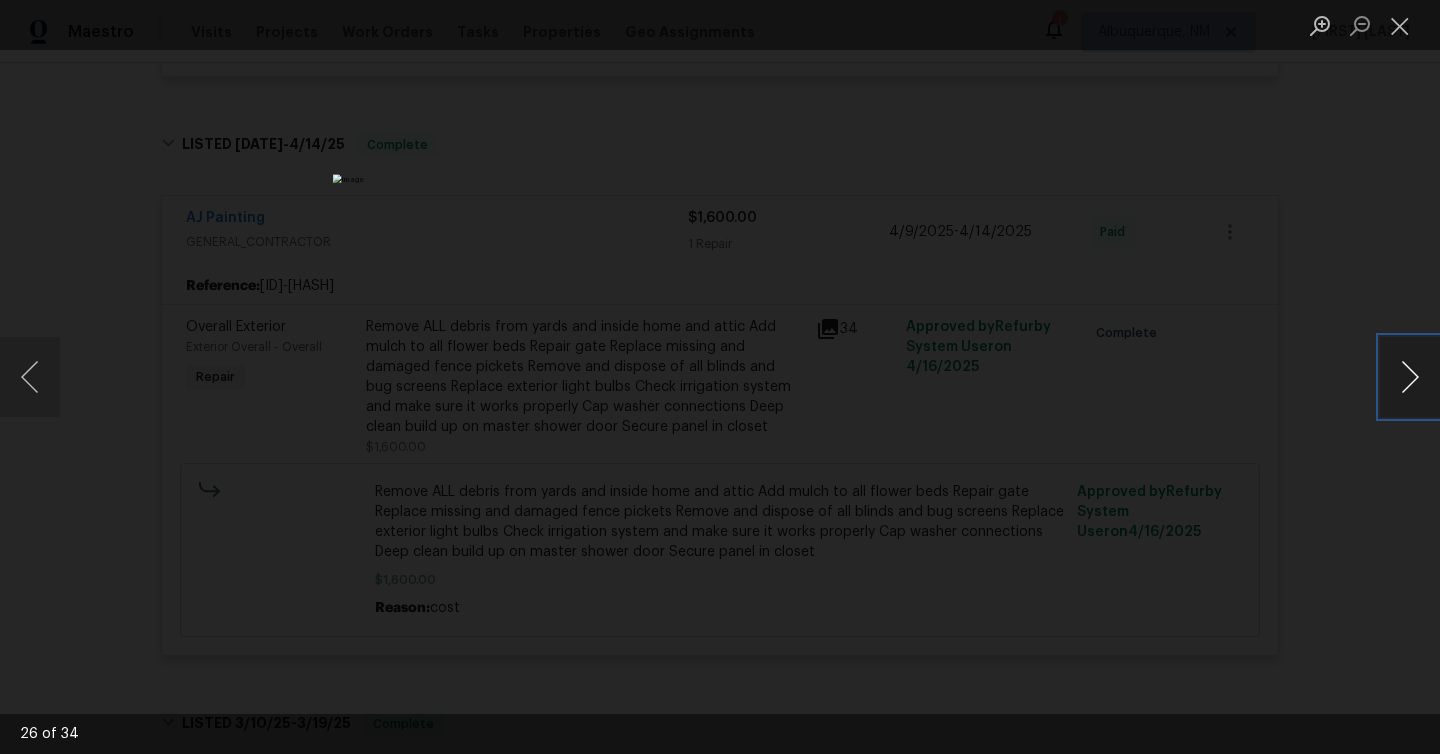 click at bounding box center (1410, 377) 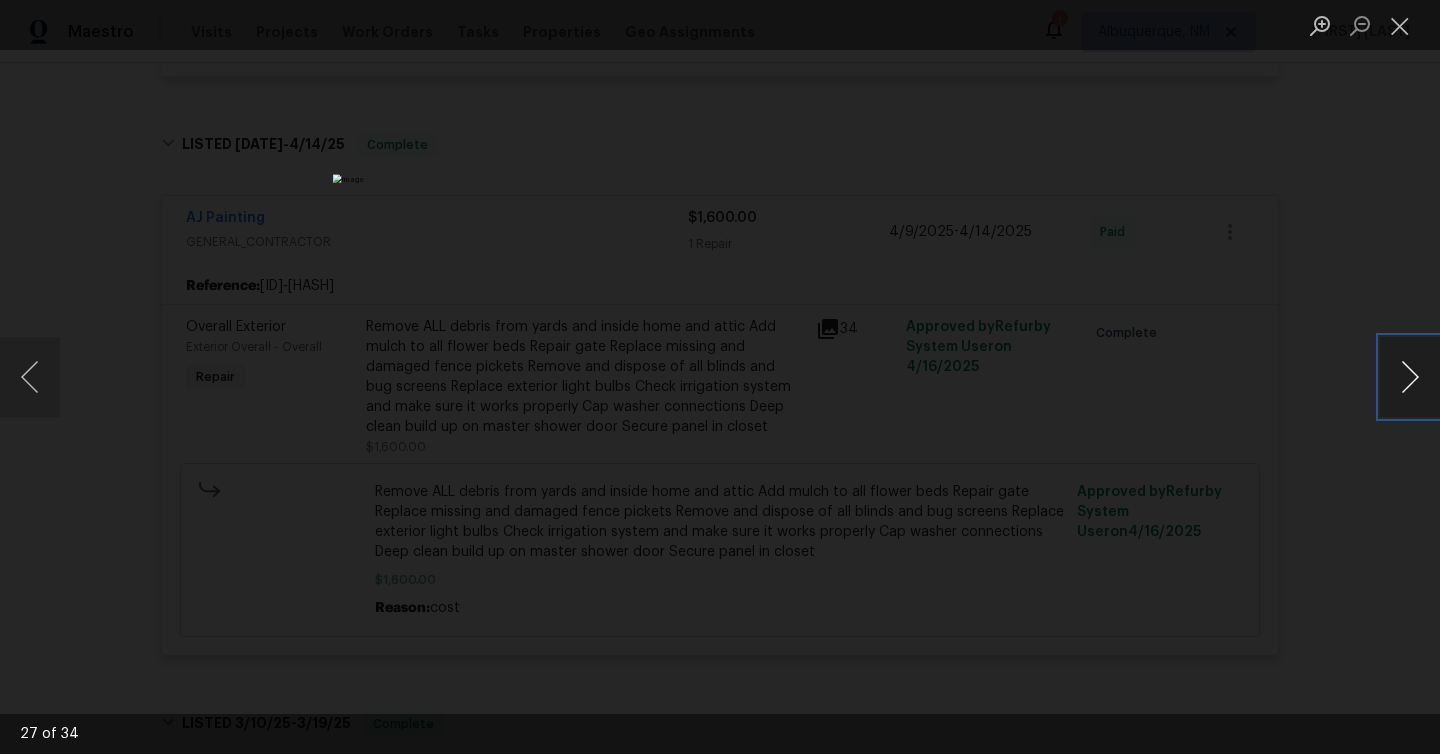 click at bounding box center [1410, 377] 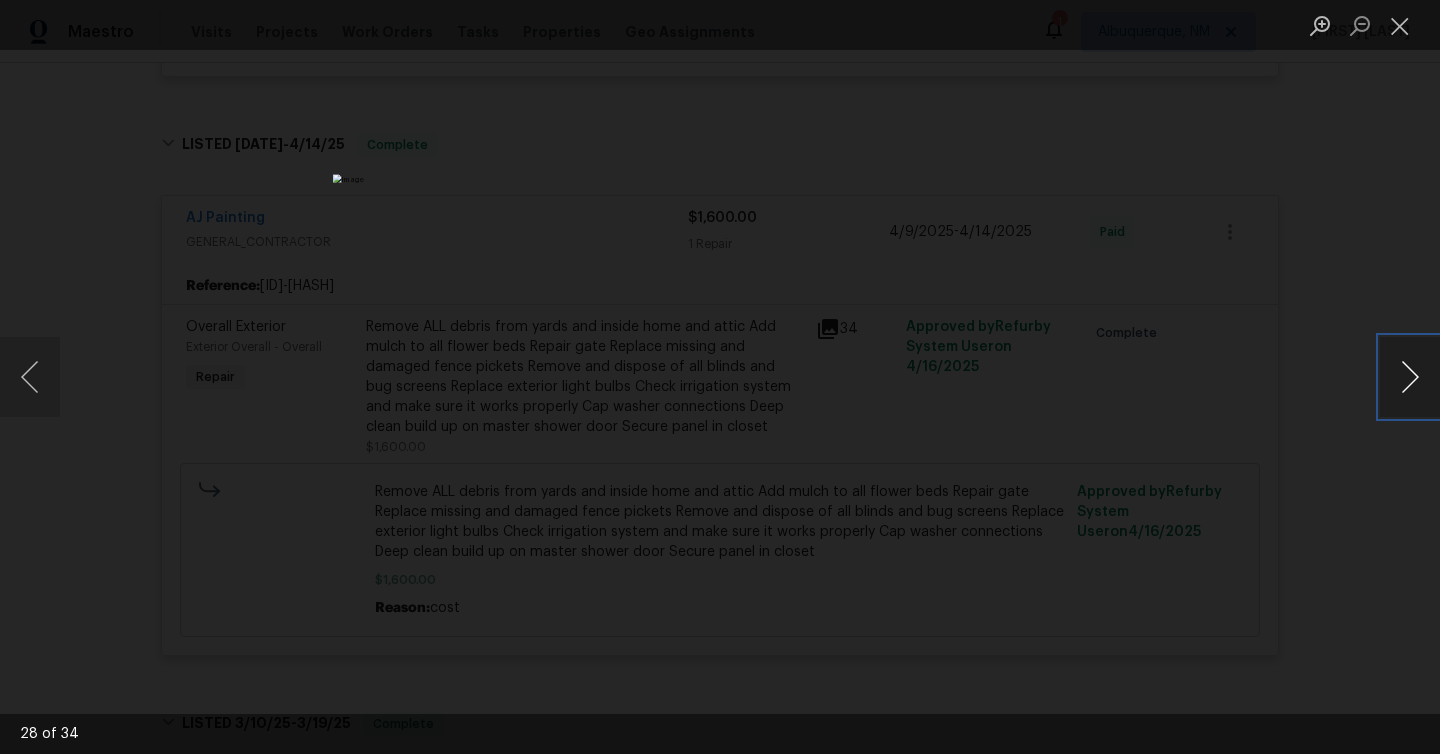 click at bounding box center [1410, 377] 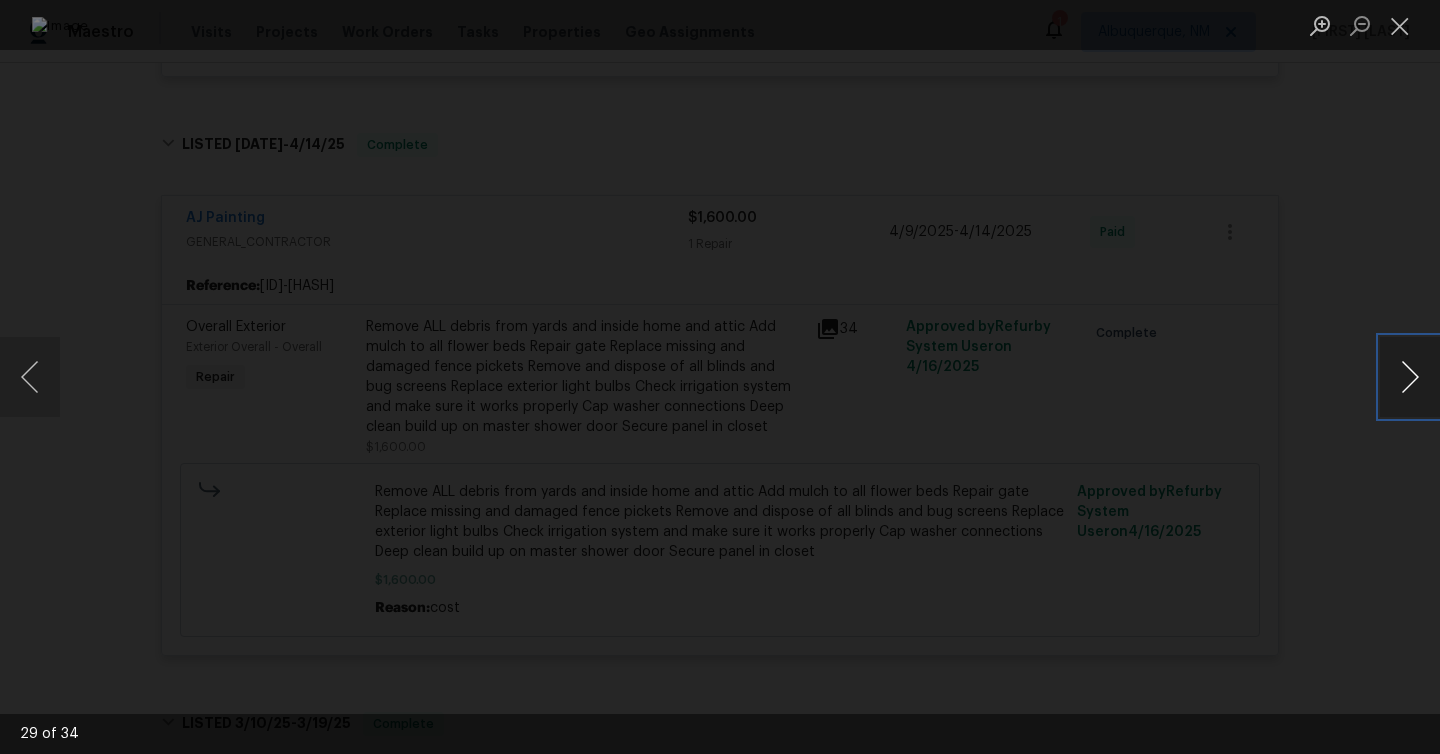 click at bounding box center [1410, 377] 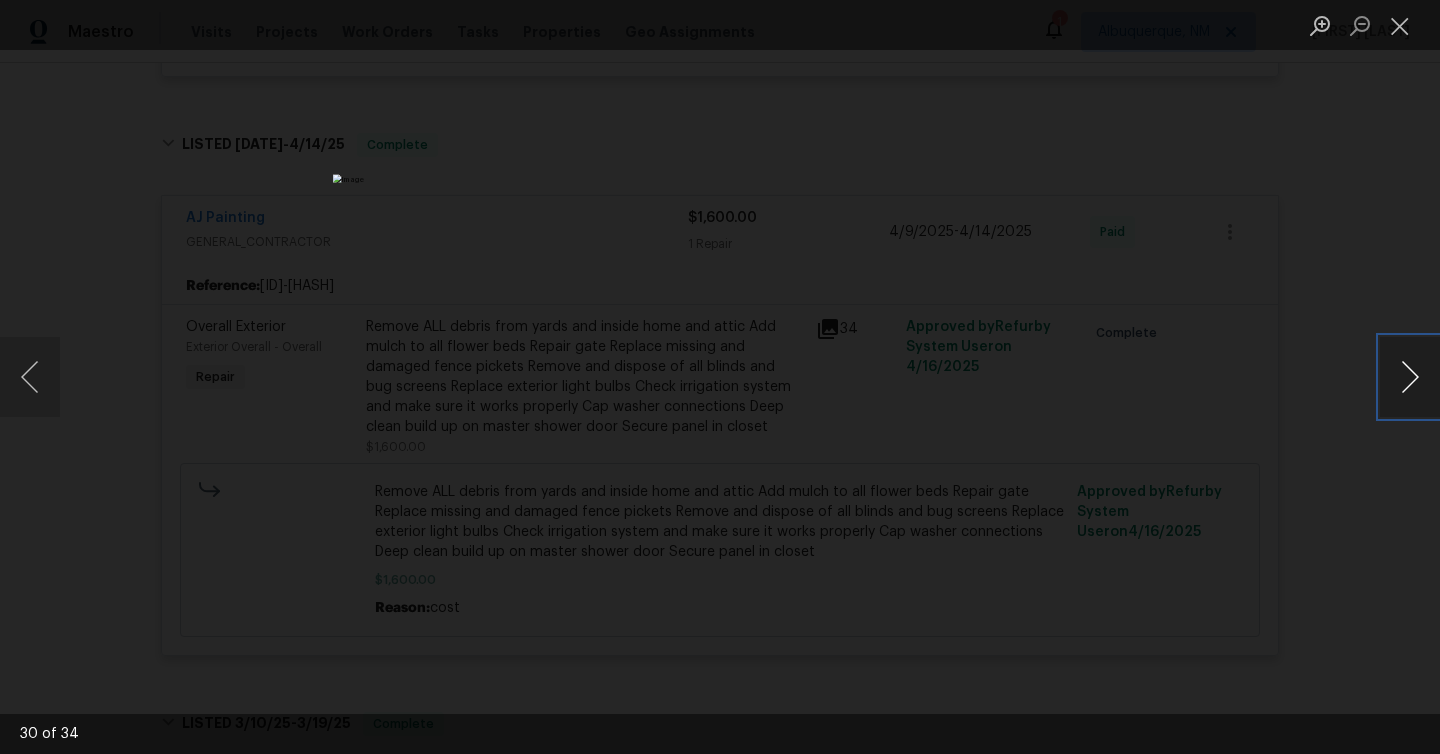 click at bounding box center [1410, 377] 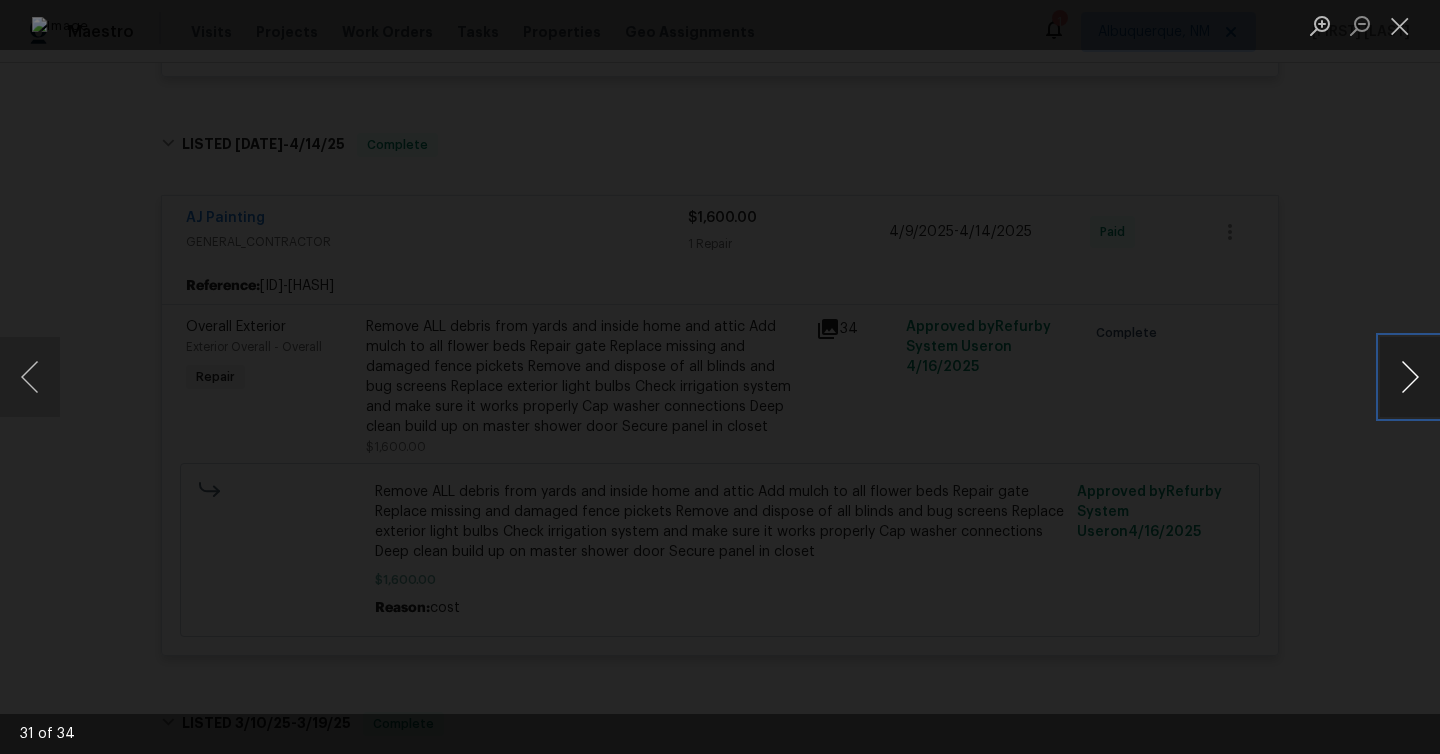 click at bounding box center [1410, 377] 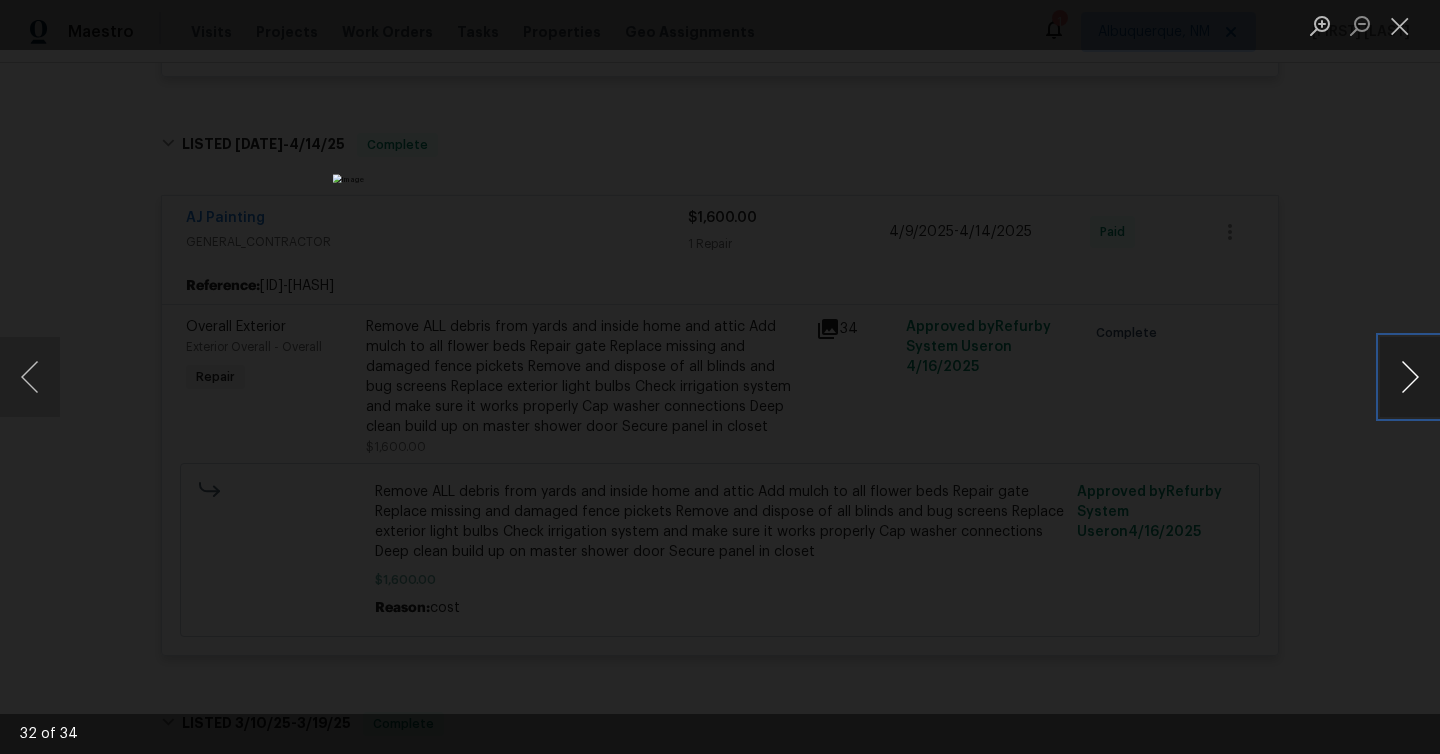 click at bounding box center [1410, 377] 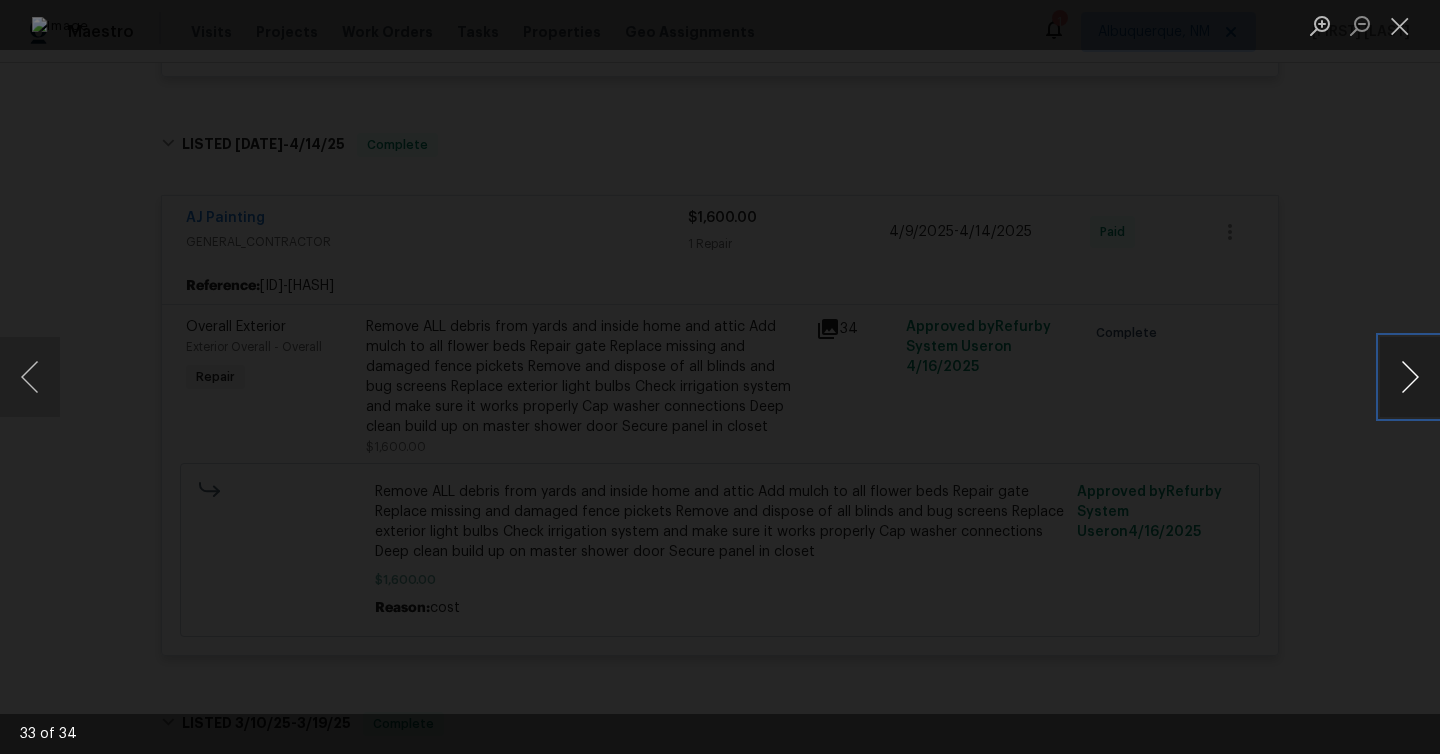 click at bounding box center (1410, 377) 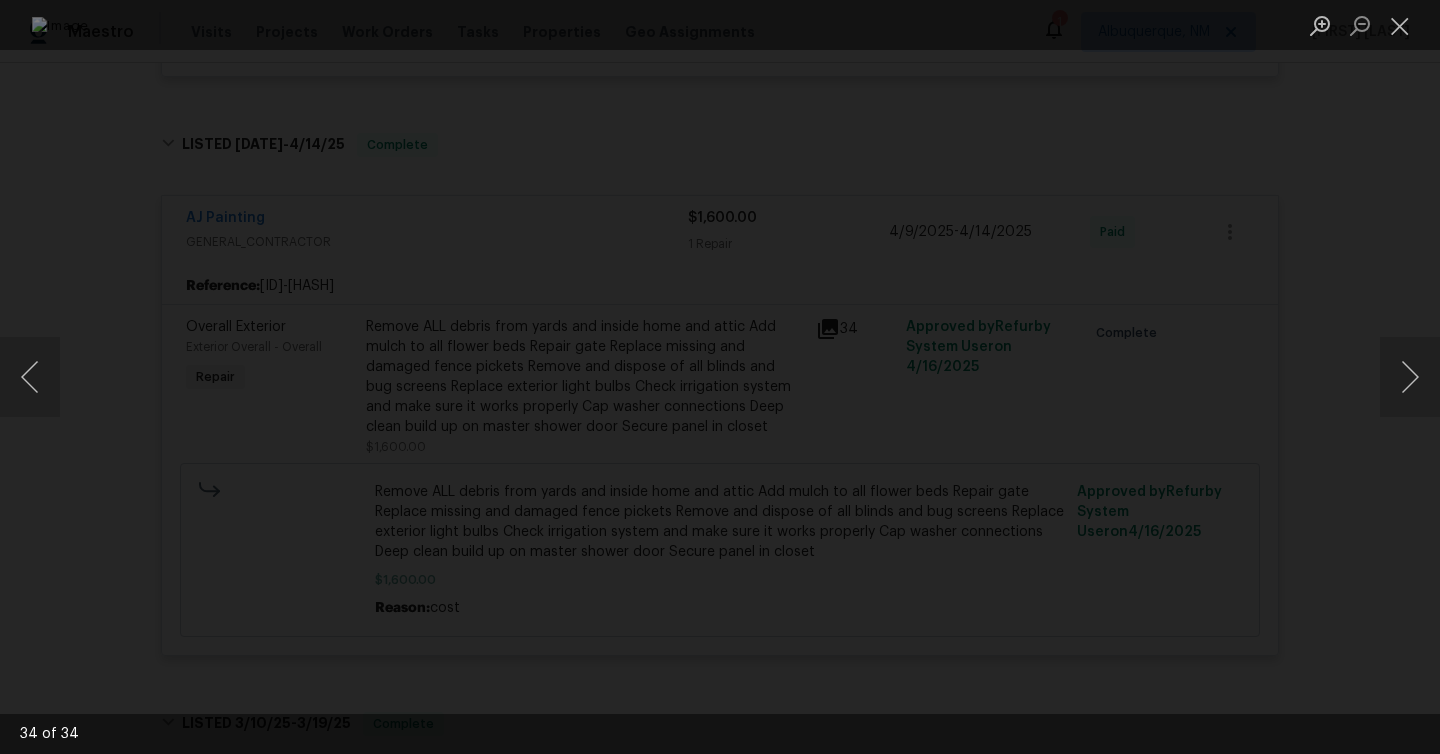 click at bounding box center [720, 377] 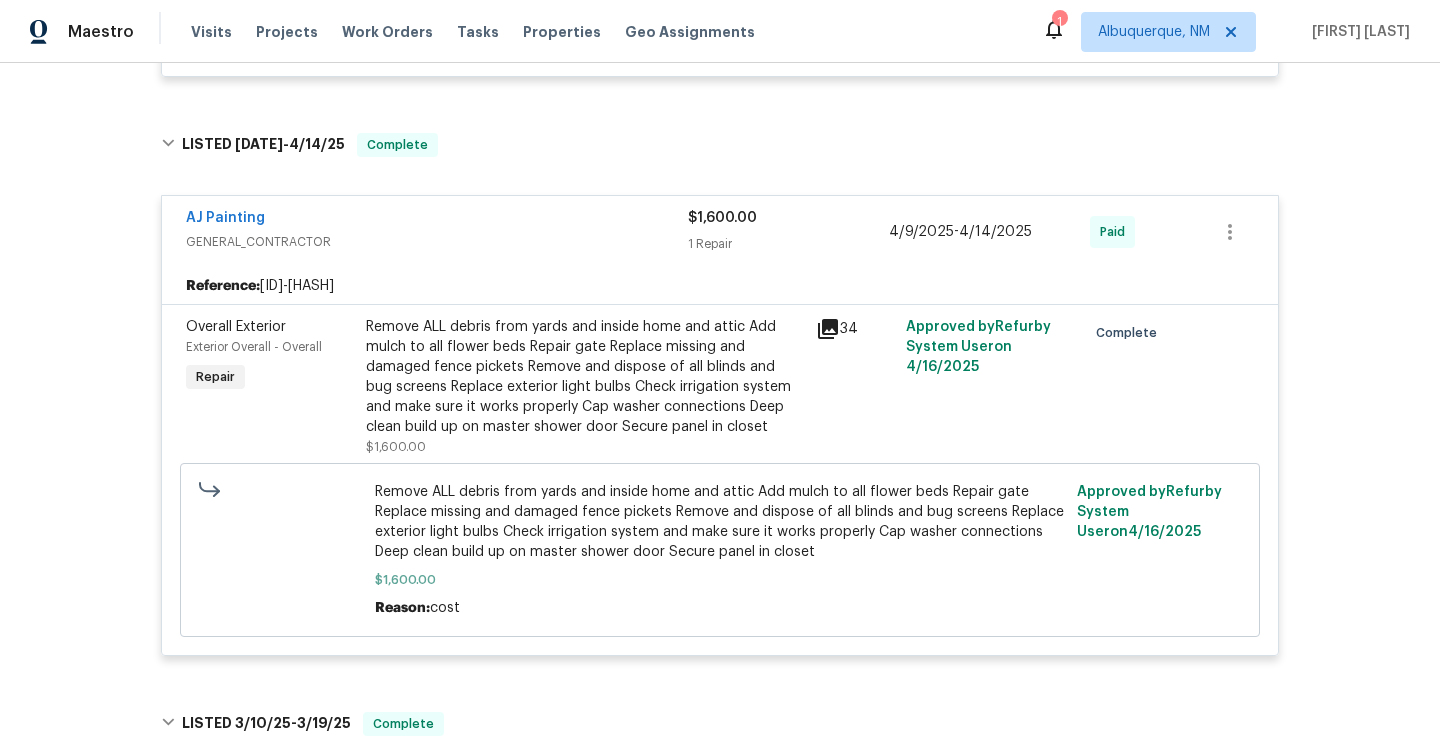 click 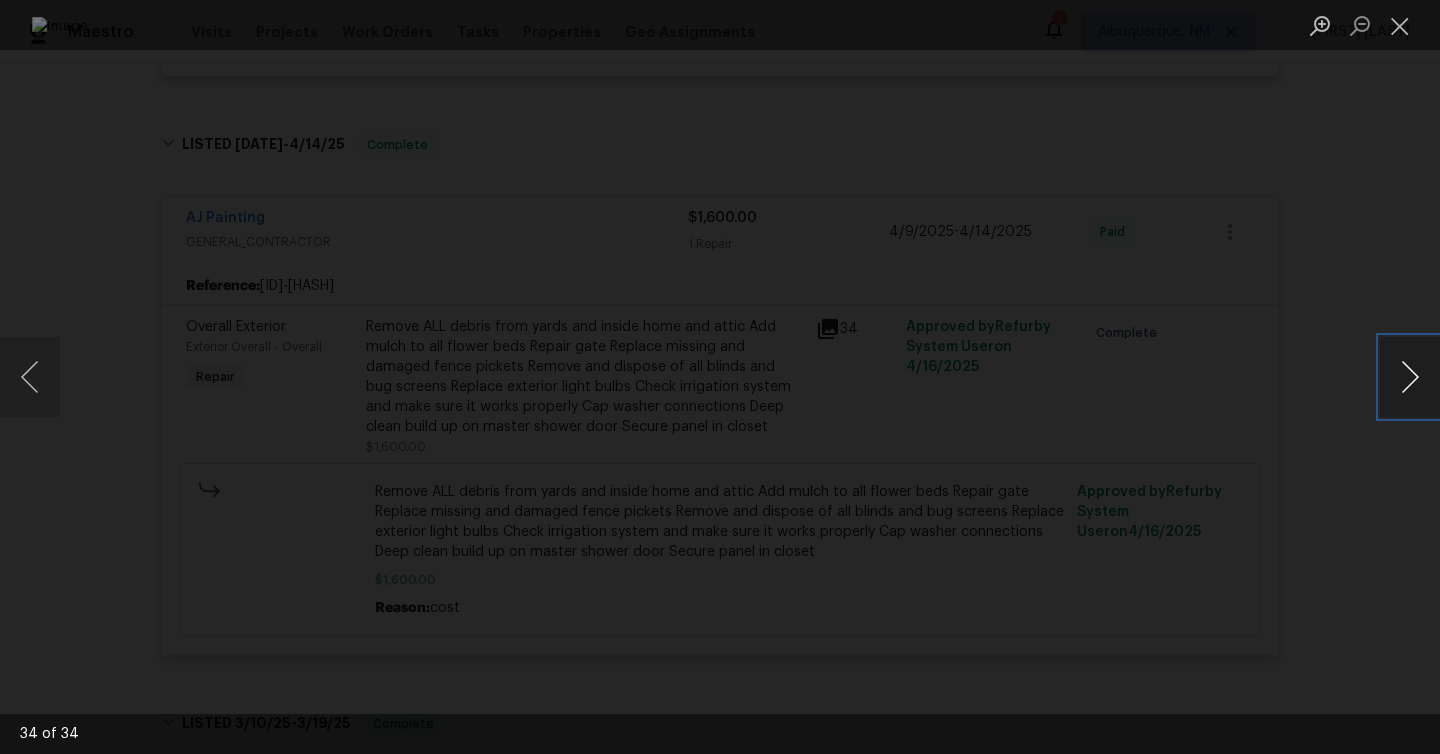 click at bounding box center [1410, 377] 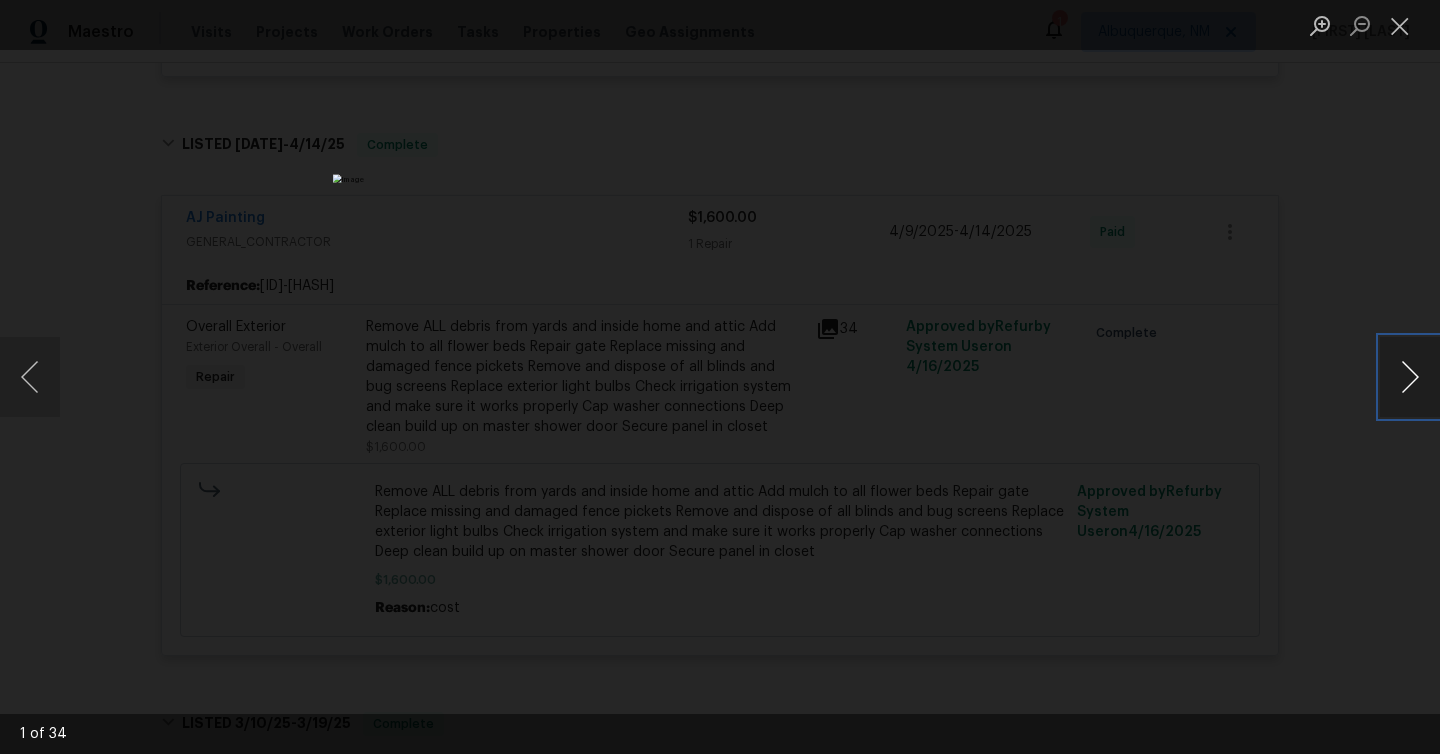 click at bounding box center (1410, 377) 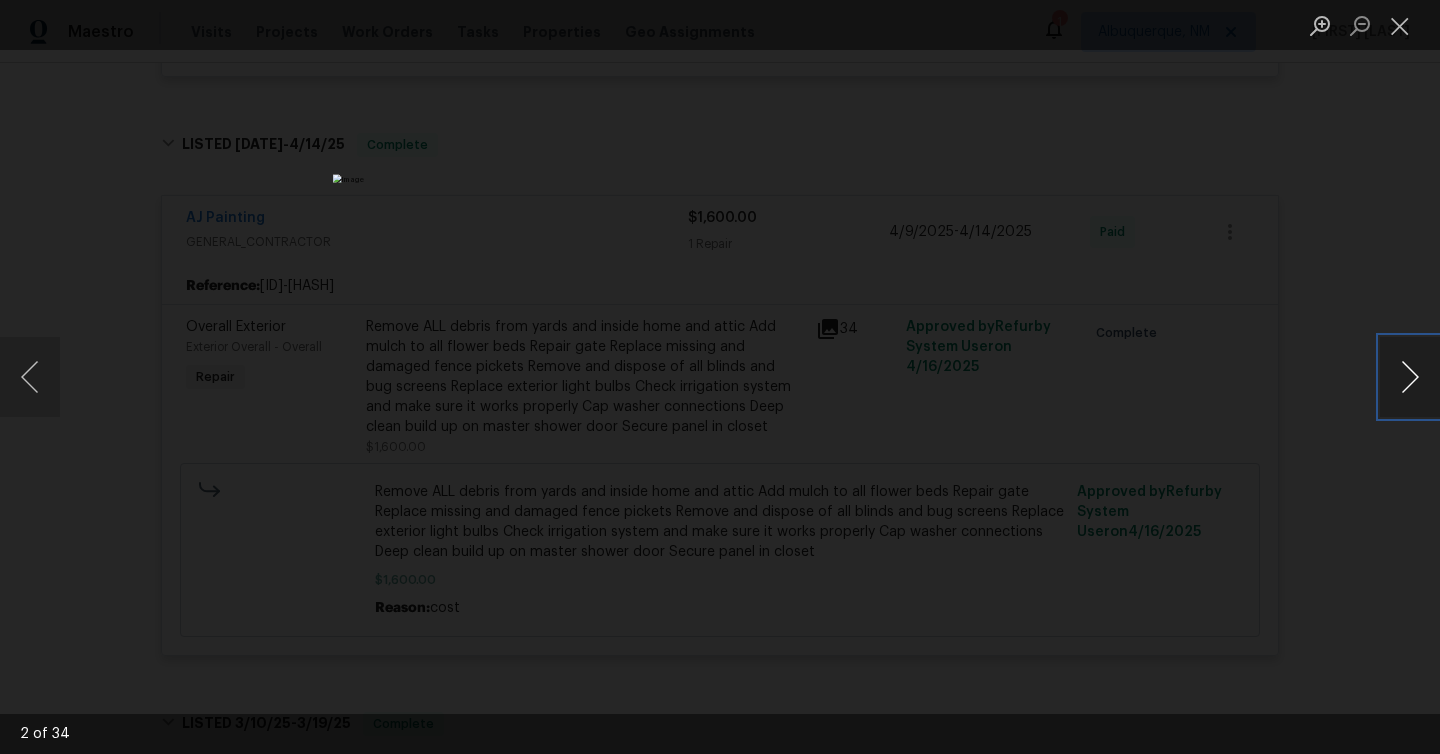 click at bounding box center [1410, 377] 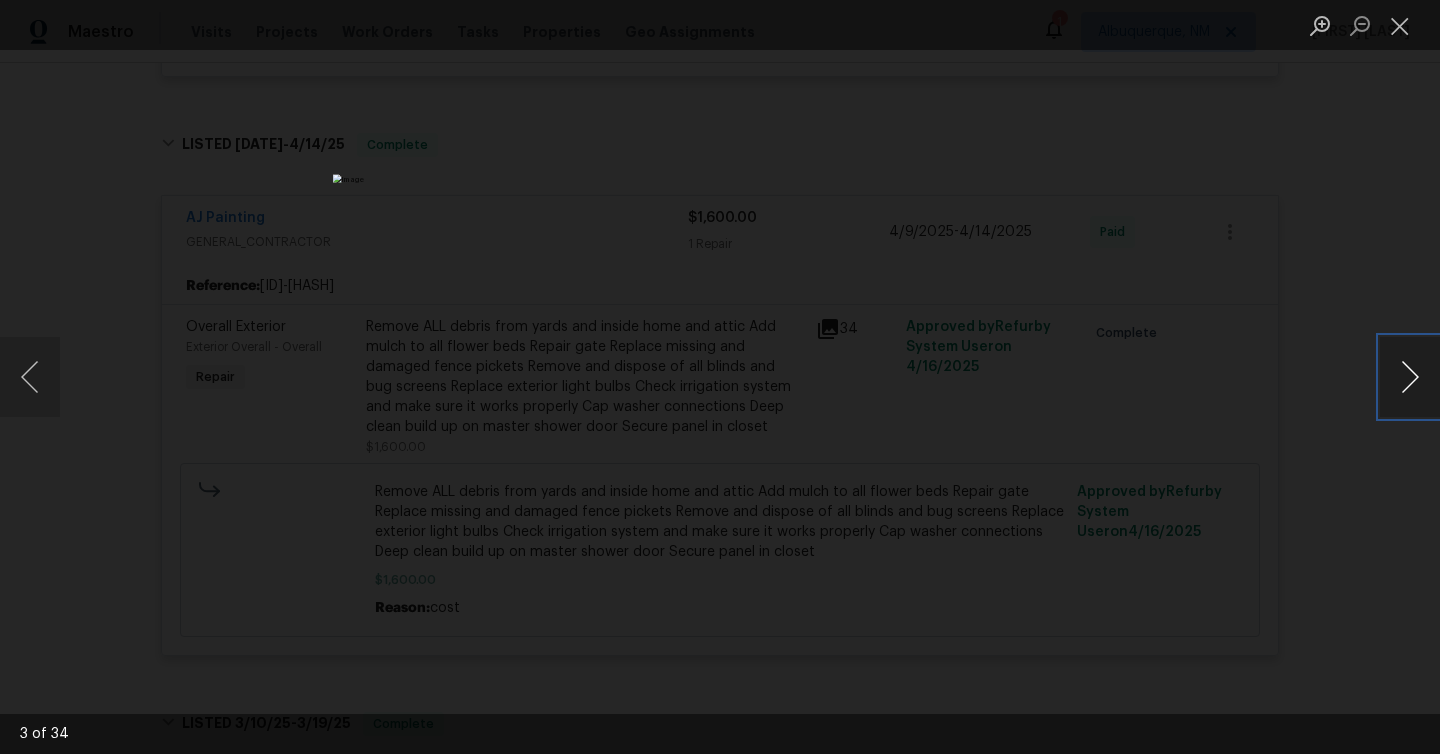 click at bounding box center (1410, 377) 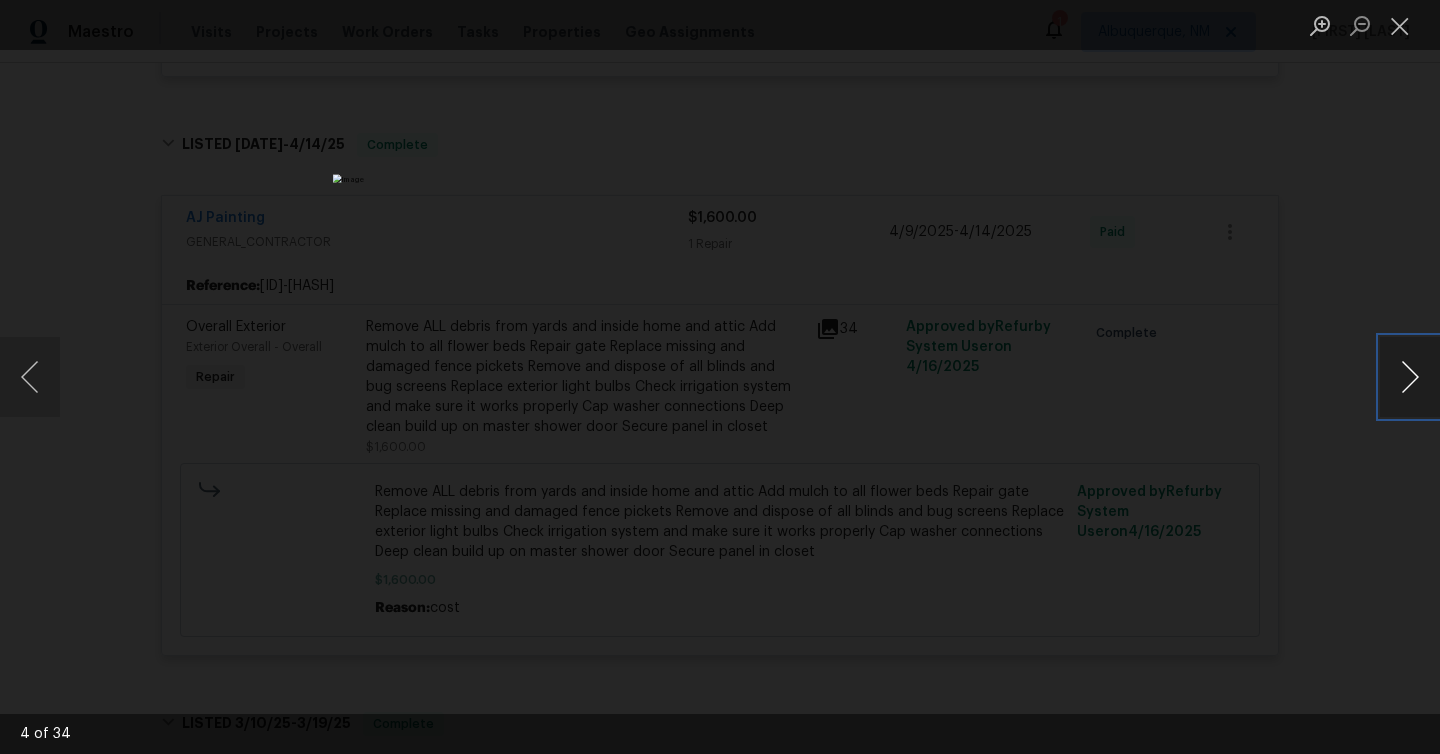 click at bounding box center (1410, 377) 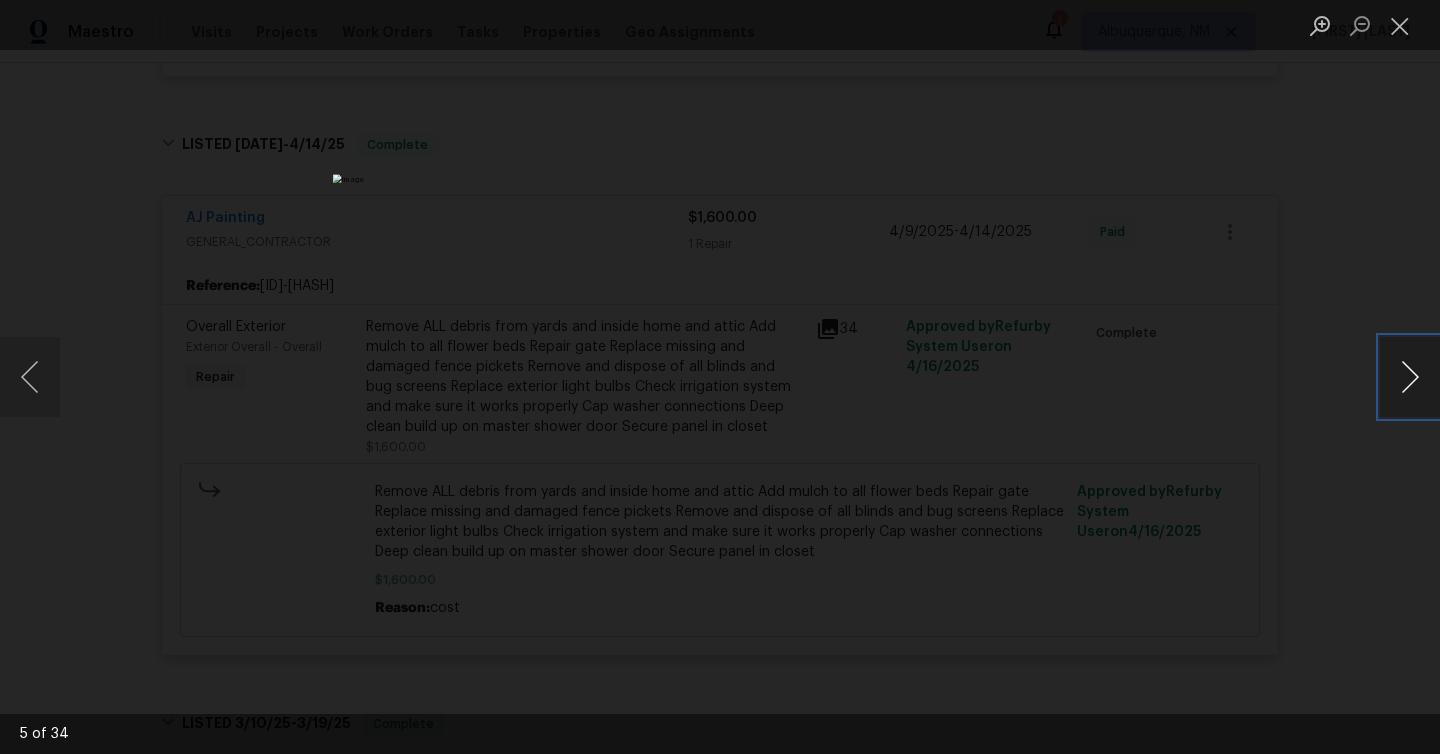 click at bounding box center (1410, 377) 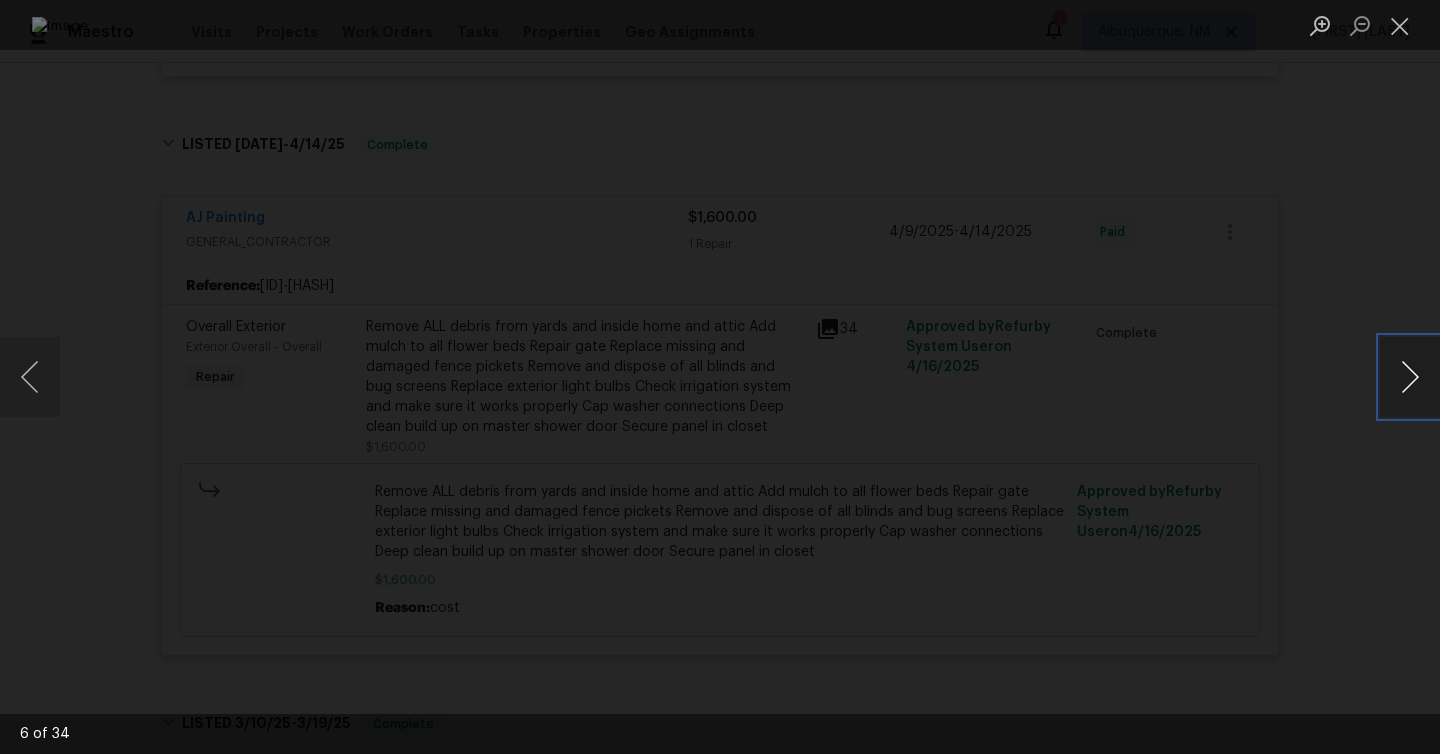 click at bounding box center [1410, 377] 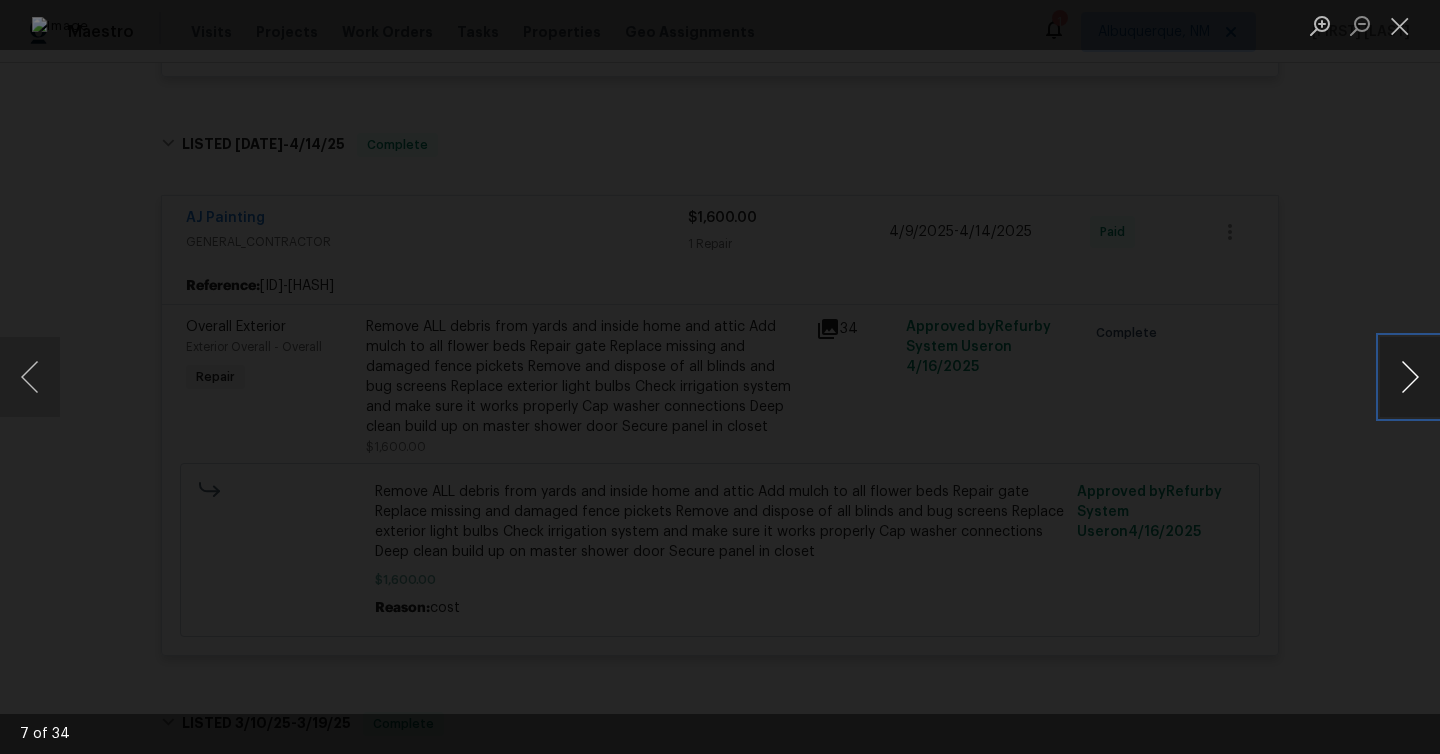 click at bounding box center [1410, 377] 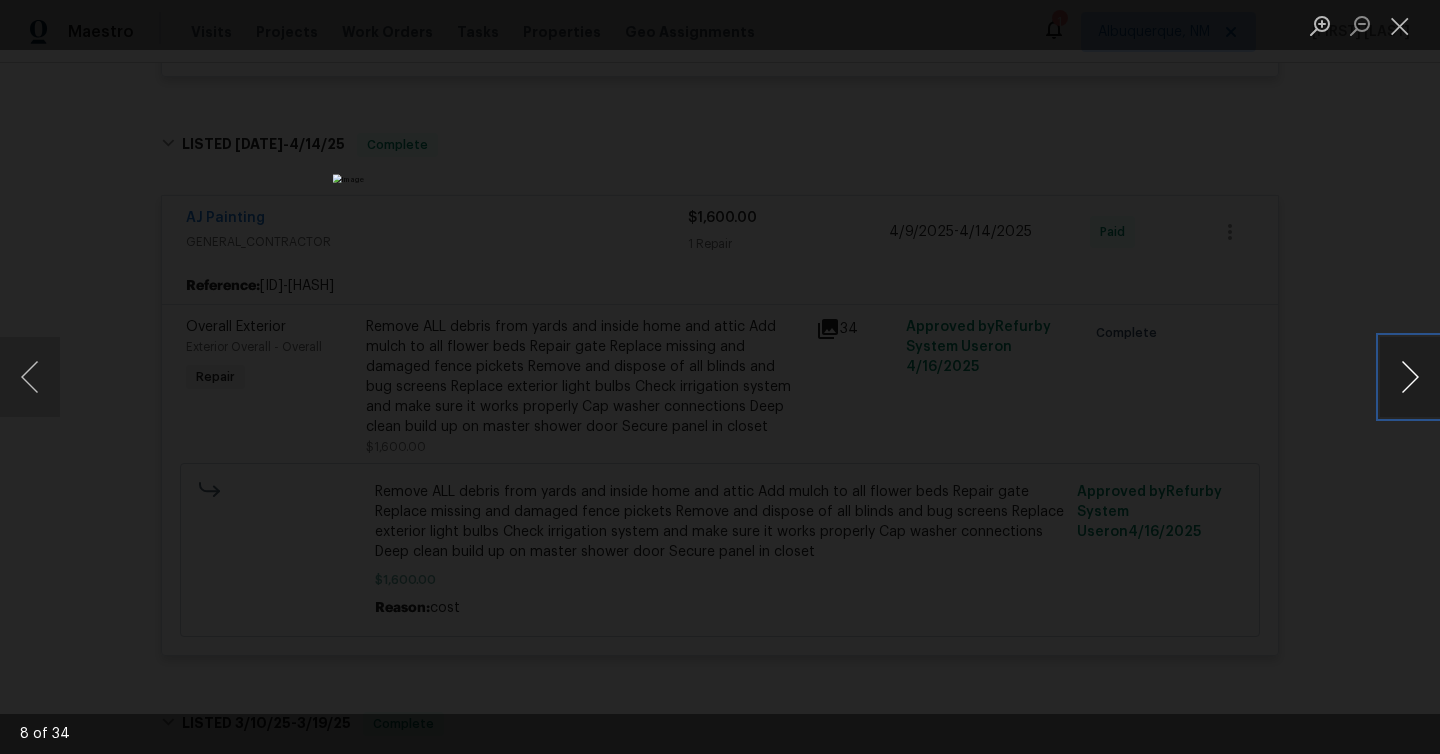 click at bounding box center [1410, 377] 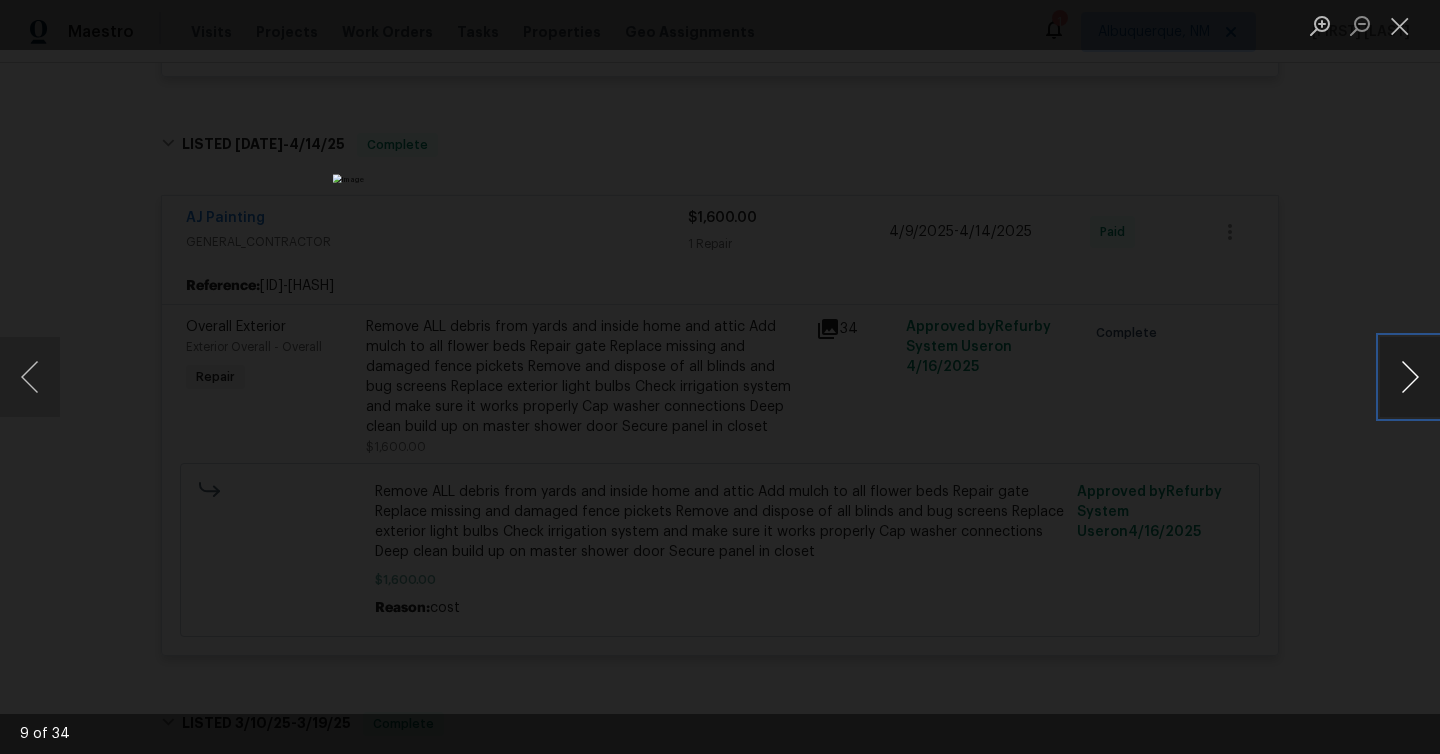 click at bounding box center (1410, 377) 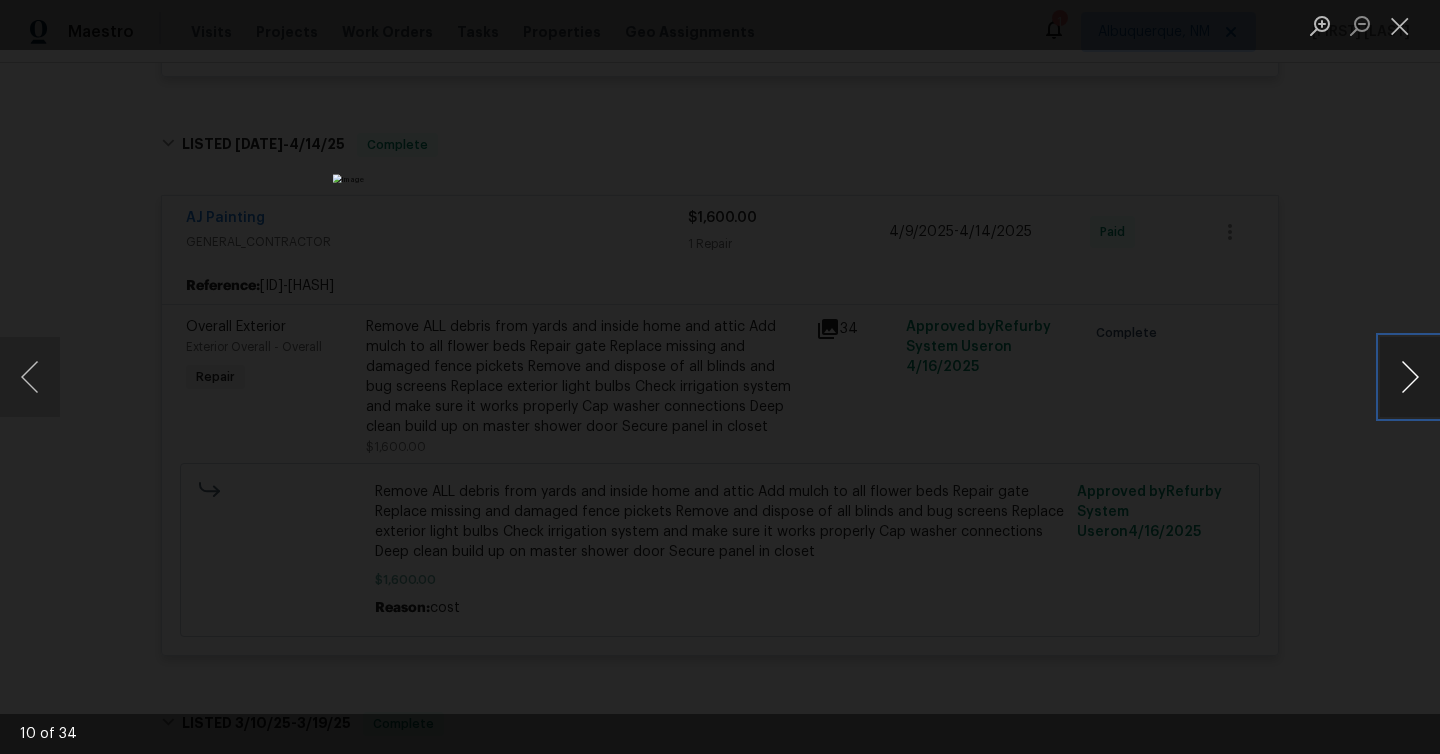 click at bounding box center (1410, 377) 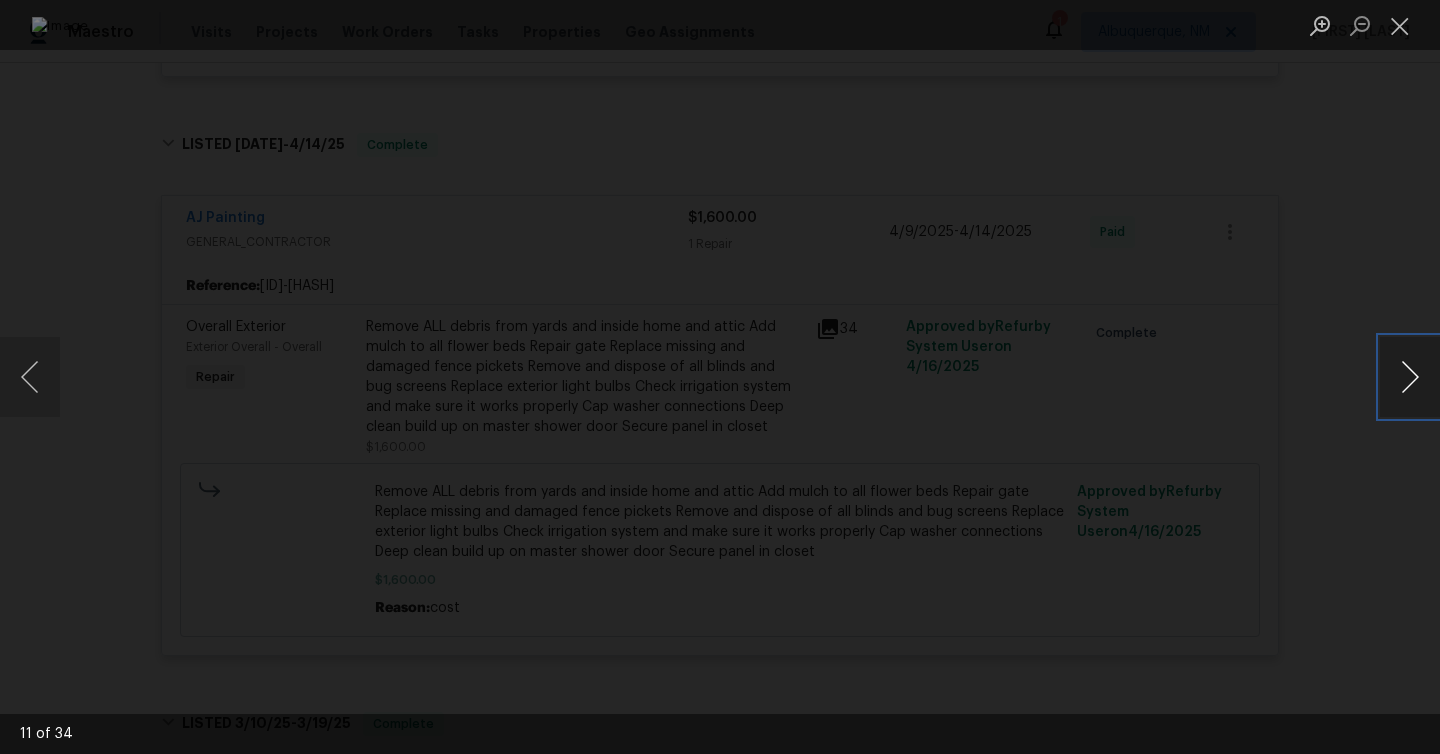 click at bounding box center [1410, 377] 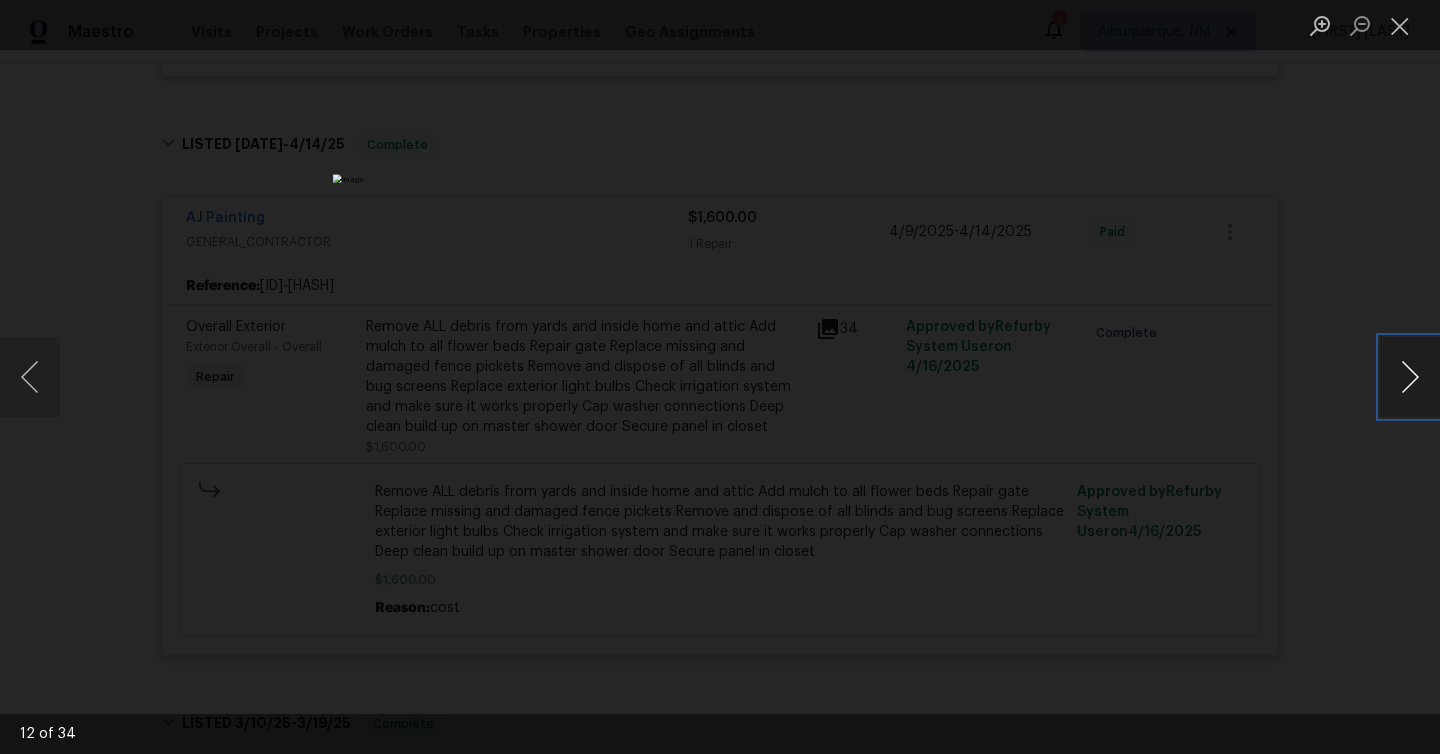 click at bounding box center (1410, 377) 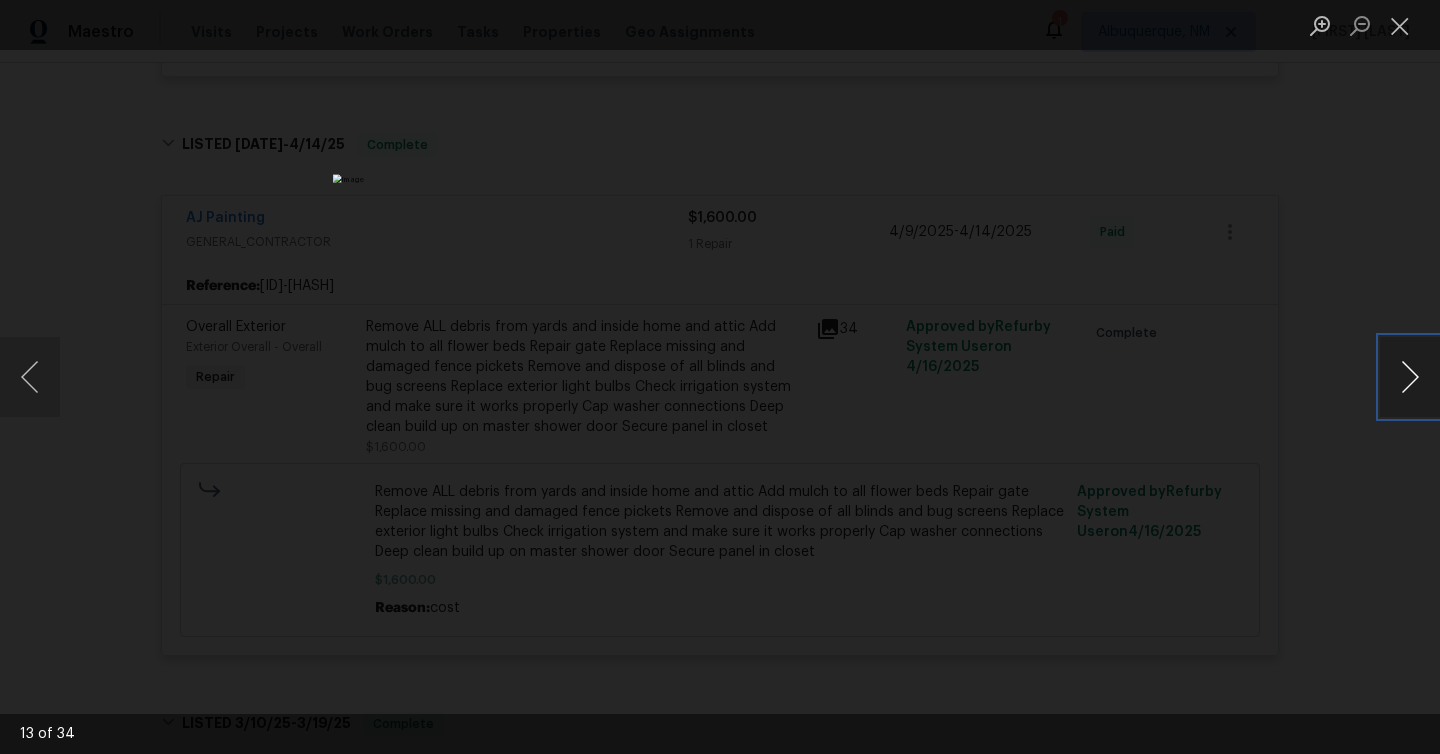 click at bounding box center [1410, 377] 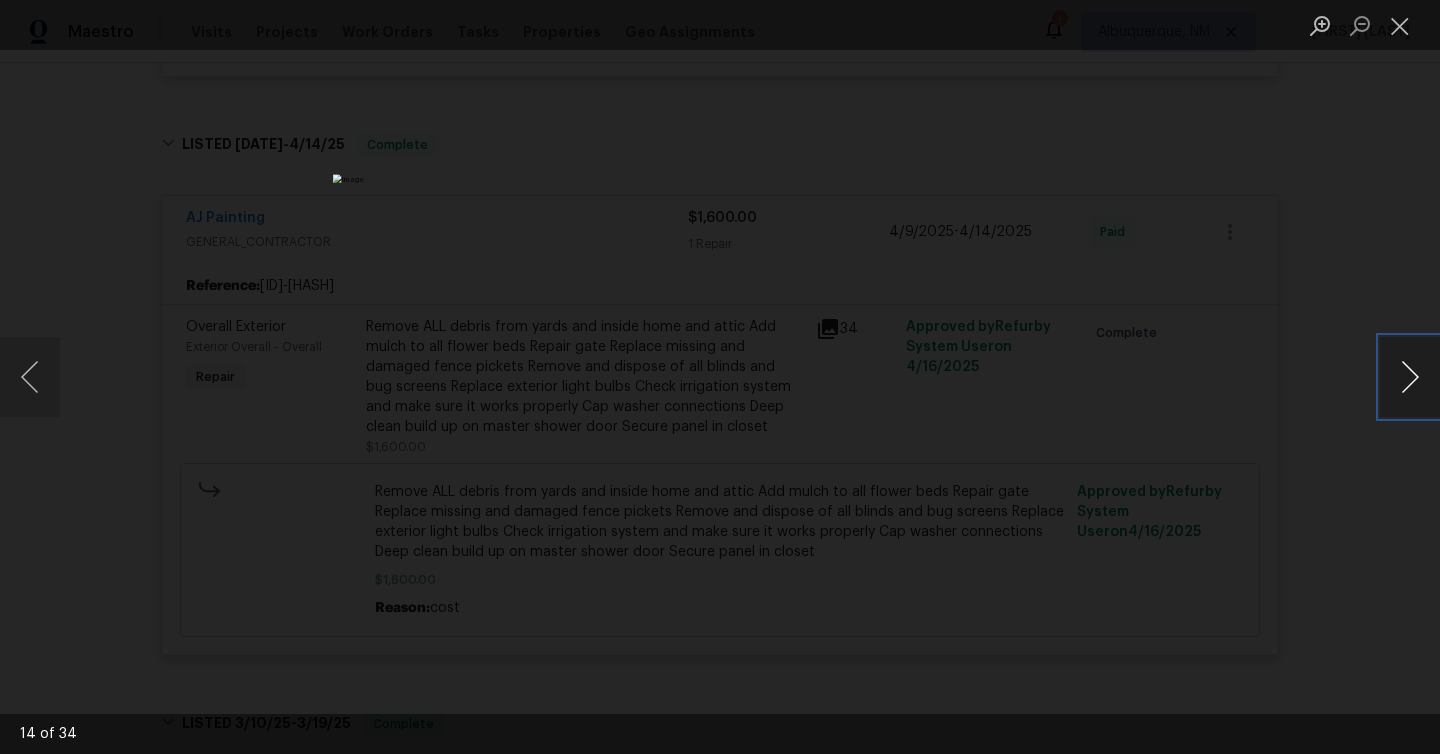 click at bounding box center [1410, 377] 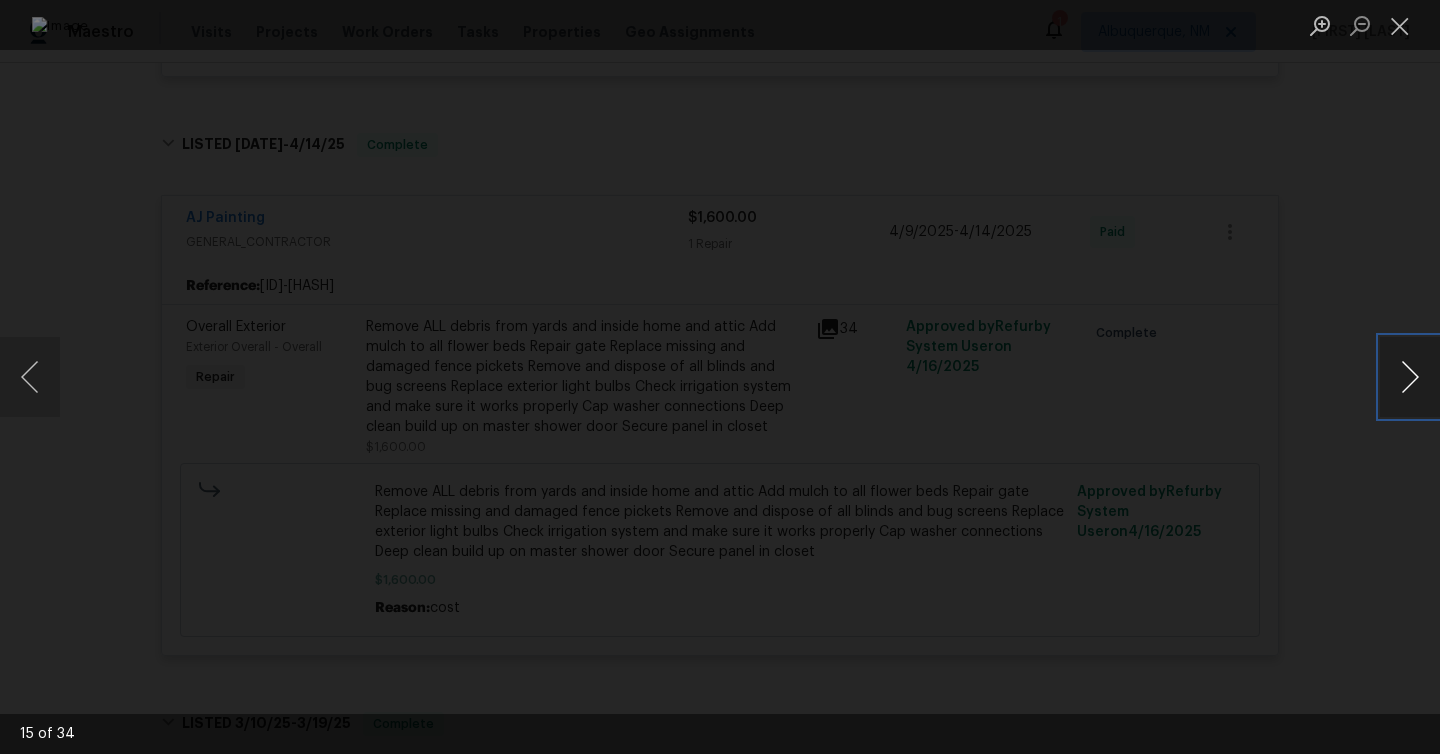 click at bounding box center (1410, 377) 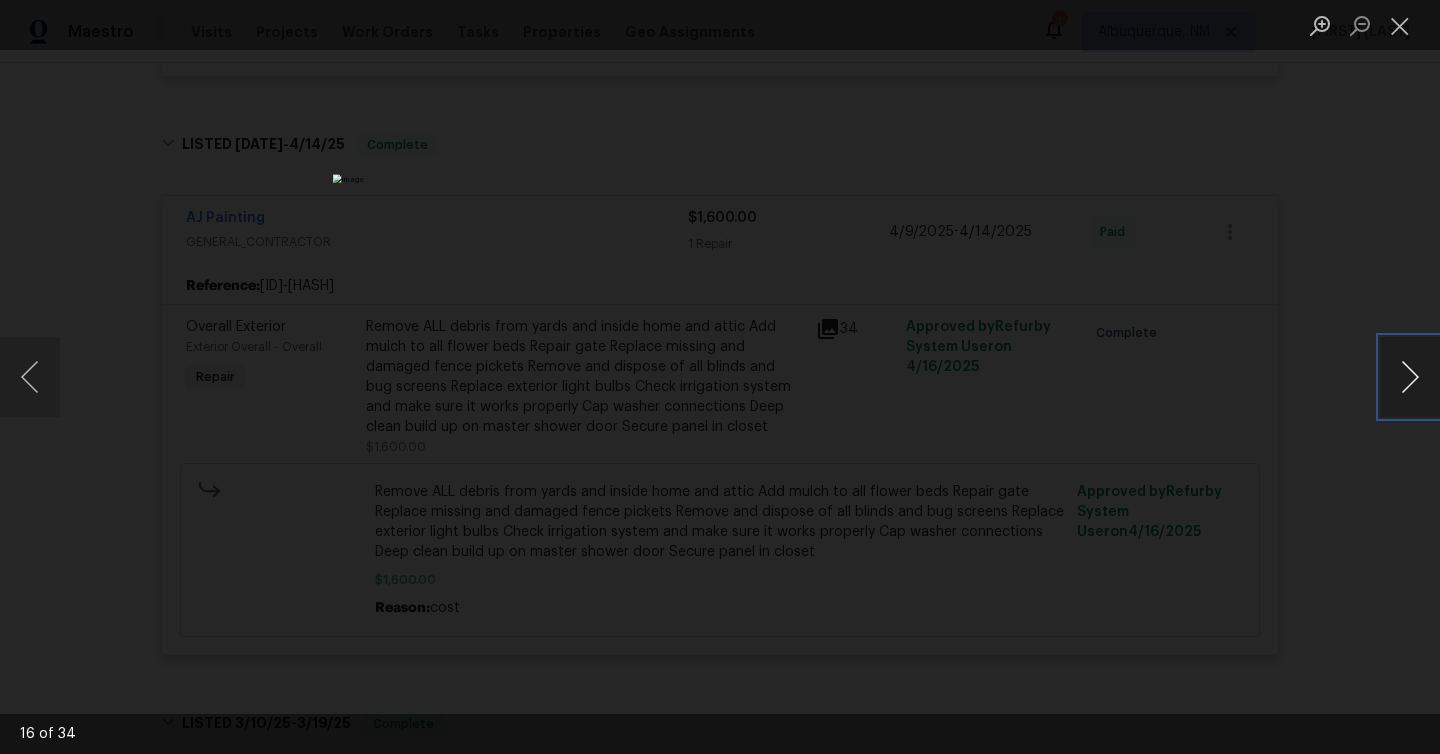 click at bounding box center (1410, 377) 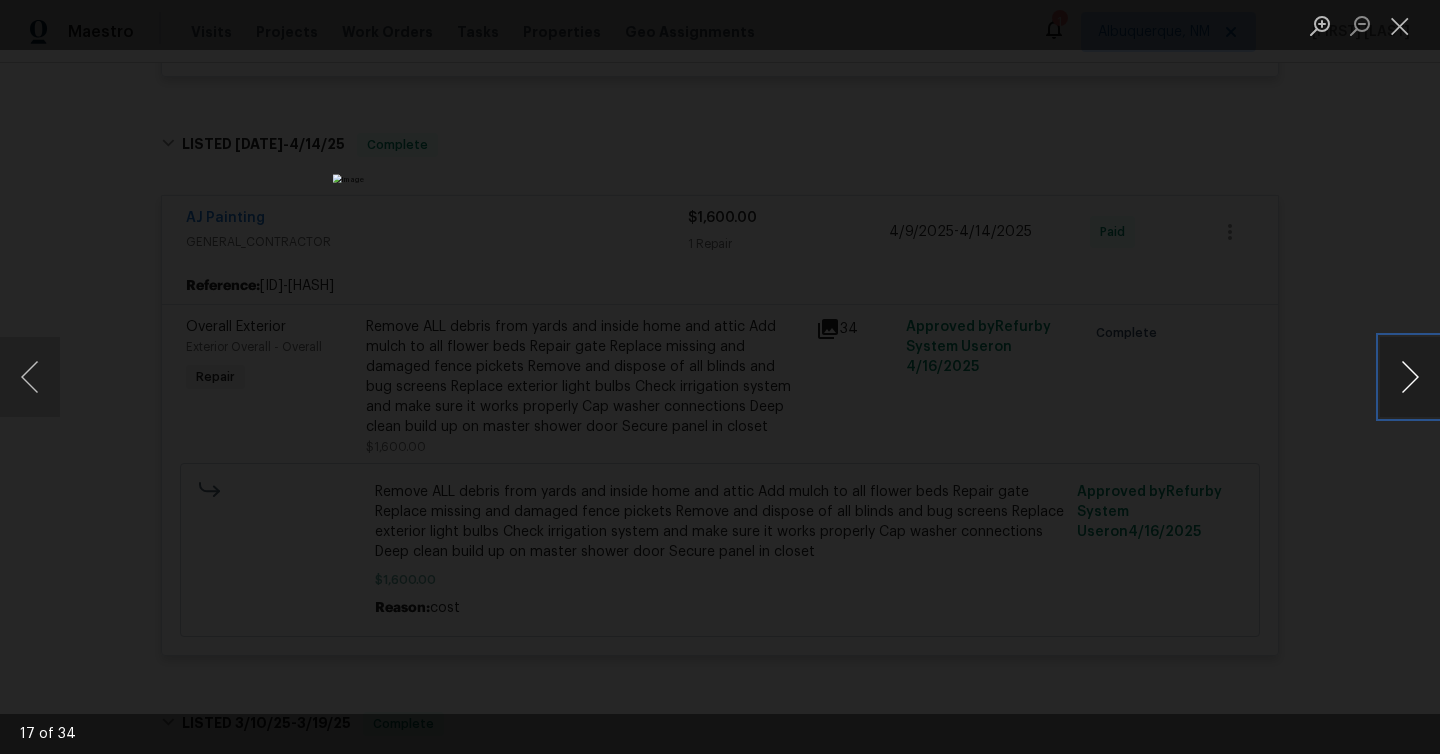 click at bounding box center [1410, 377] 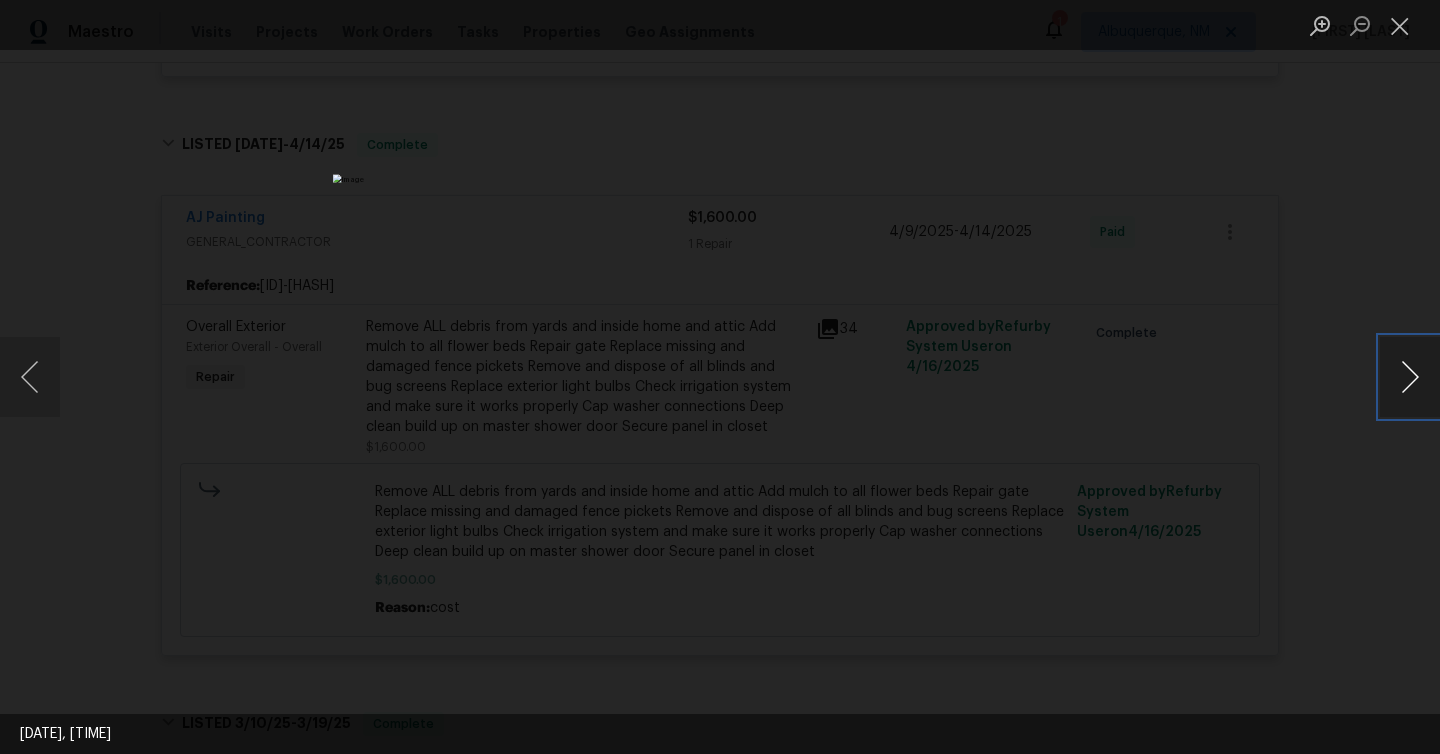 click at bounding box center [1410, 377] 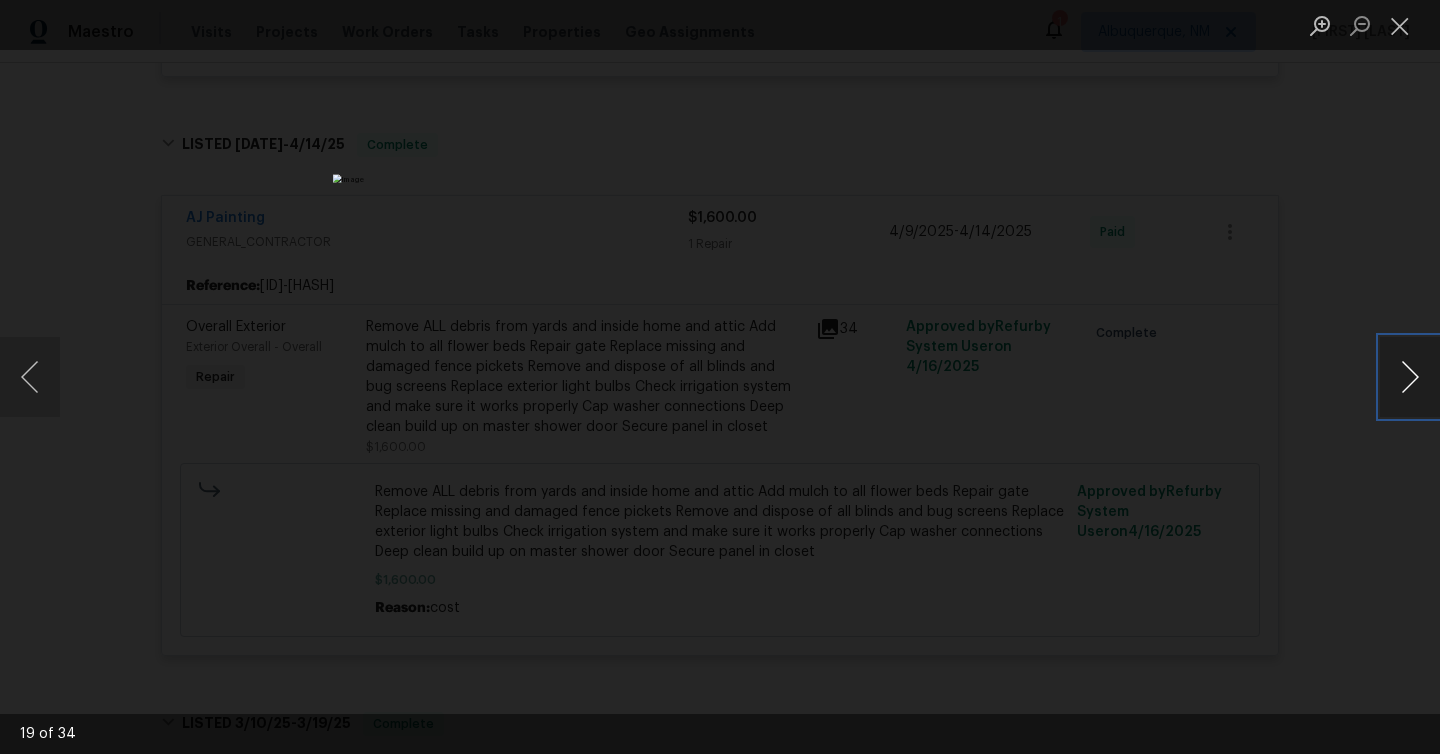 click at bounding box center (1410, 377) 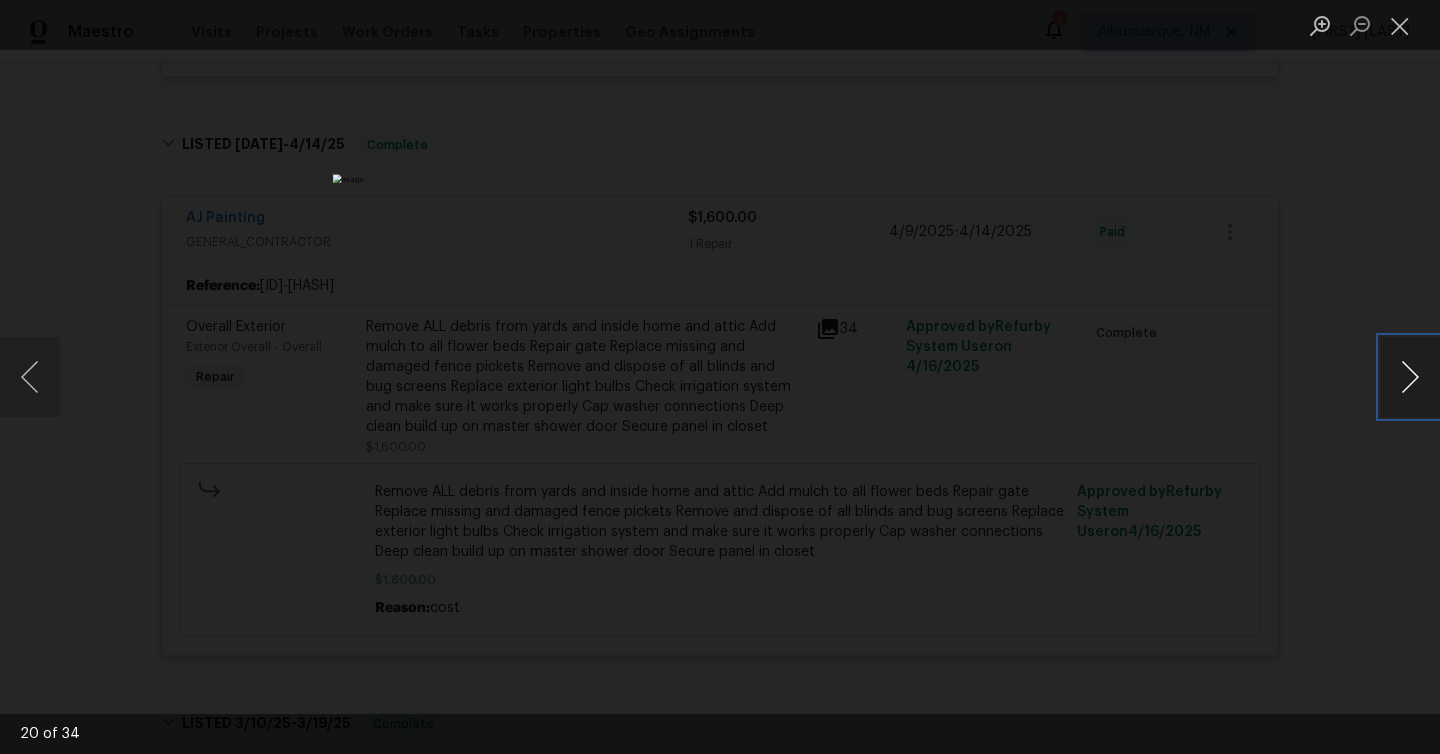 click at bounding box center (1410, 377) 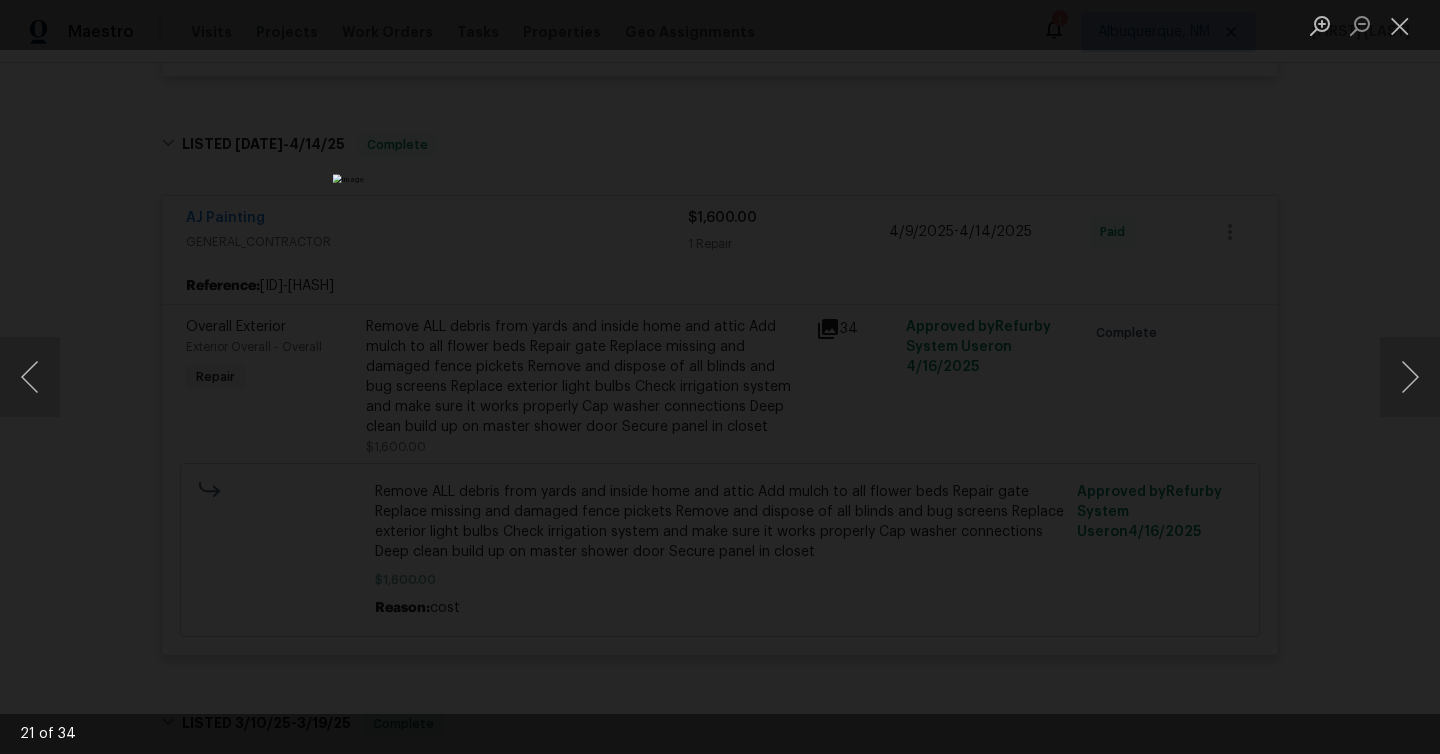 click at bounding box center (720, 377) 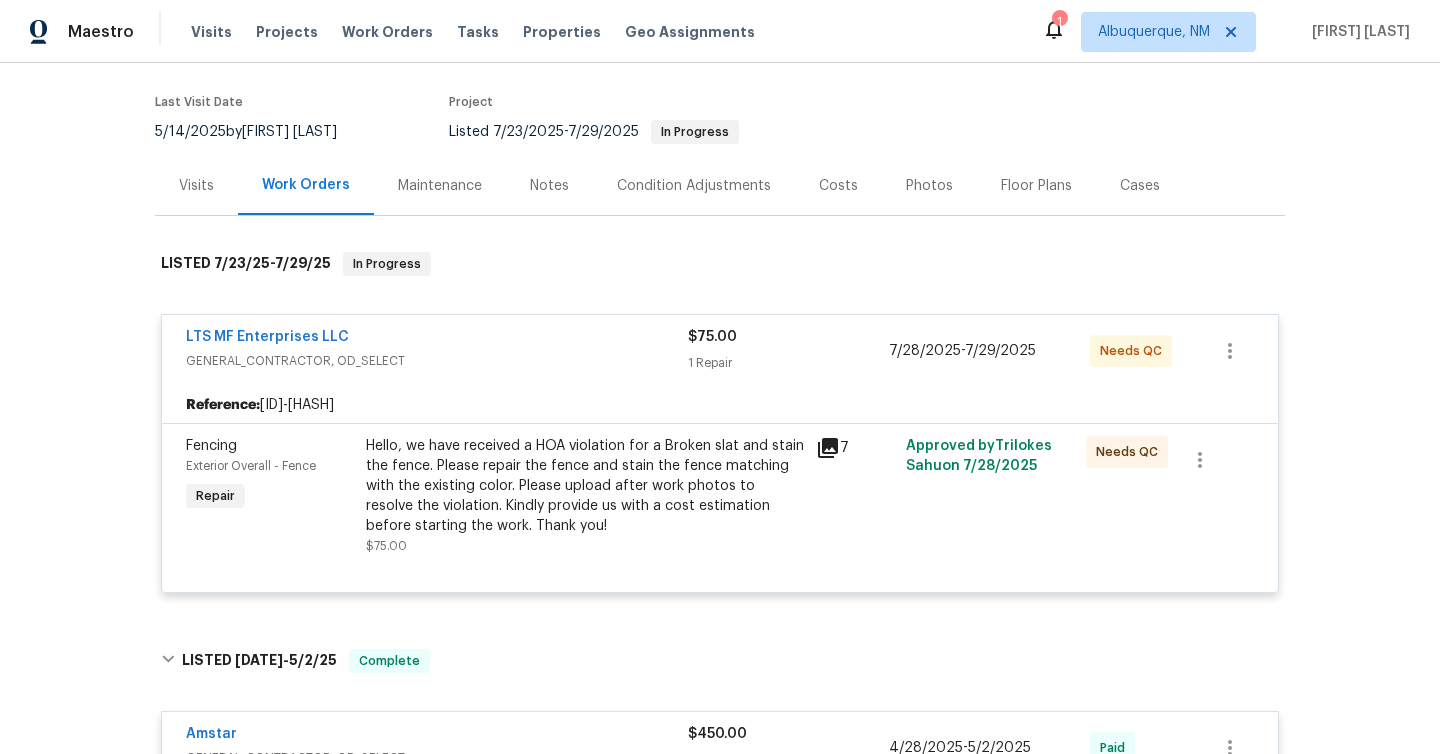 scroll, scrollTop: 0, scrollLeft: 0, axis: both 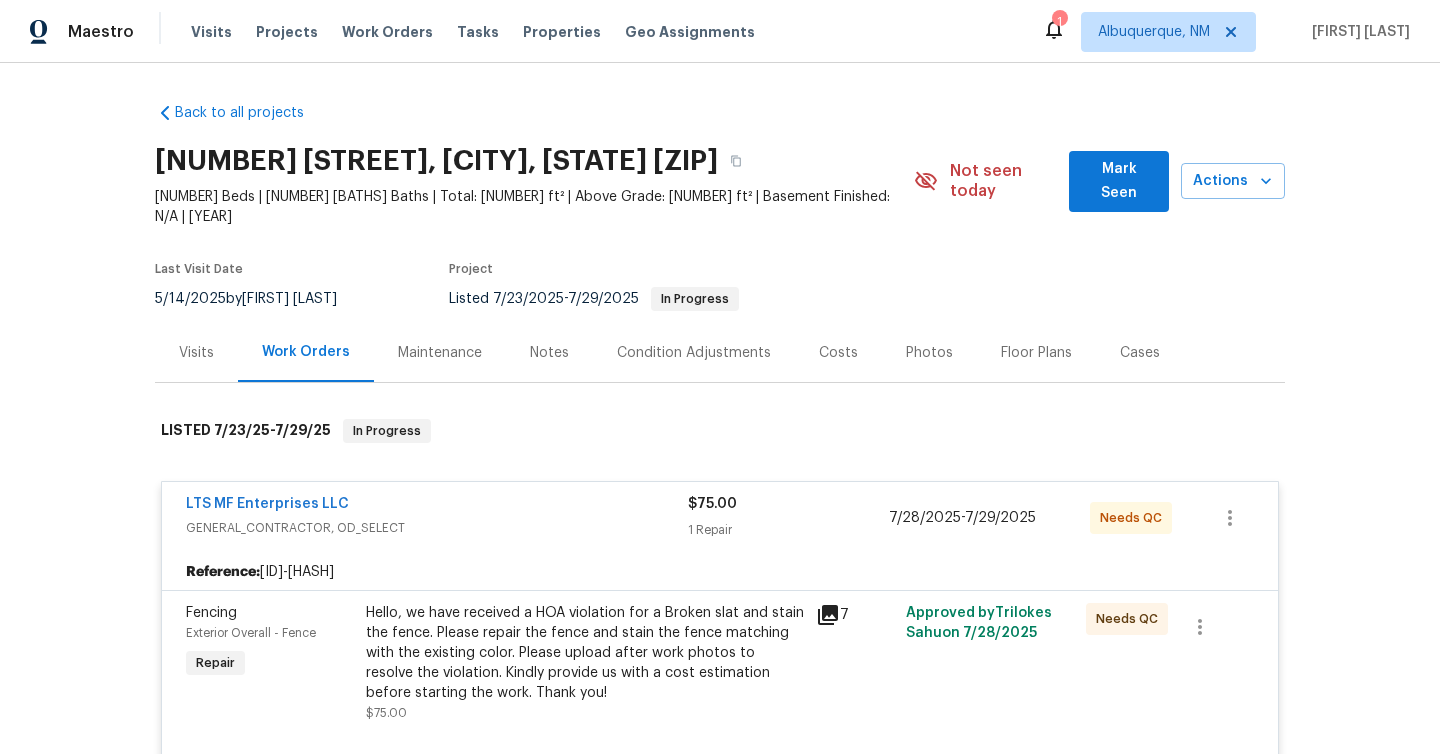click on "Notes" at bounding box center (549, 353) 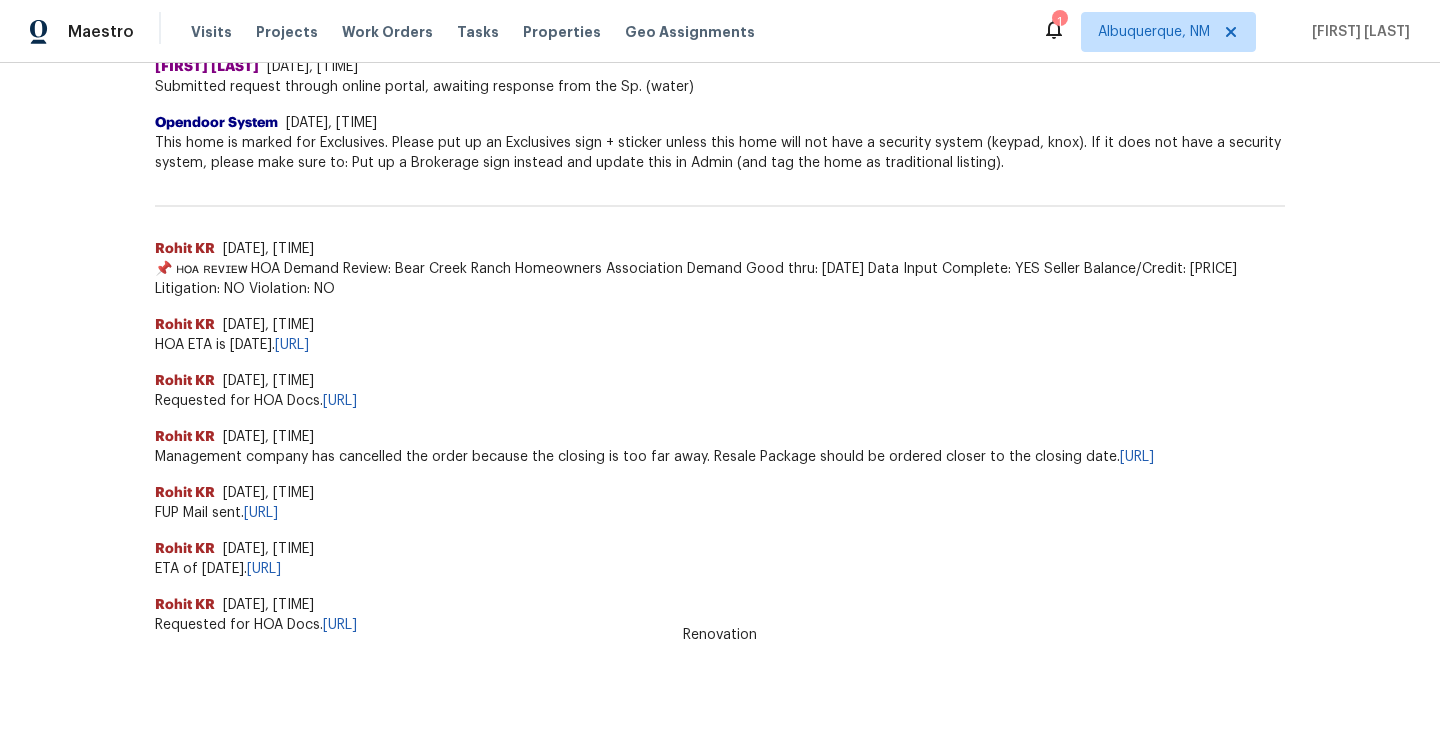 scroll, scrollTop: 0, scrollLeft: 0, axis: both 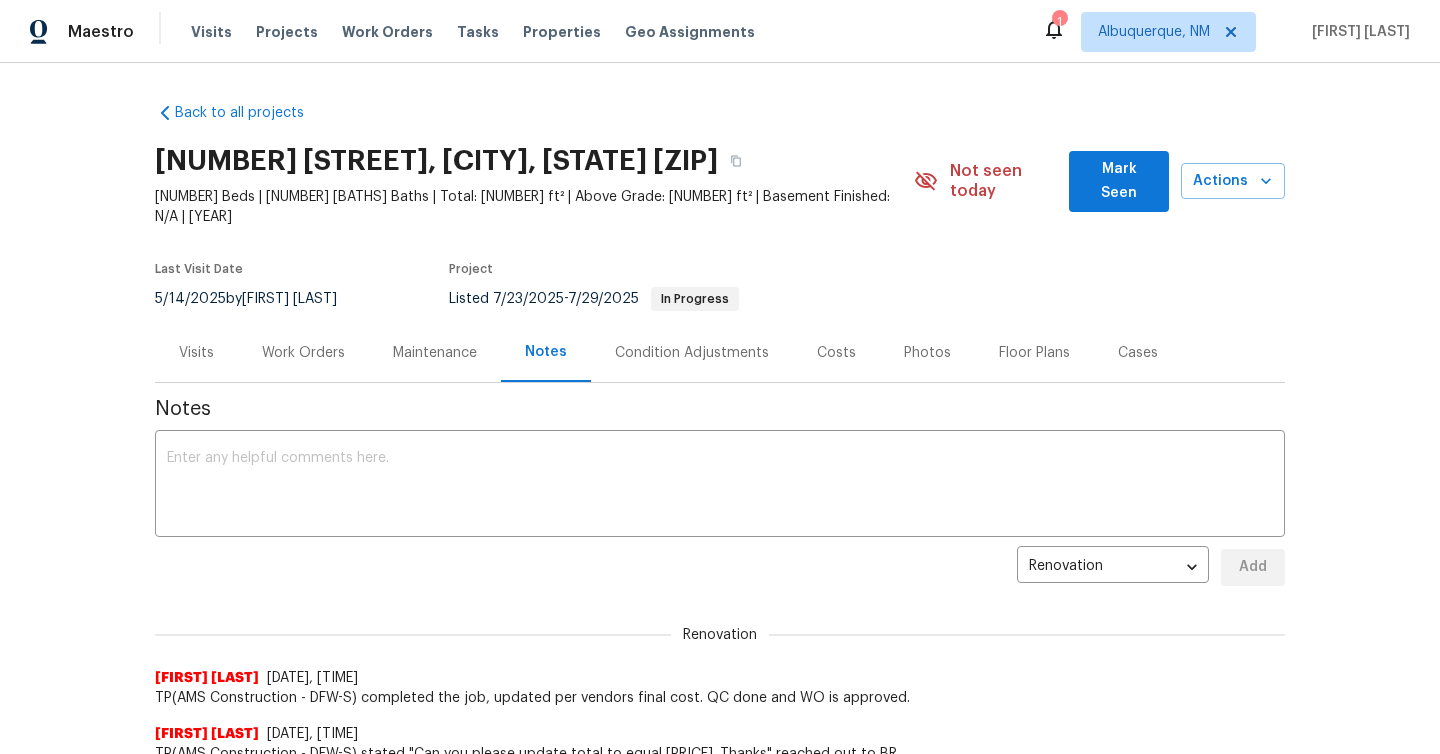 click on "Costs" at bounding box center [836, 353] 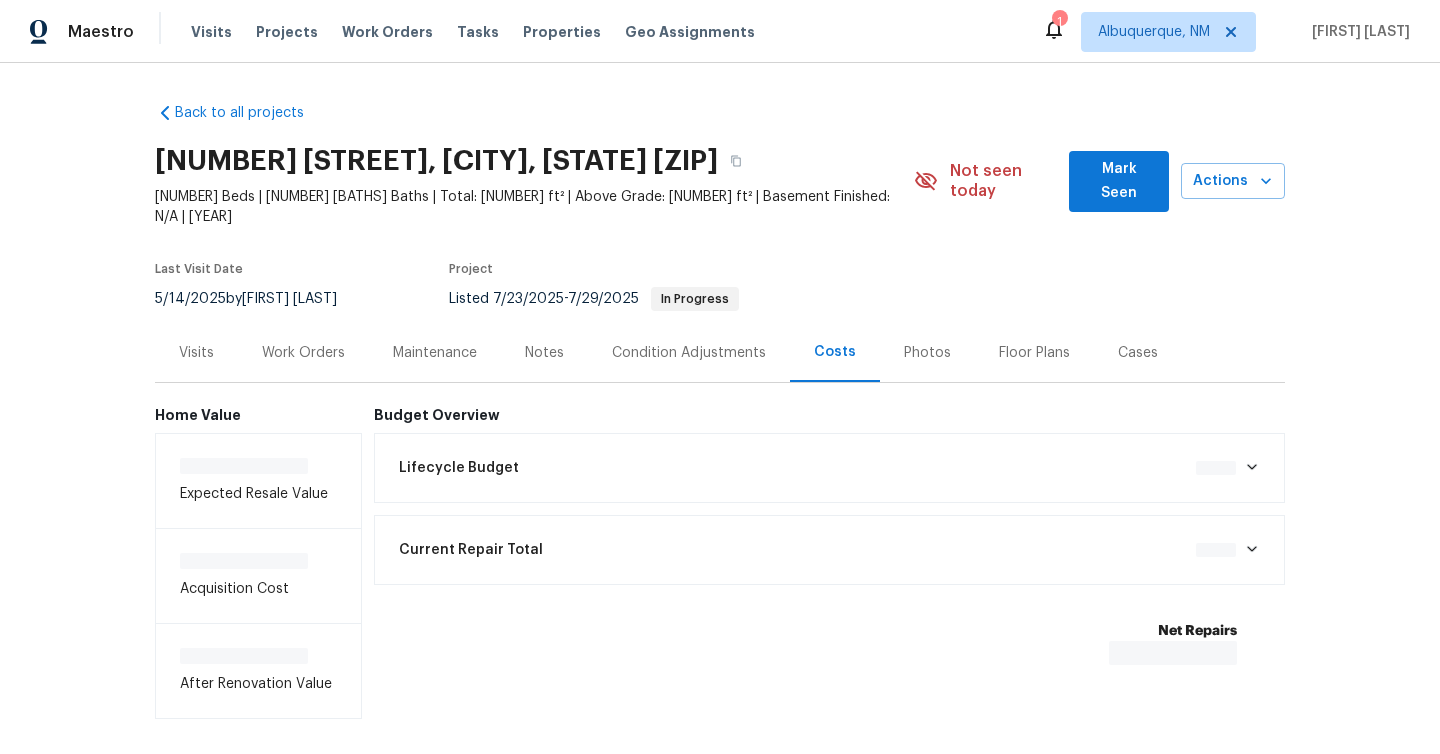 click on "Condition Adjustments" at bounding box center [689, 353] 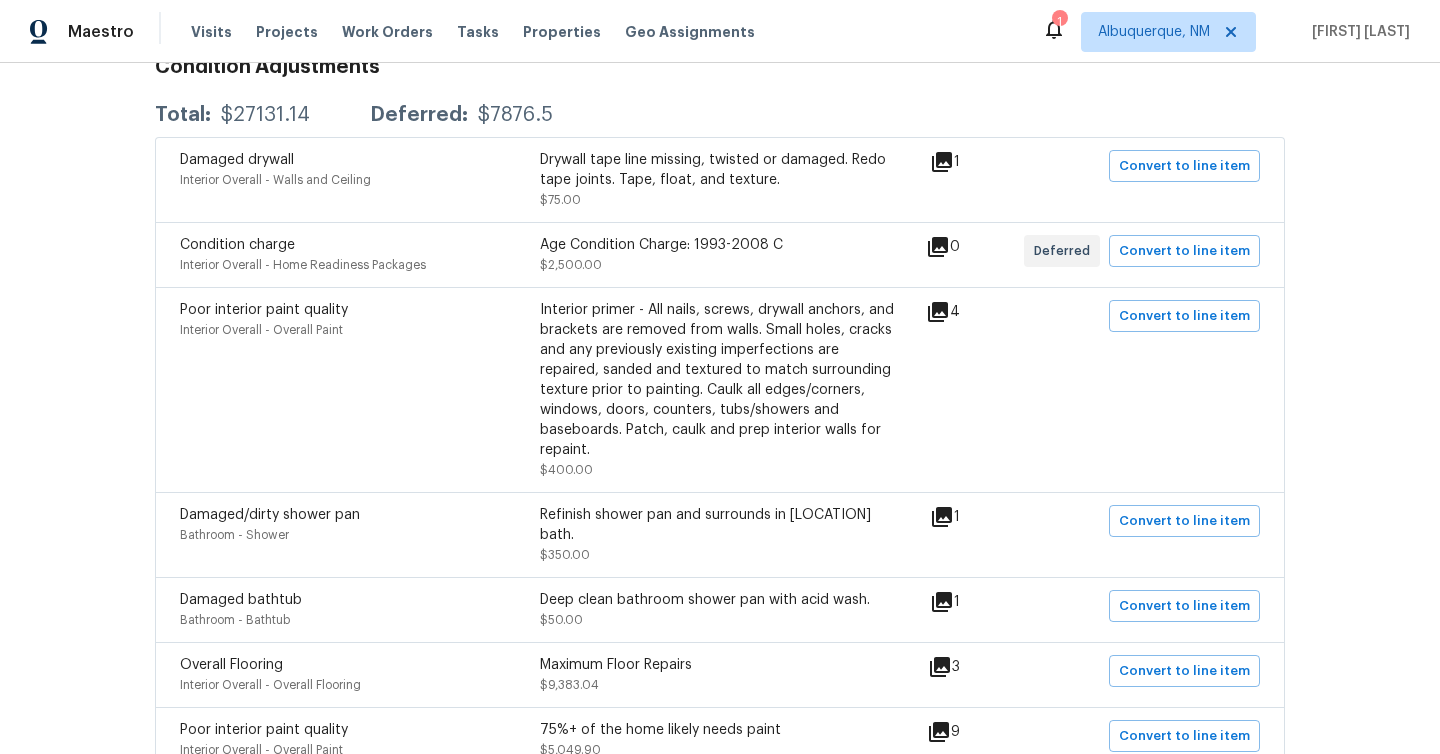 scroll, scrollTop: 900, scrollLeft: 0, axis: vertical 